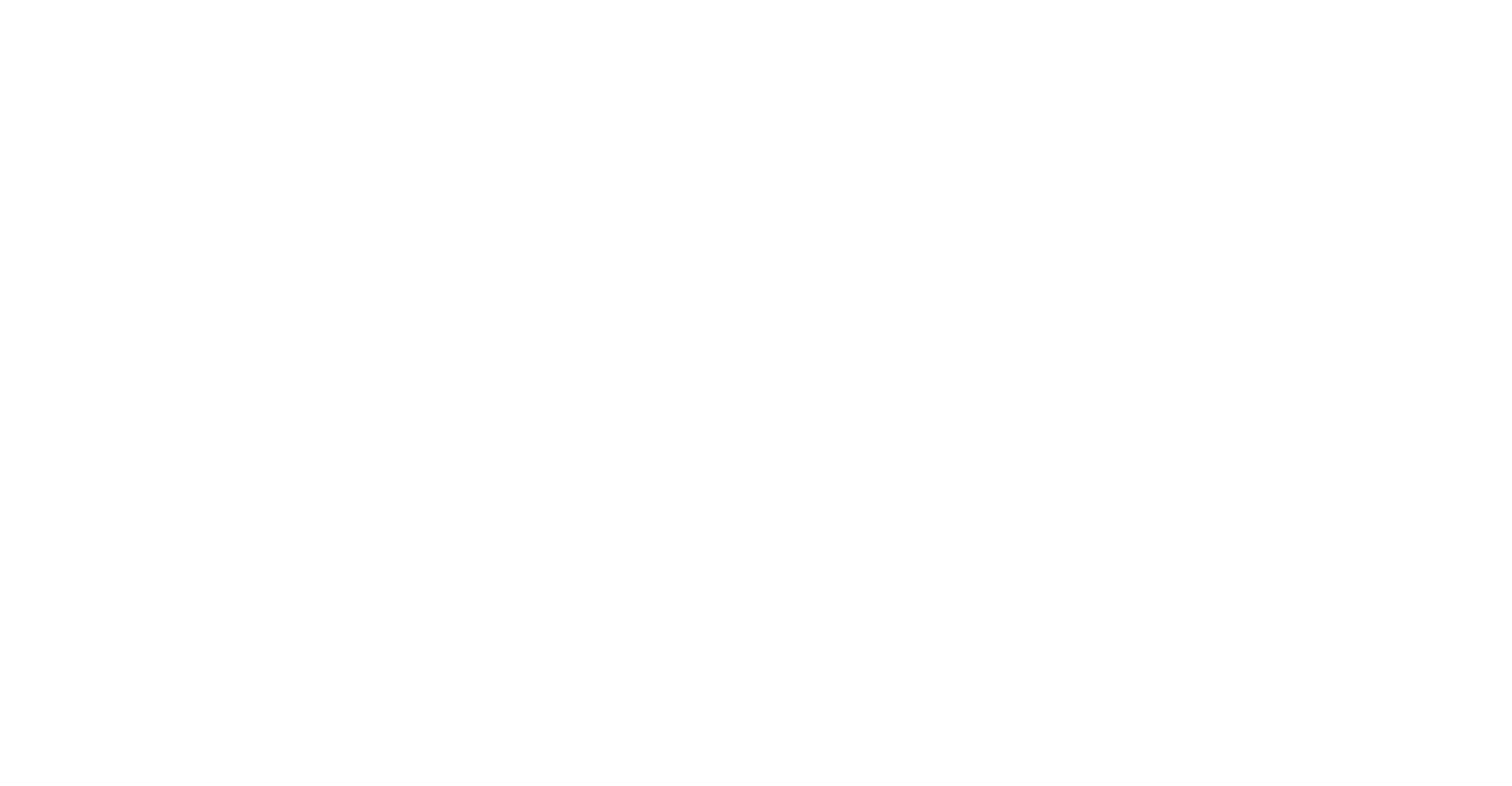 scroll, scrollTop: 0, scrollLeft: 0, axis: both 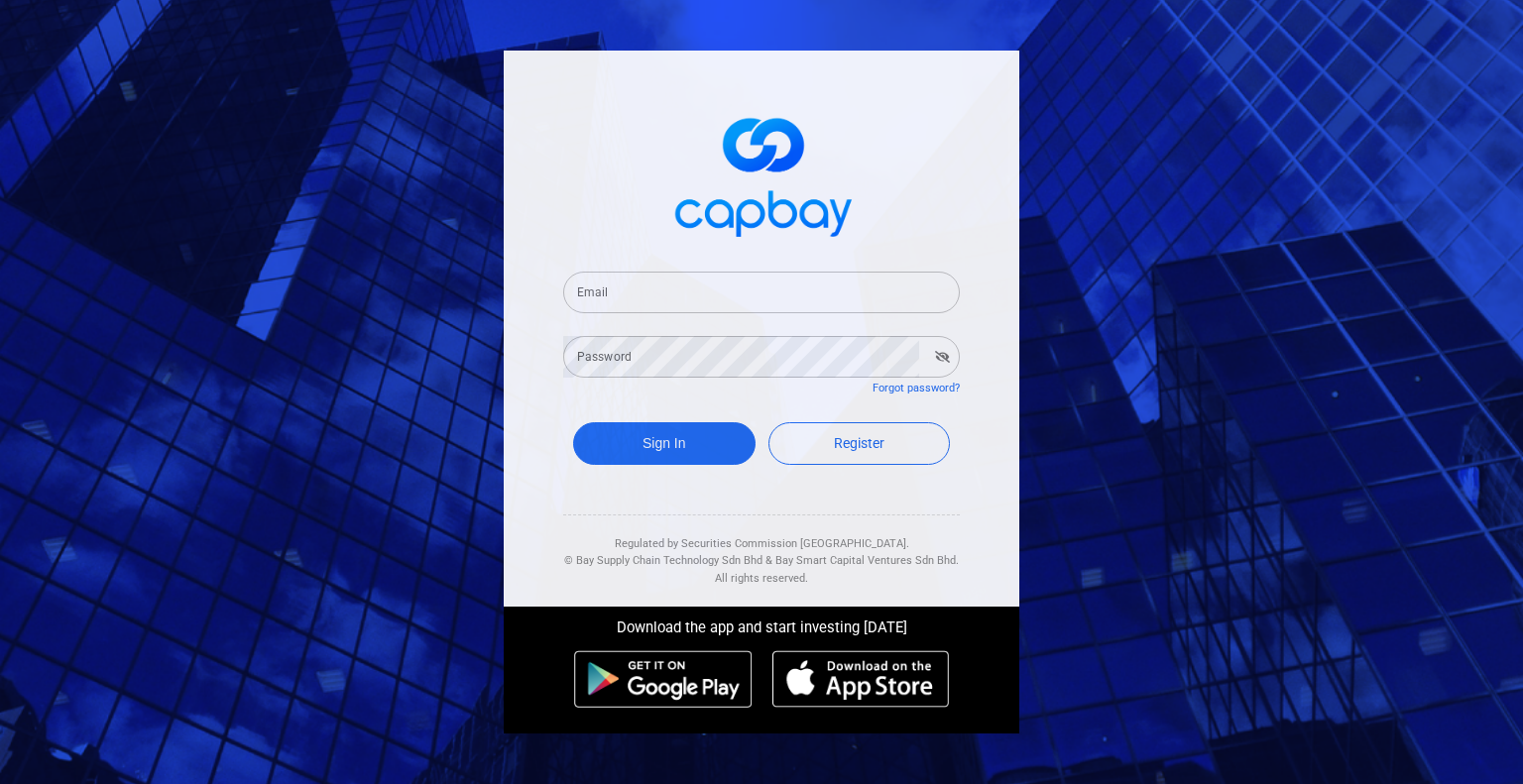 click on "Email" at bounding box center (762, 292) 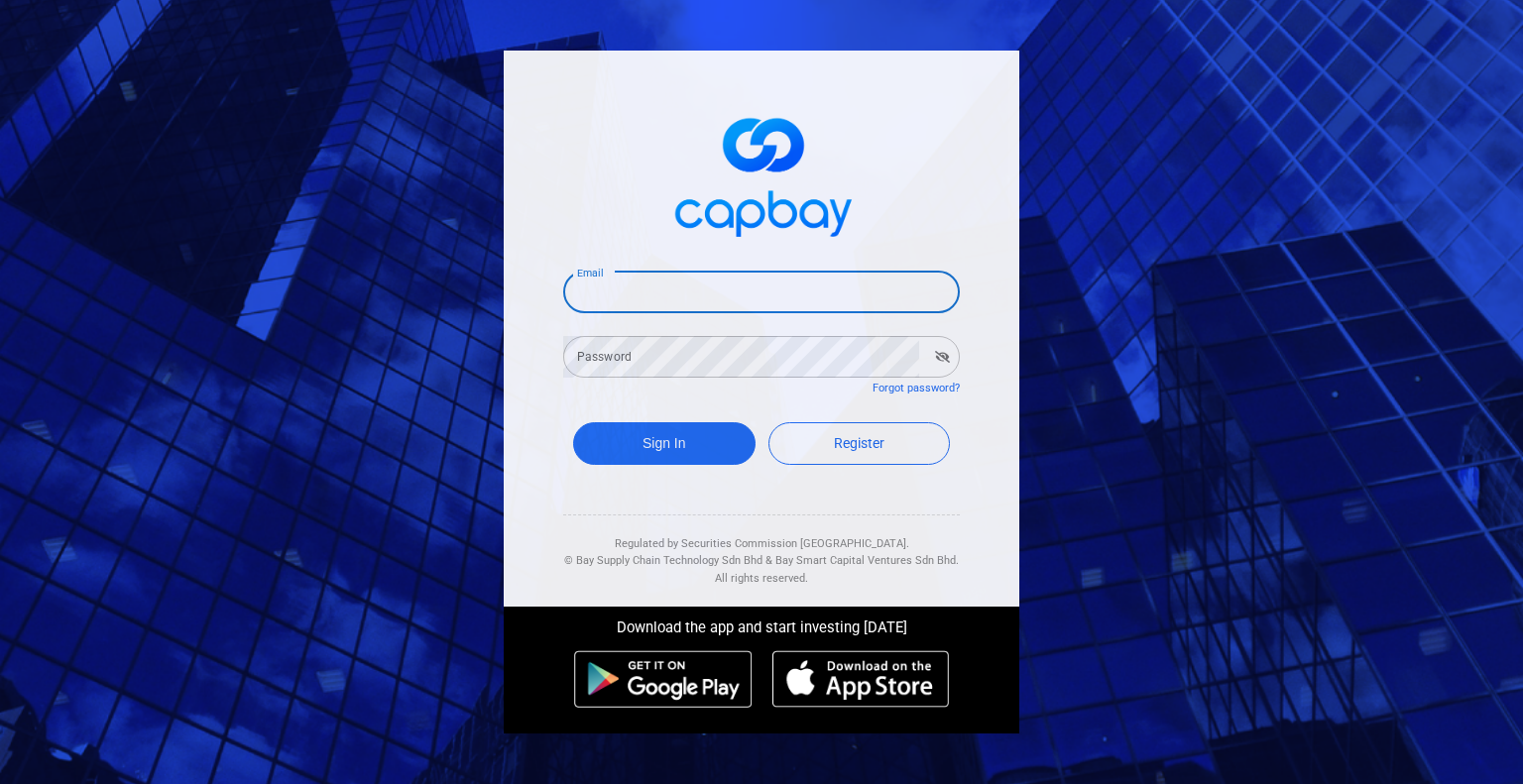 type on "[EMAIL_ADDRESS][DOMAIN_NAME]" 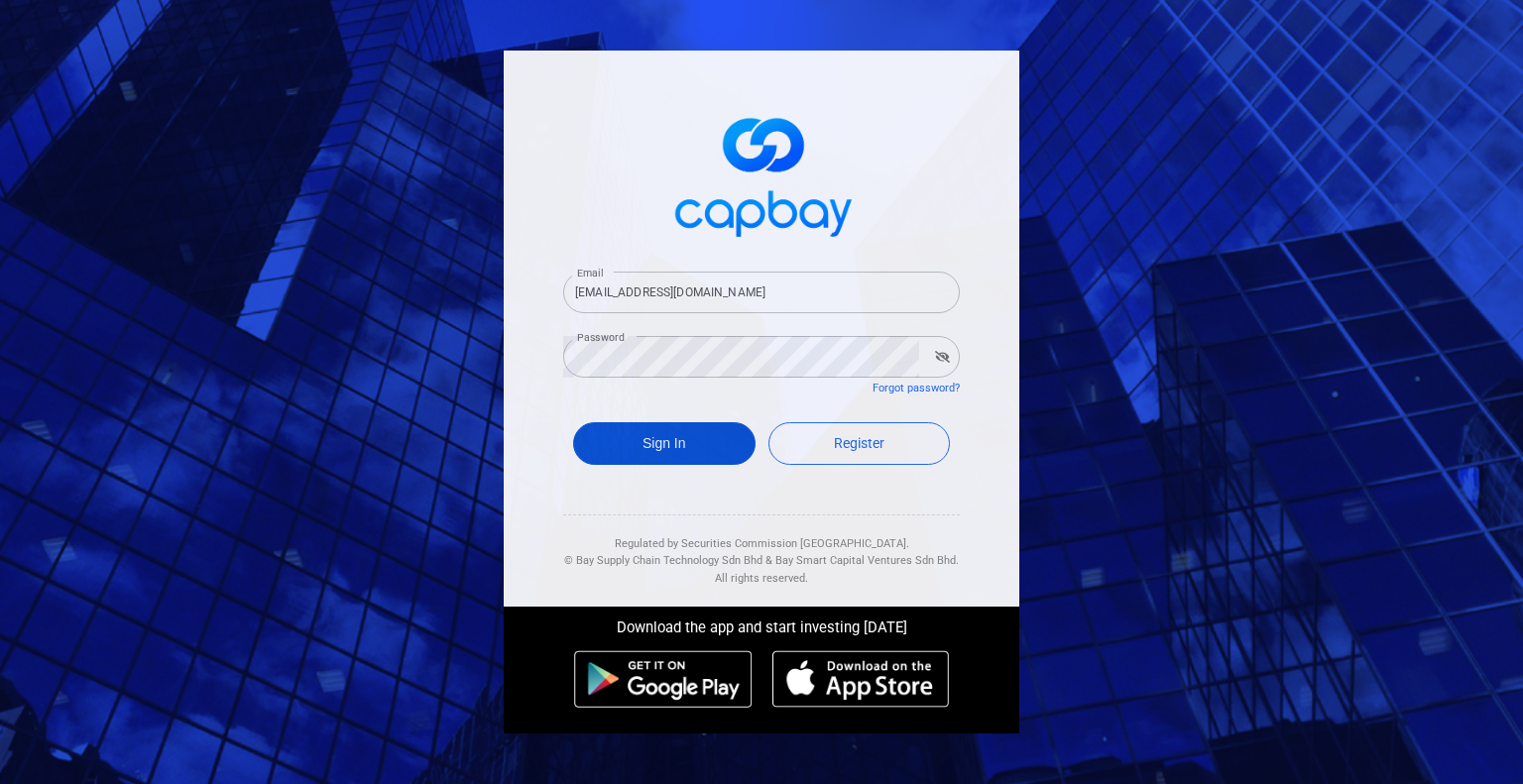 click on "Sign In" at bounding box center (664, 443) 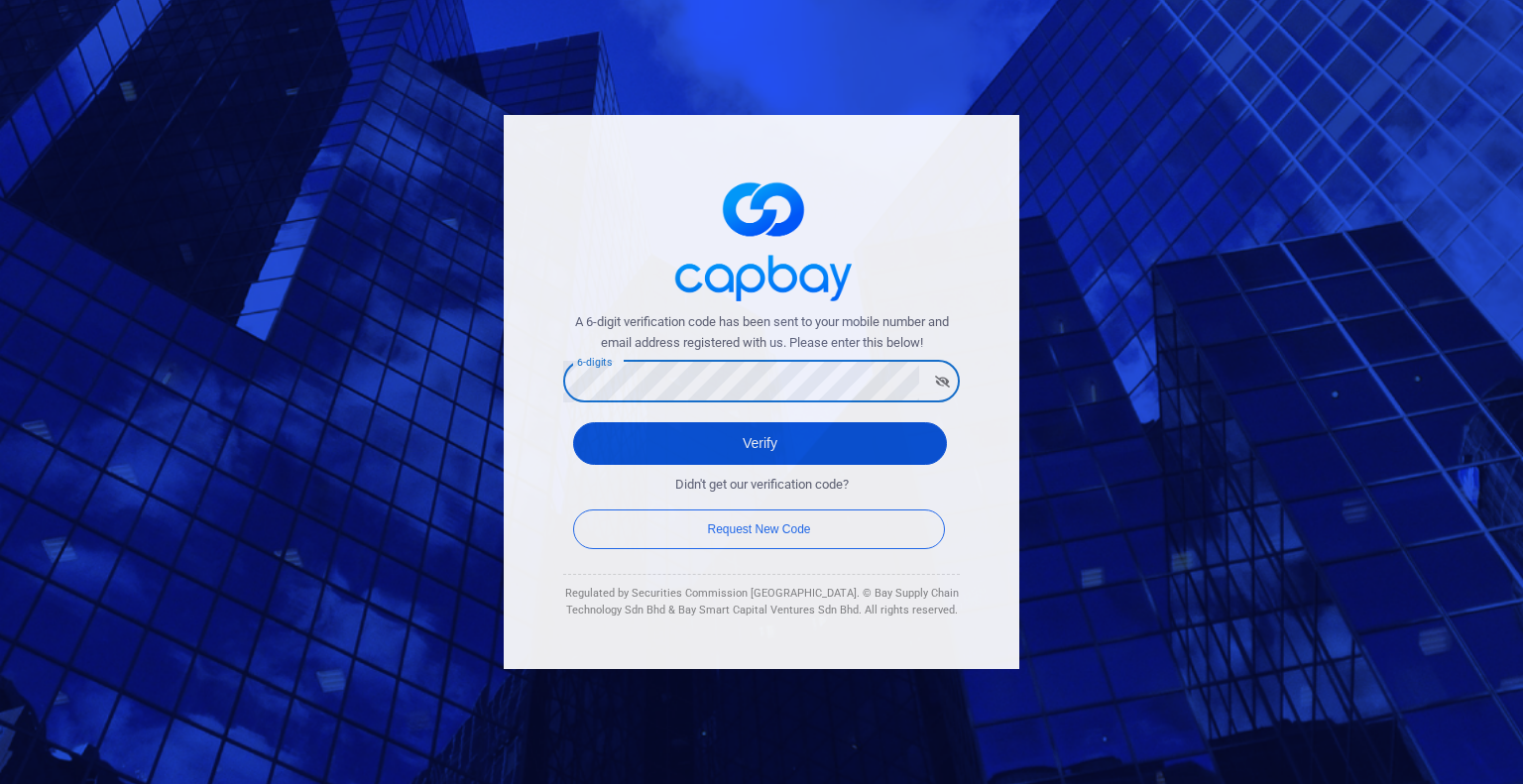 click on "Verify" at bounding box center [760, 443] 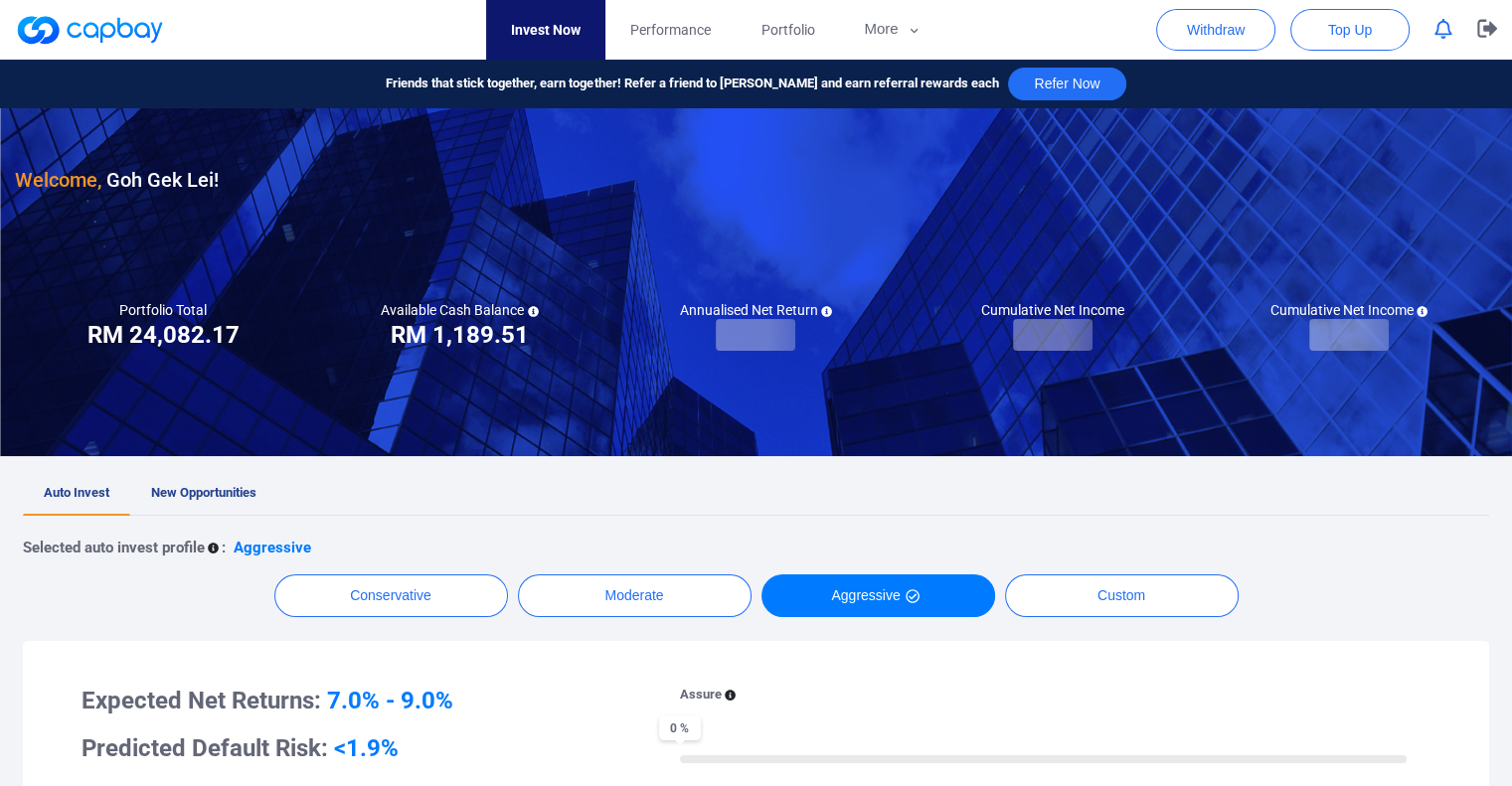 checkbox on "true" 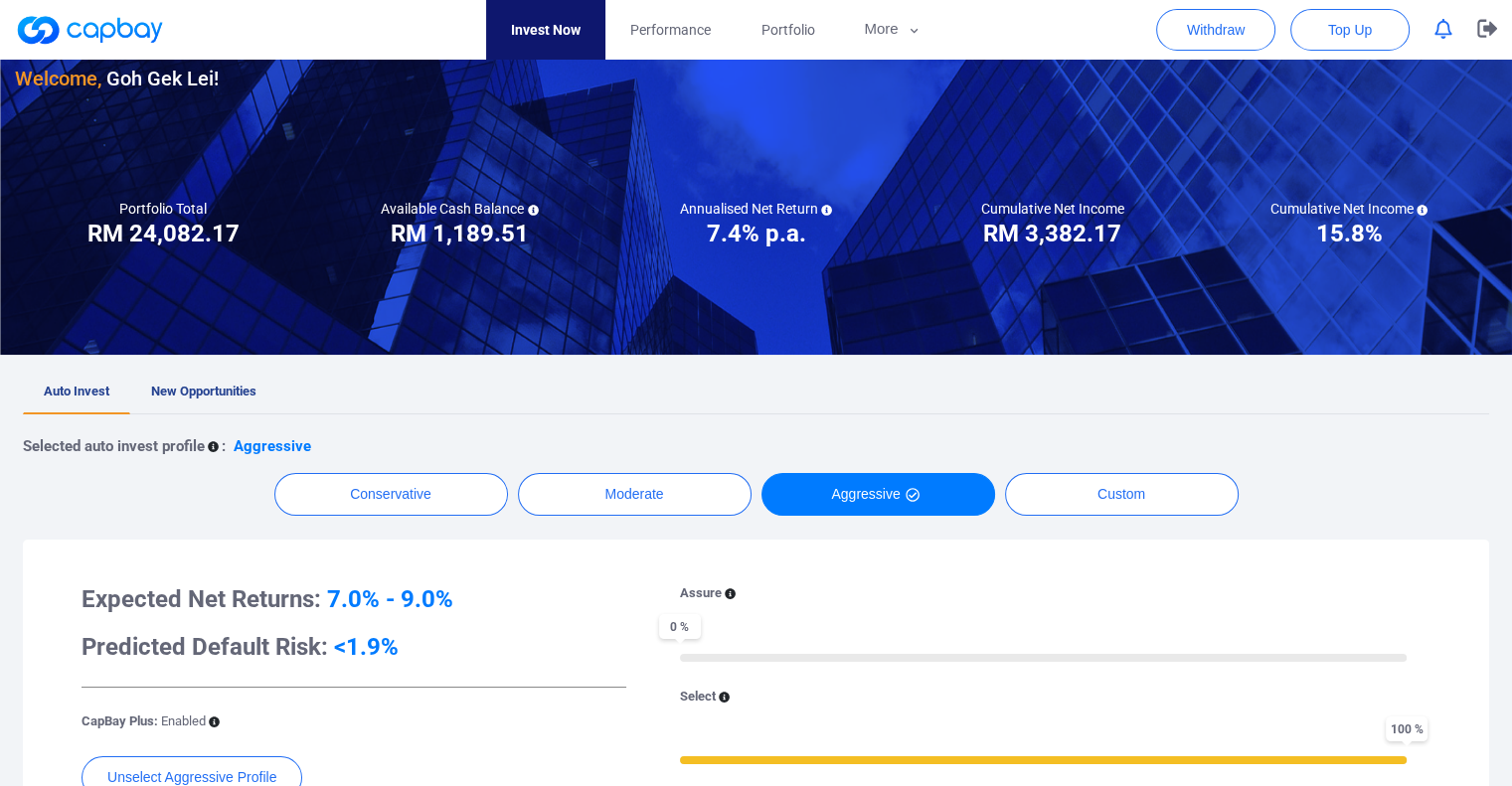 scroll, scrollTop: 99, scrollLeft: 0, axis: vertical 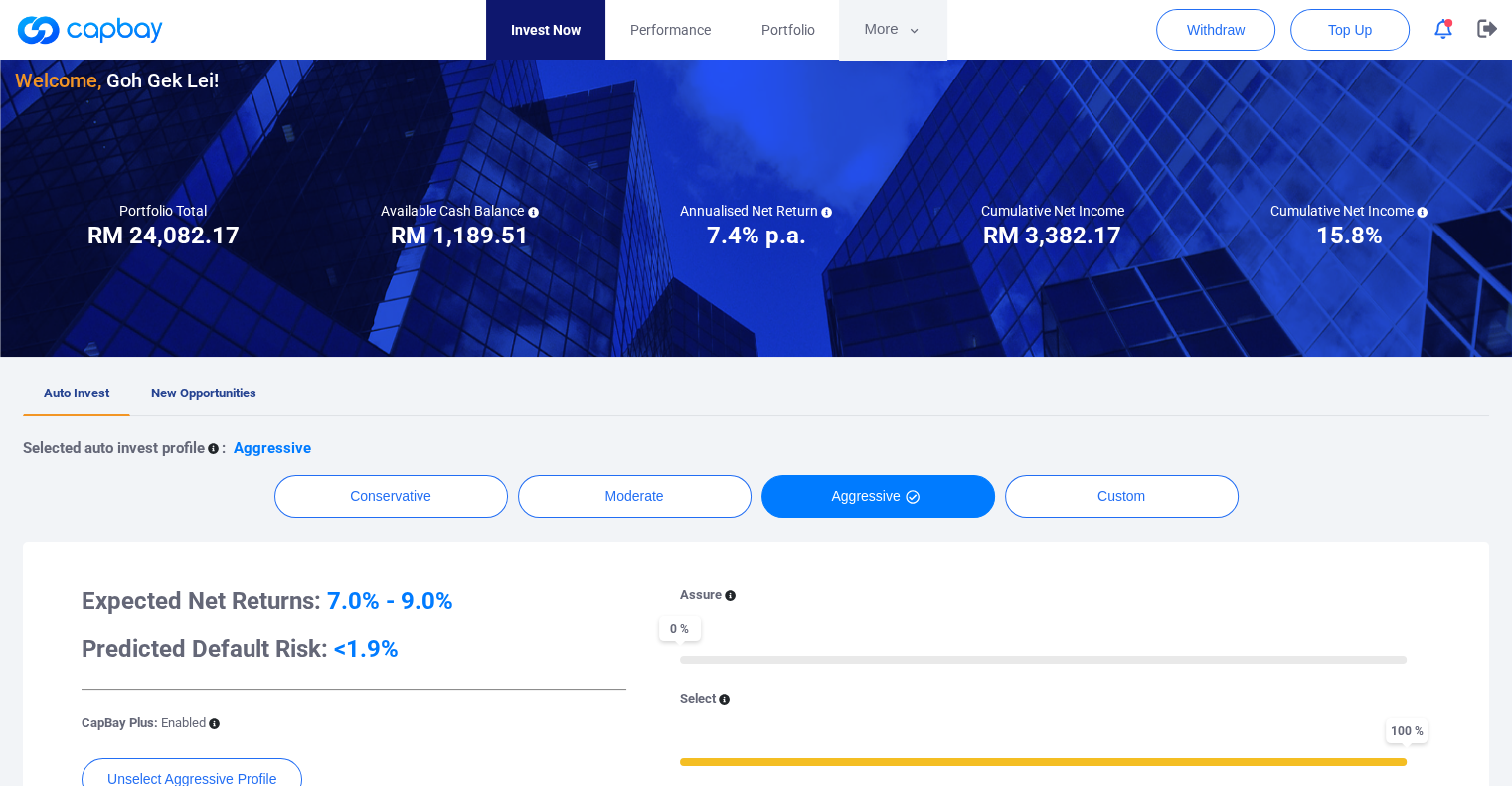 click on "More" at bounding box center (892, 30) 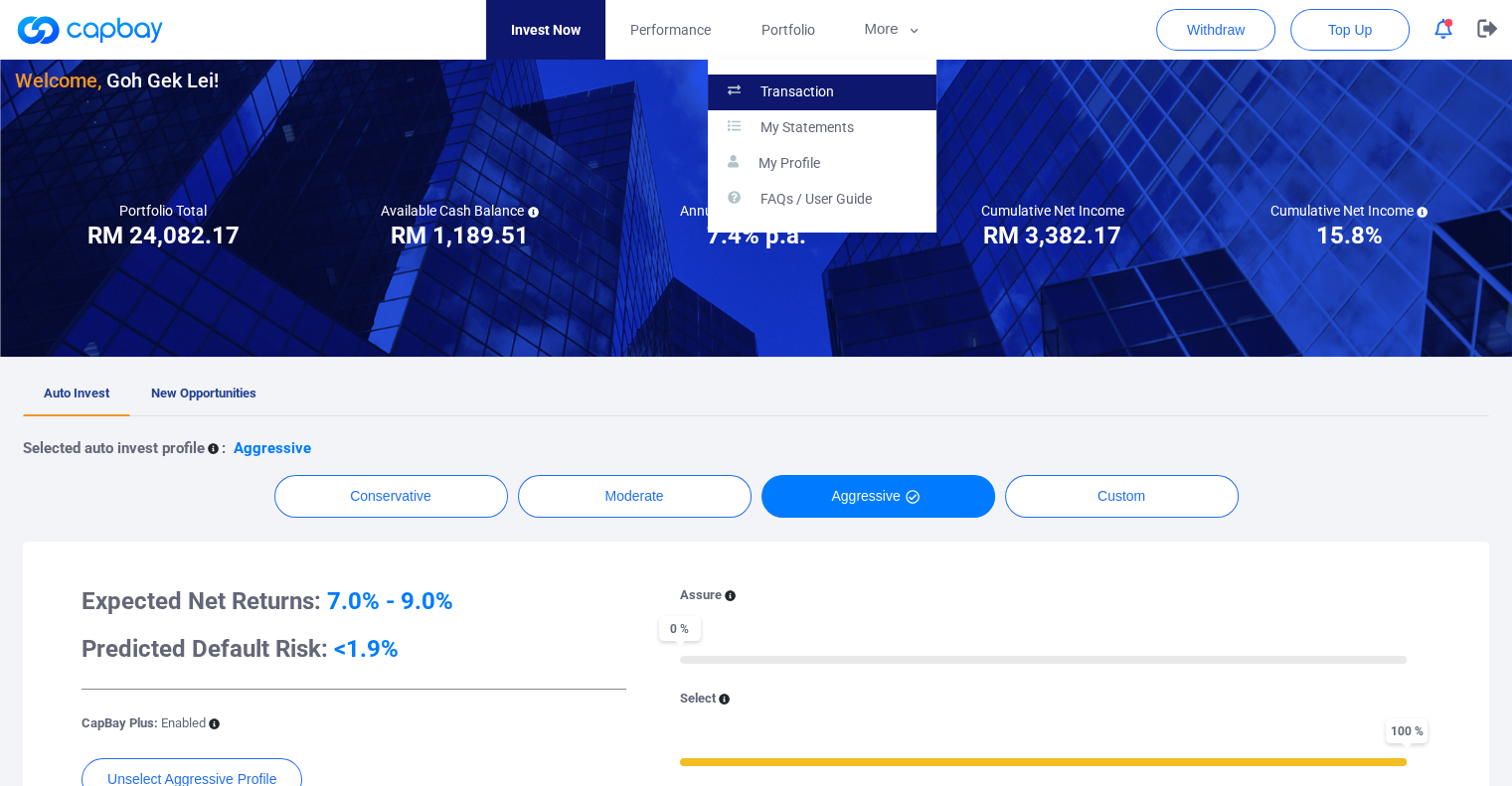 click on "Transaction" at bounding box center [797, 92] 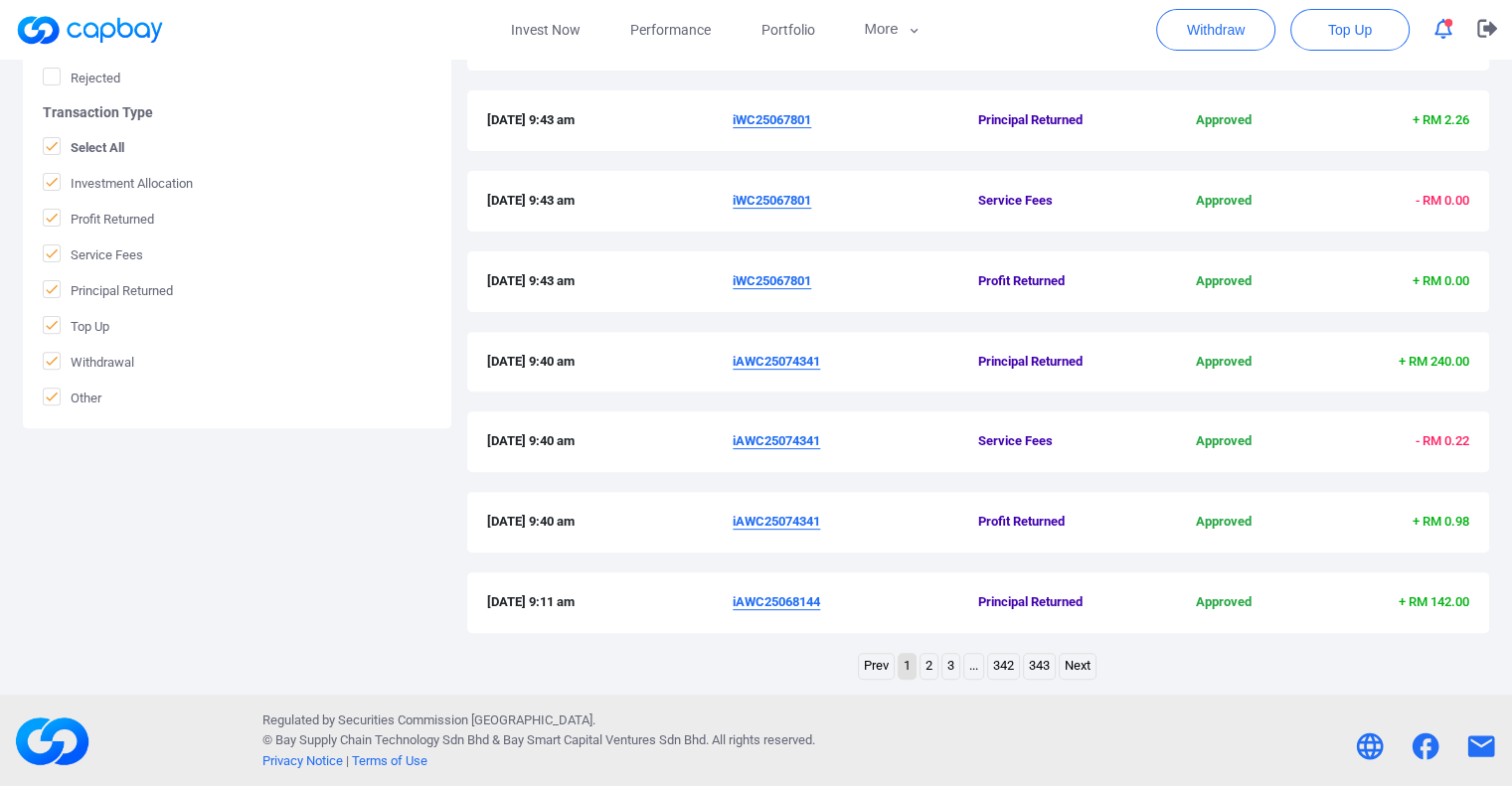 scroll, scrollTop: 628, scrollLeft: 0, axis: vertical 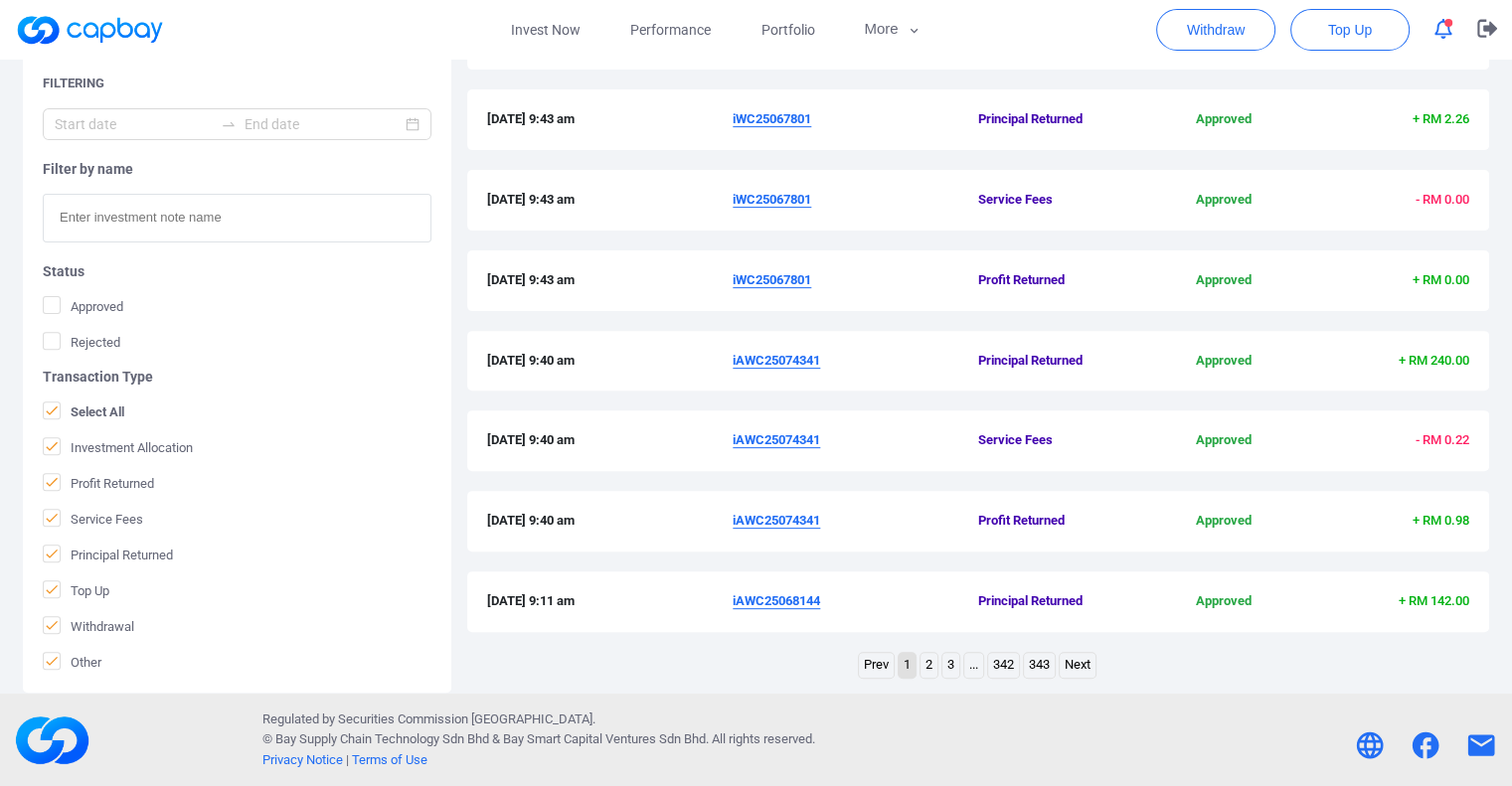 click on "2" at bounding box center (928, 665) 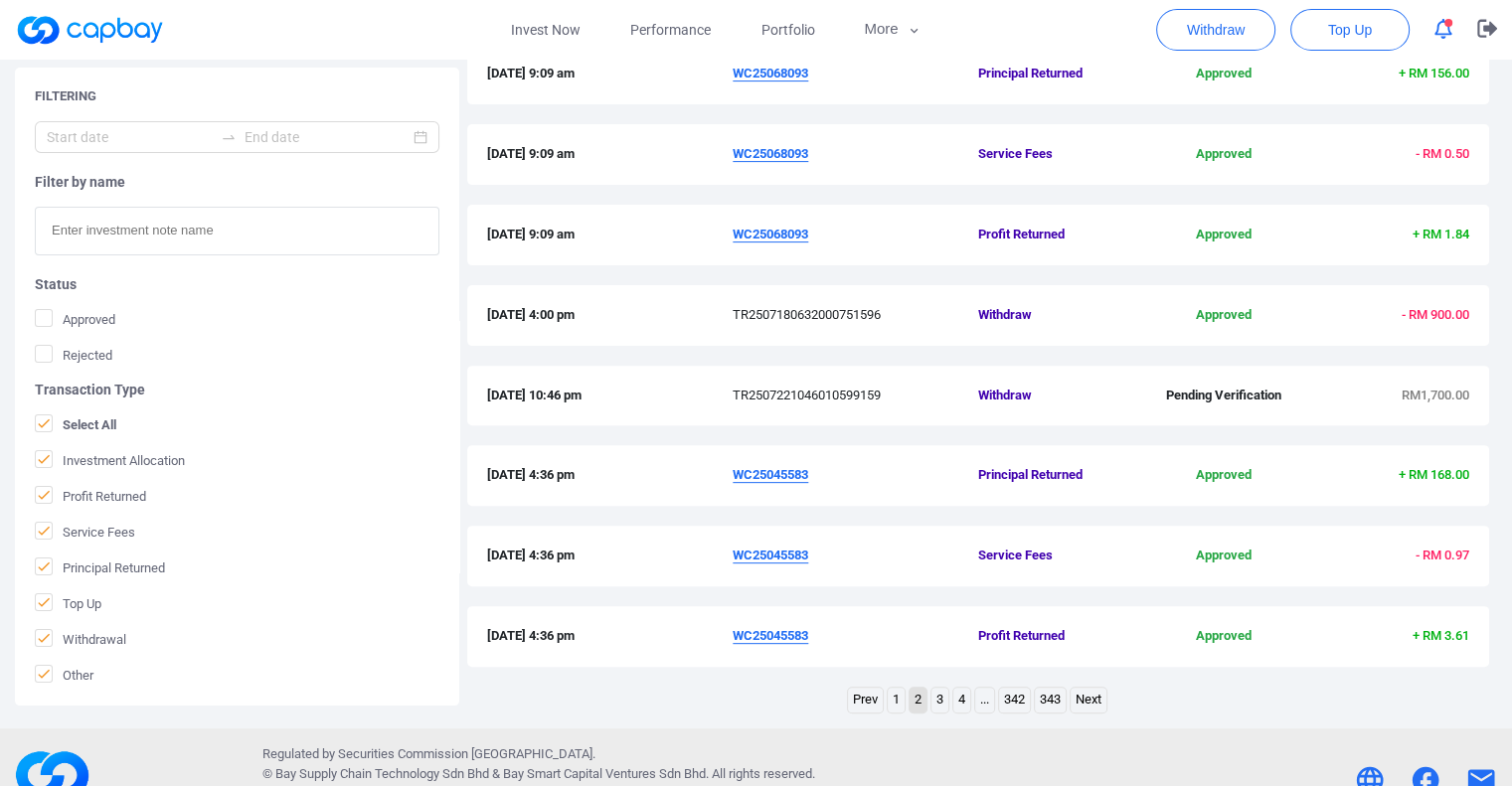scroll, scrollTop: 628, scrollLeft: 0, axis: vertical 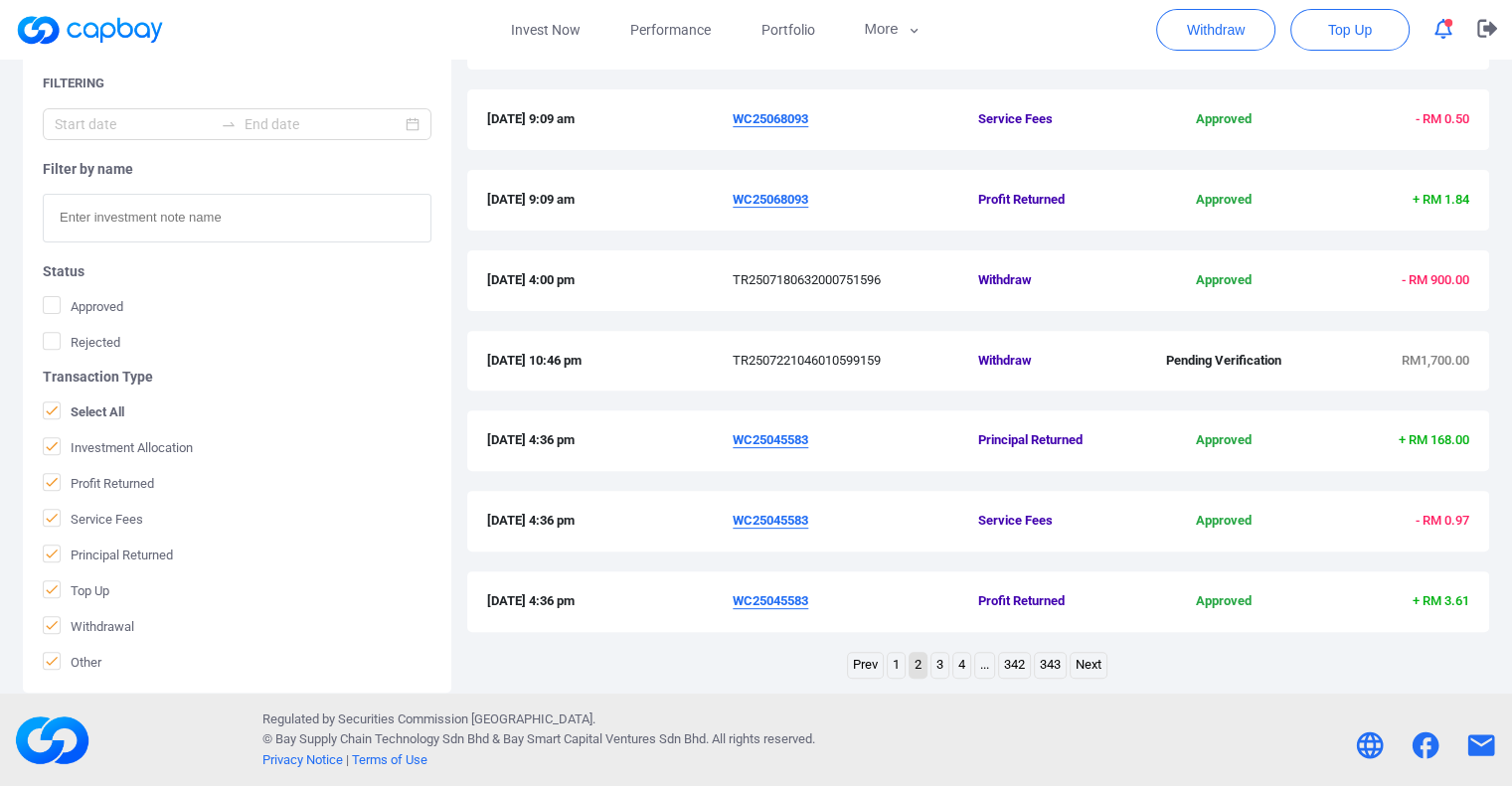 click on "3" at bounding box center (939, 665) 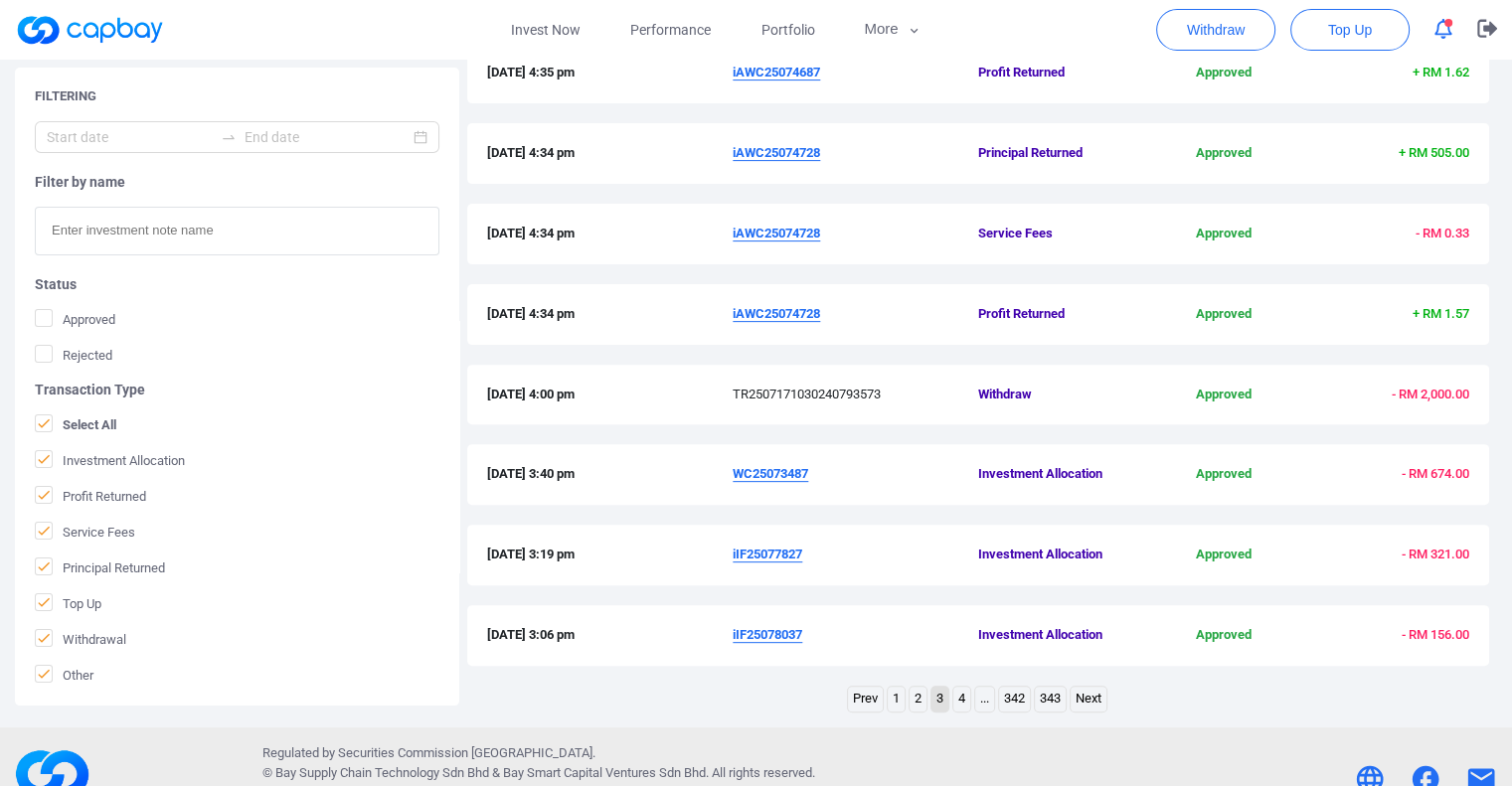 scroll, scrollTop: 628, scrollLeft: 0, axis: vertical 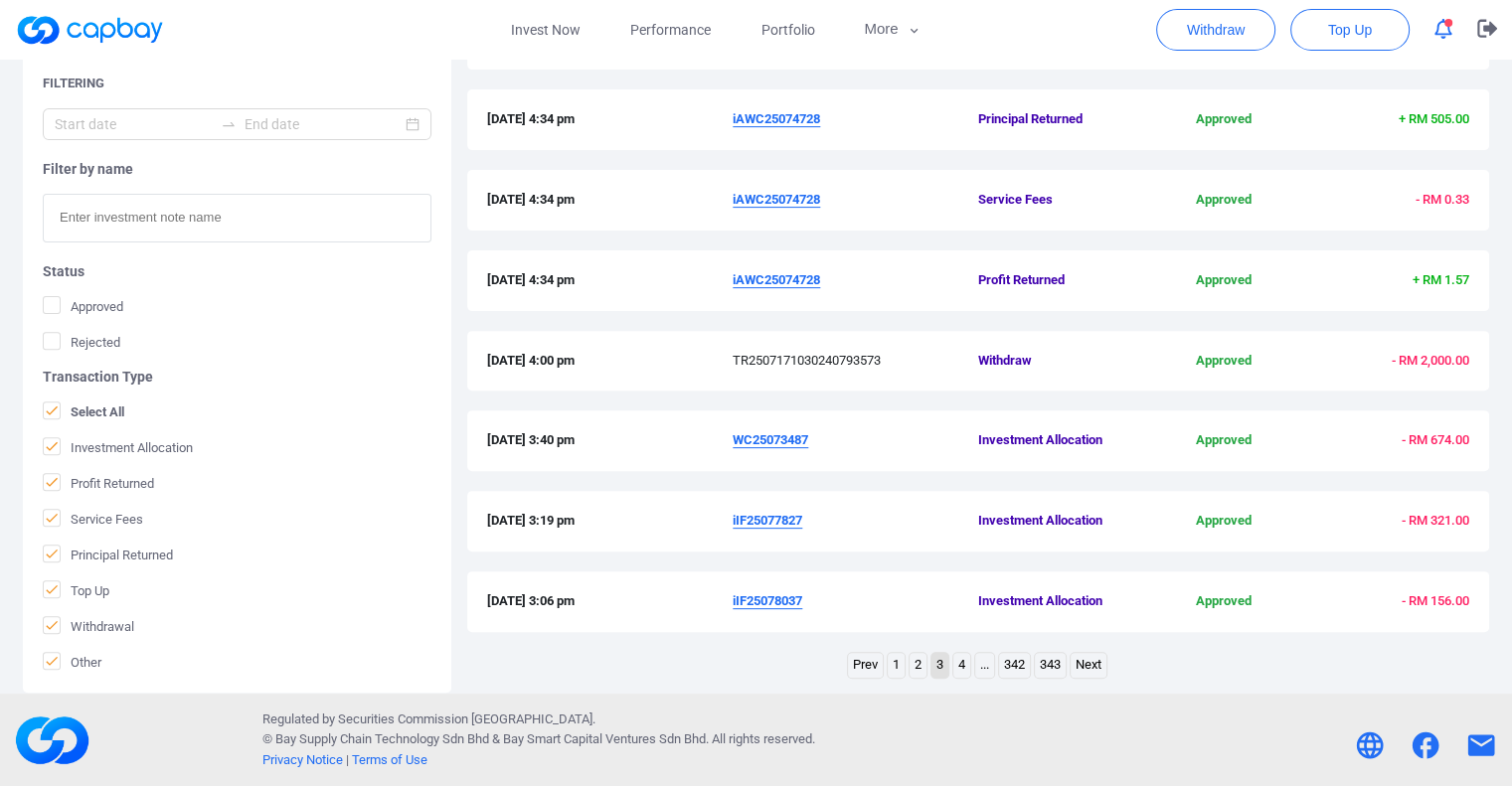 click on "1" at bounding box center [896, 665] 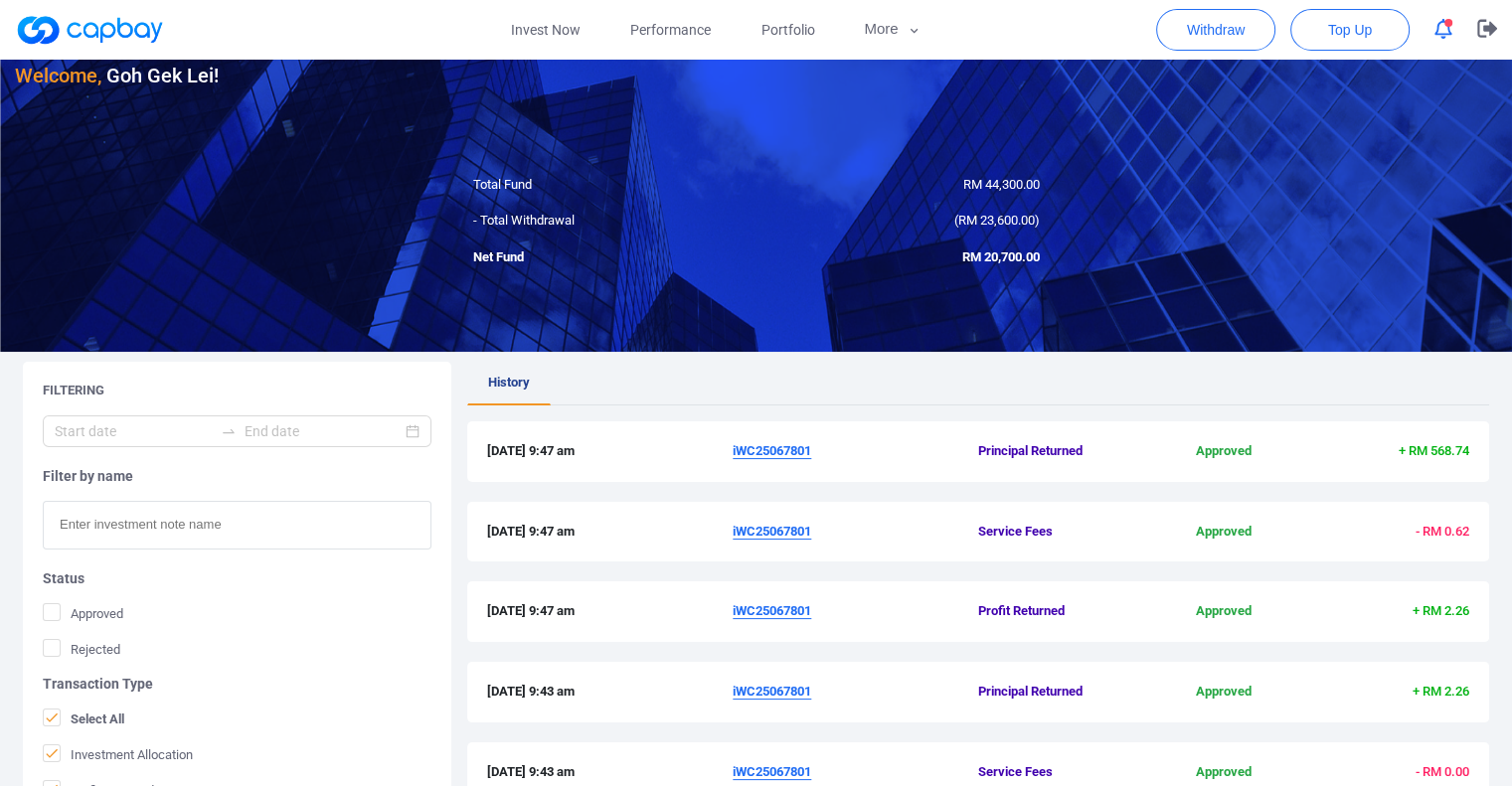 scroll, scrollTop: 0, scrollLeft: 0, axis: both 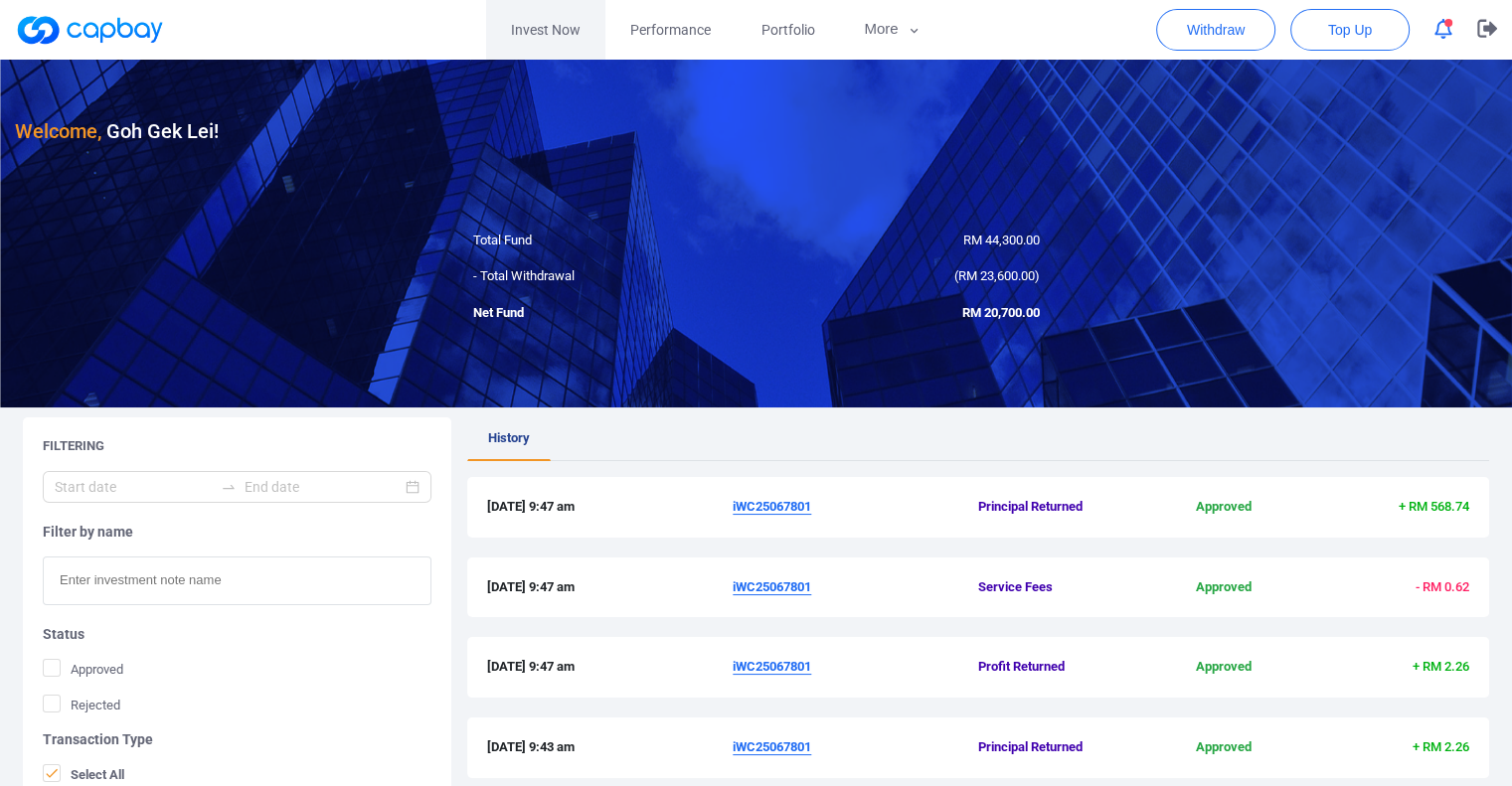 click on "Invest Now" at bounding box center [546, 30] 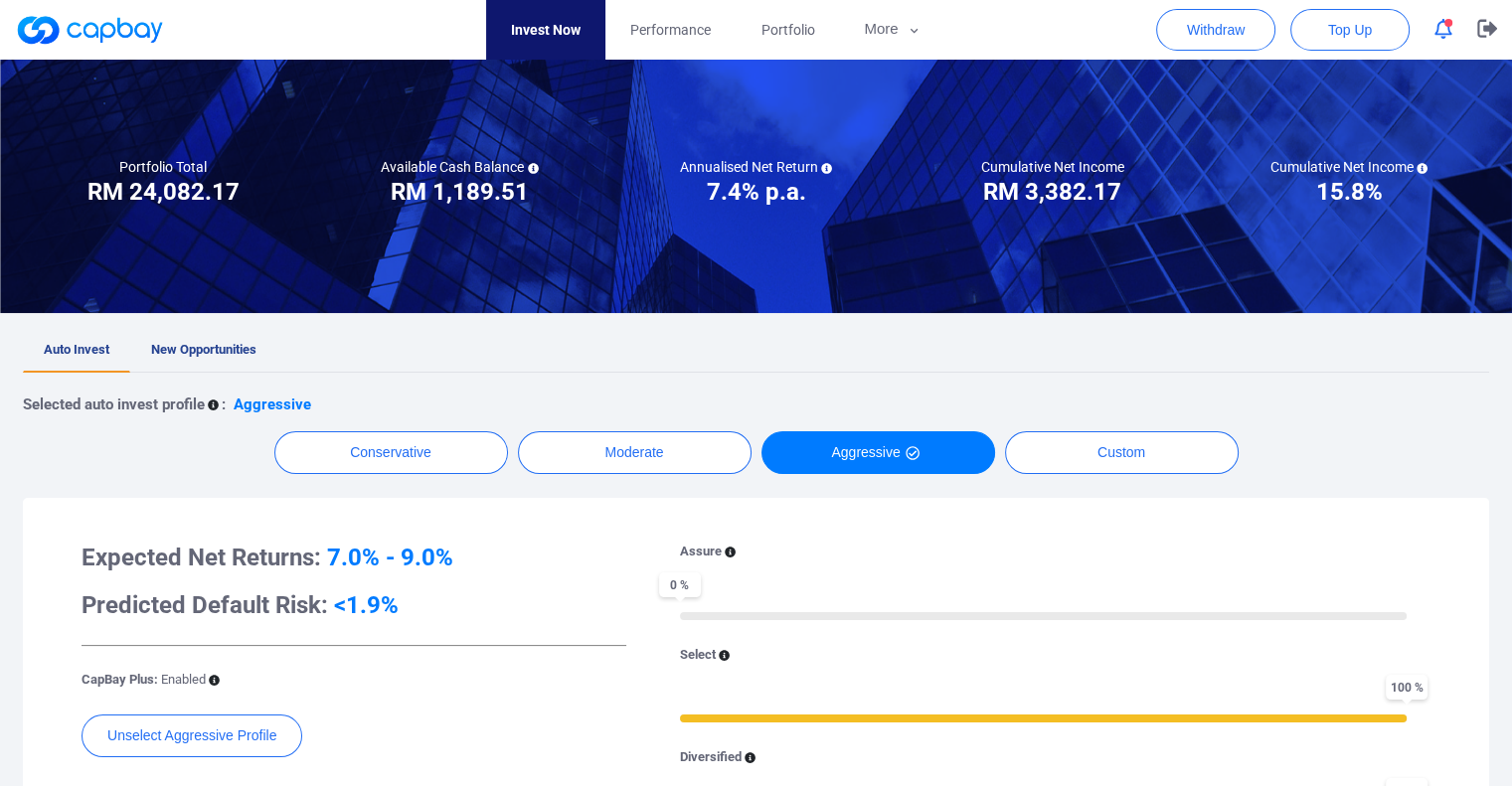 scroll, scrollTop: 0, scrollLeft: 0, axis: both 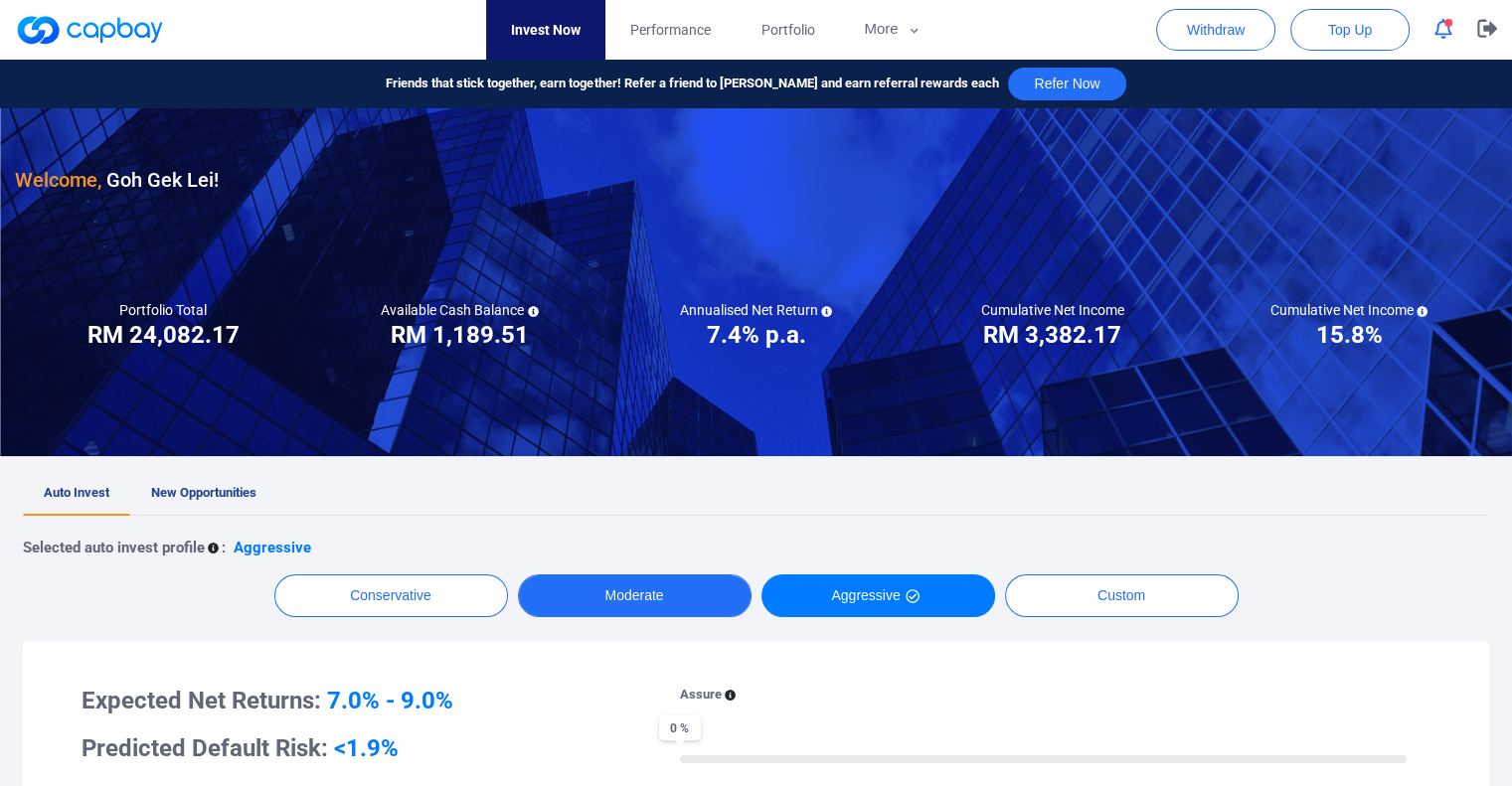 click on "Moderate" at bounding box center [634, 595] 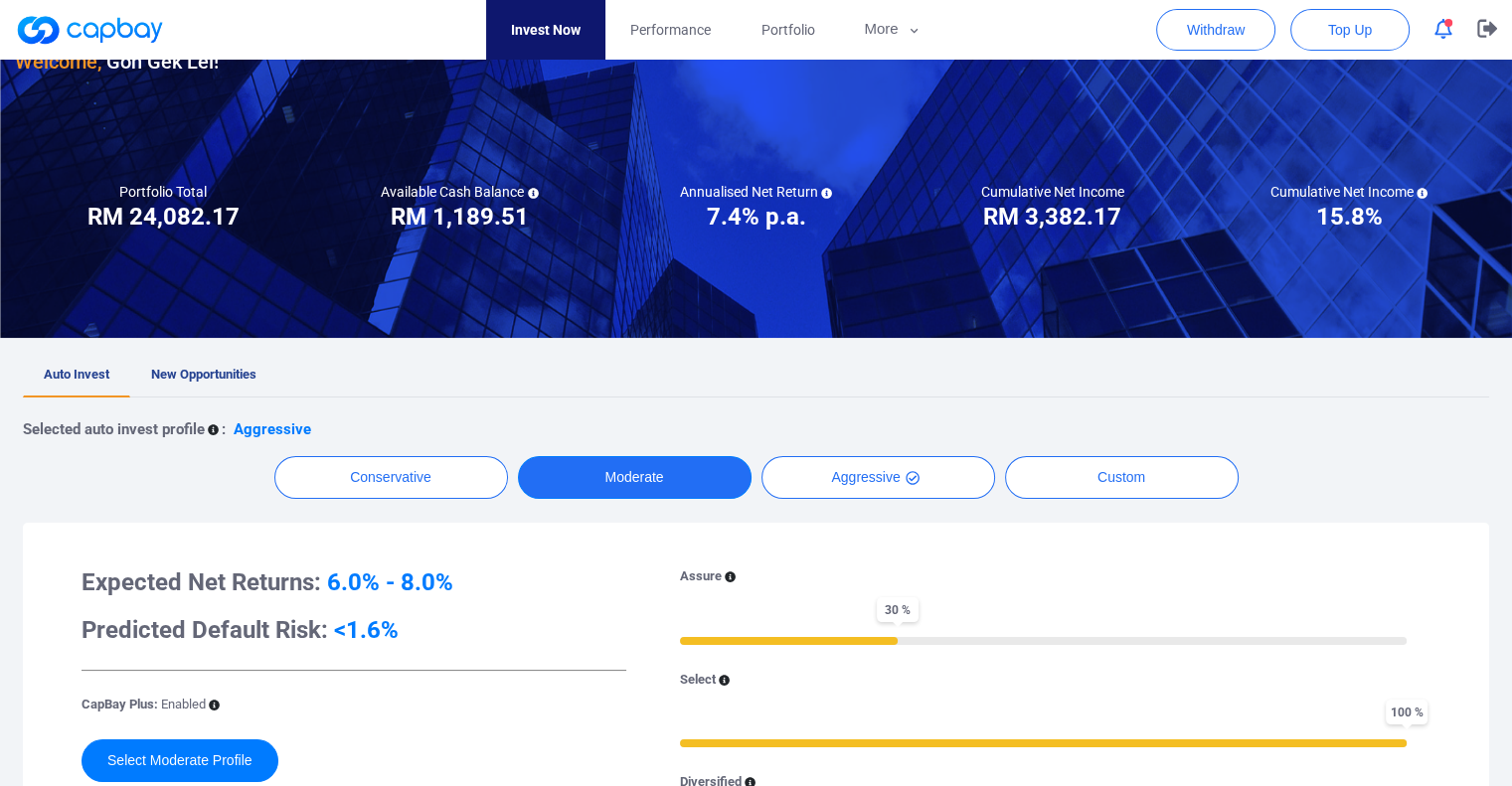 scroll, scrollTop: 0, scrollLeft: 0, axis: both 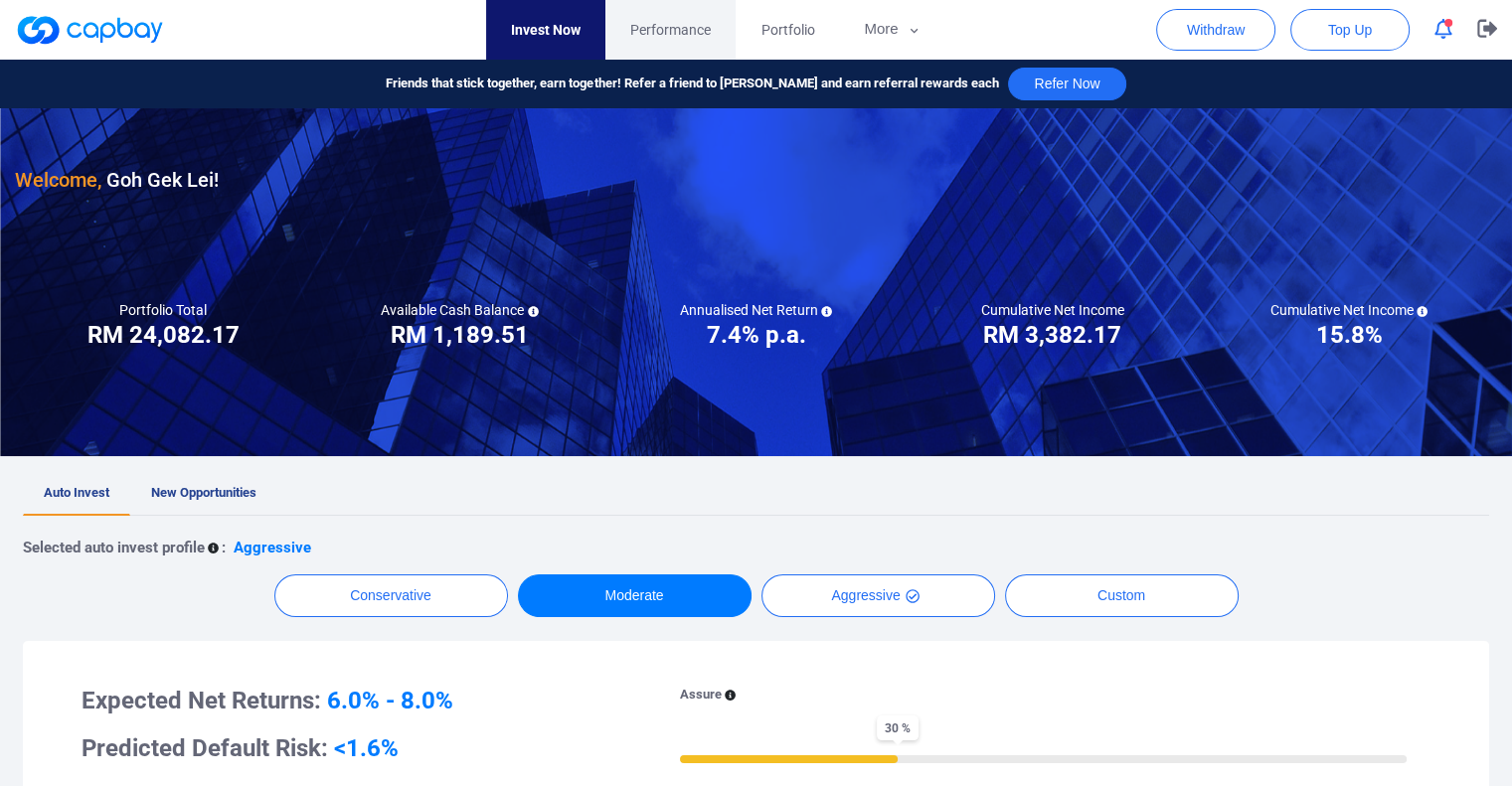 click on "Performance" at bounding box center (670, 30) 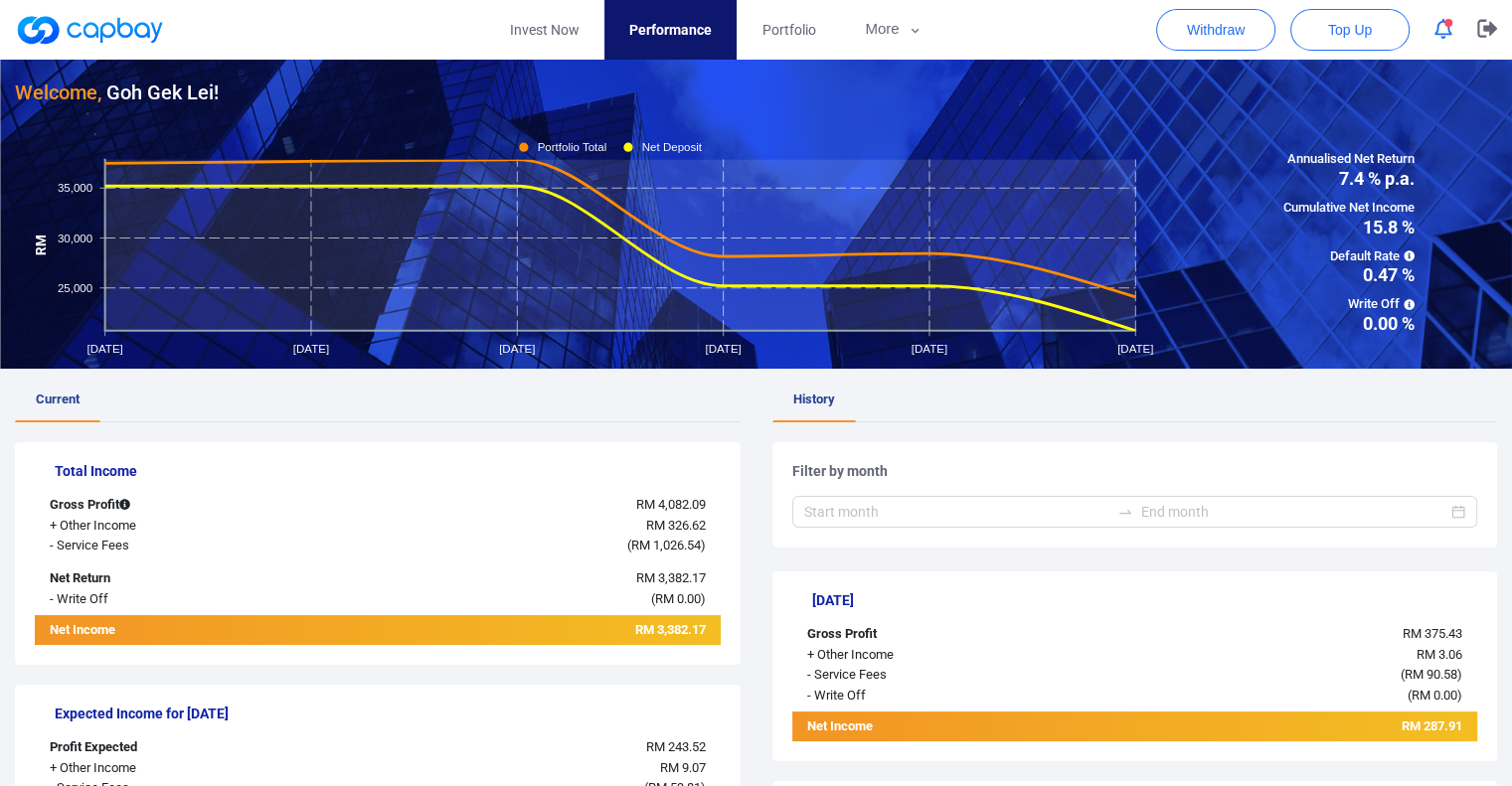 scroll, scrollTop: 0, scrollLeft: 0, axis: both 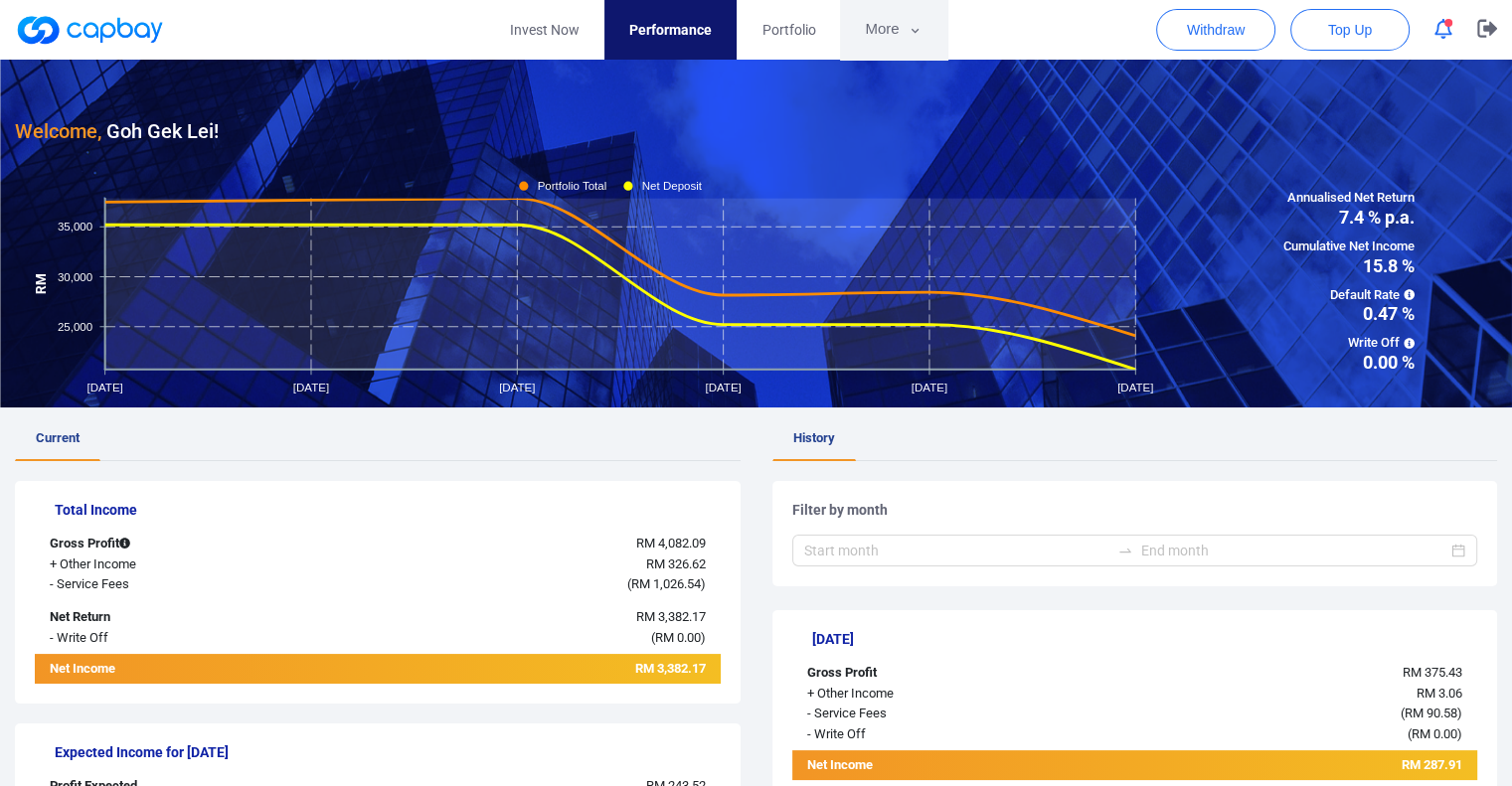 click on "More" at bounding box center (893, 30) 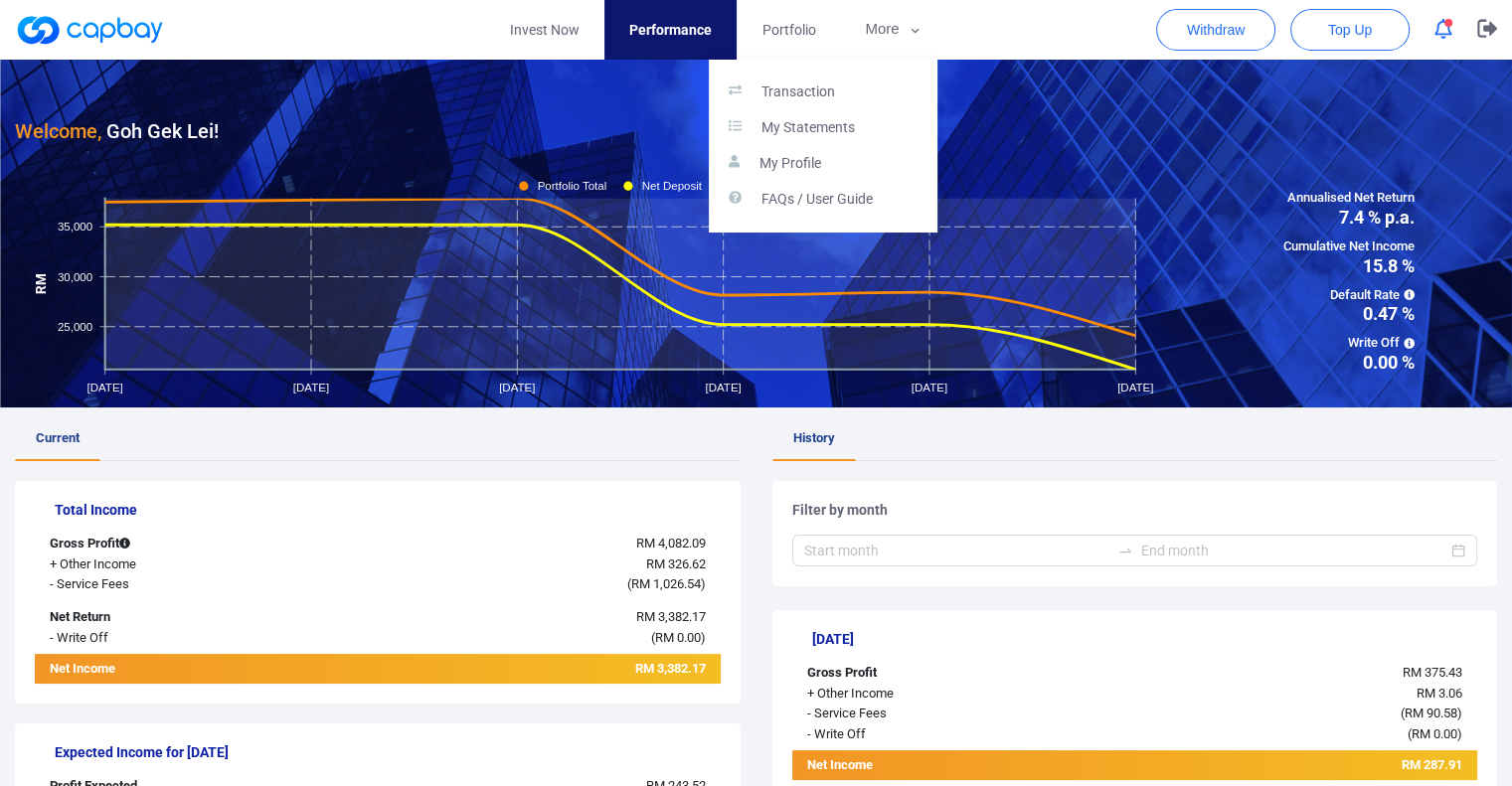 click at bounding box center (756, 393) 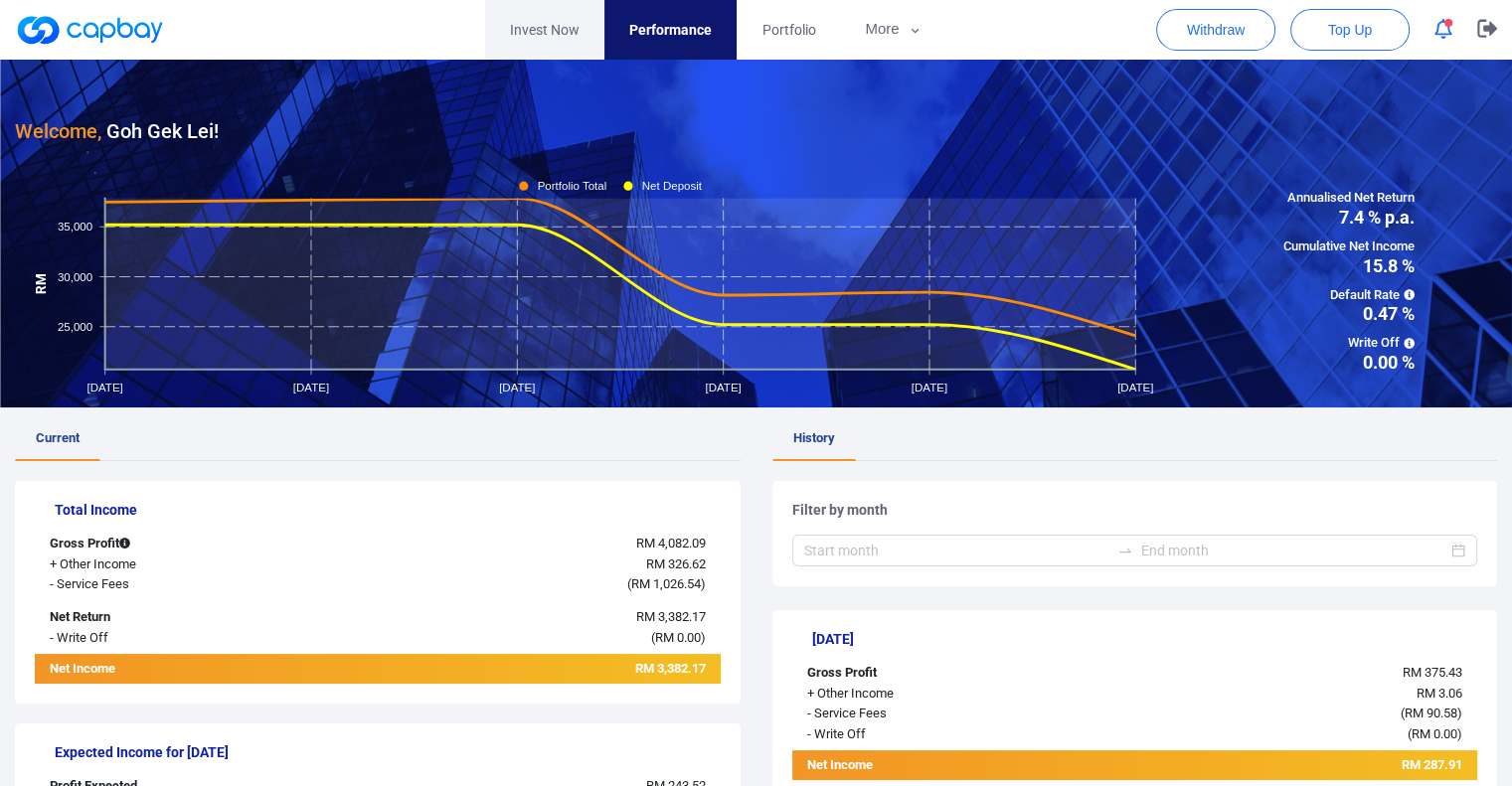 click on "Invest Now" at bounding box center (545, 30) 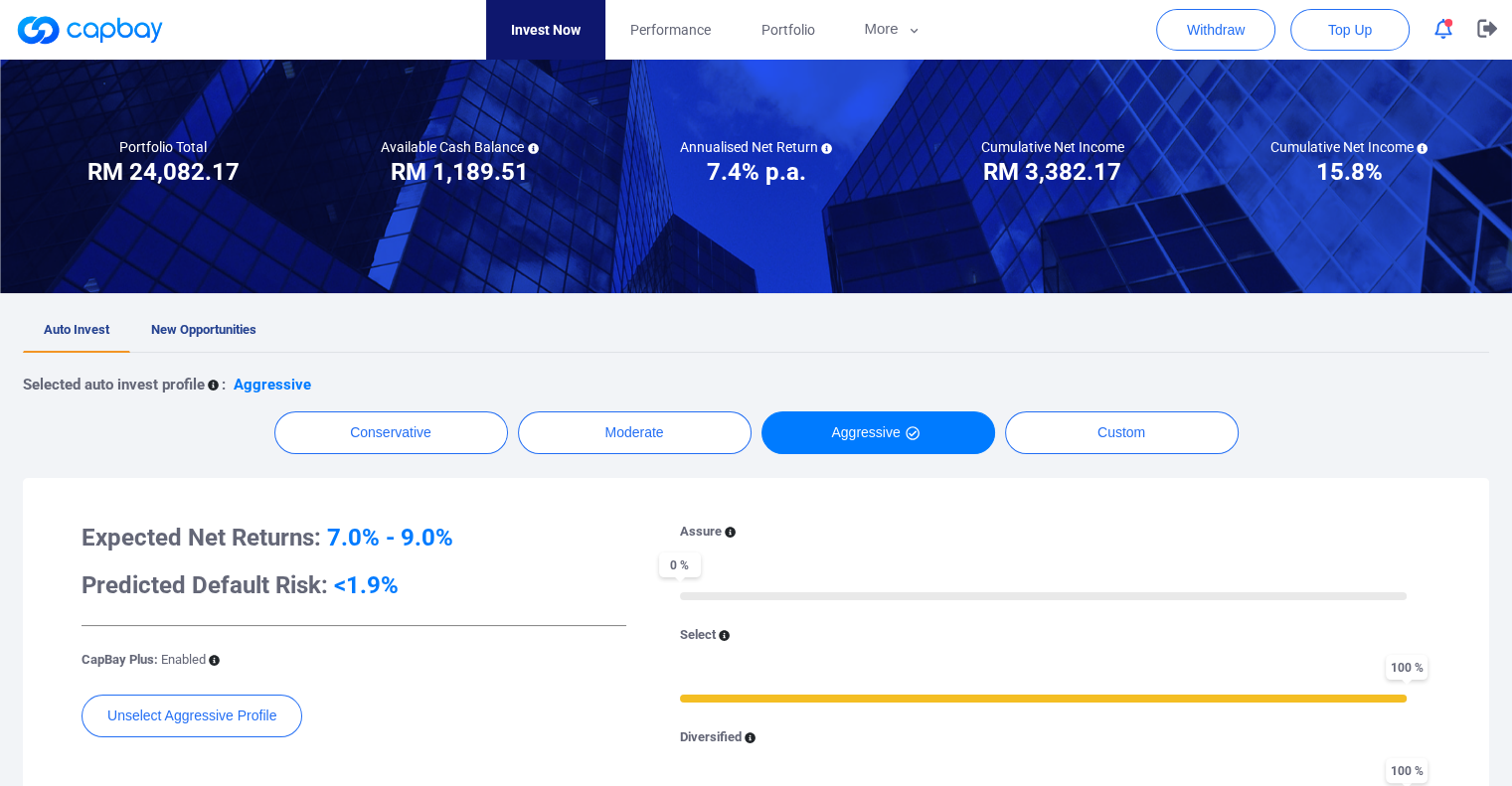 scroll, scrollTop: 298, scrollLeft: 0, axis: vertical 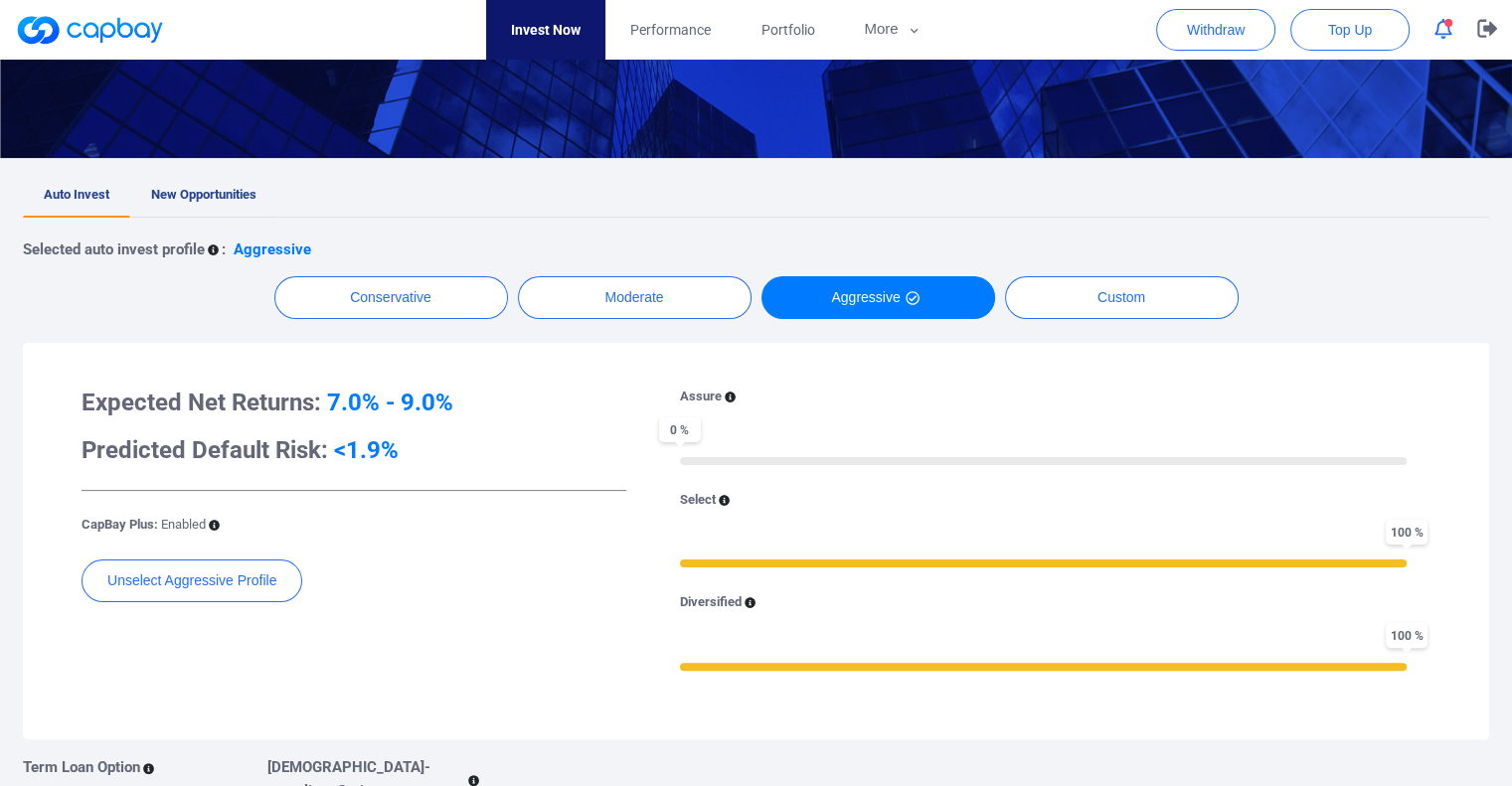 click on "New Opportunities" at bounding box center (204, 196) 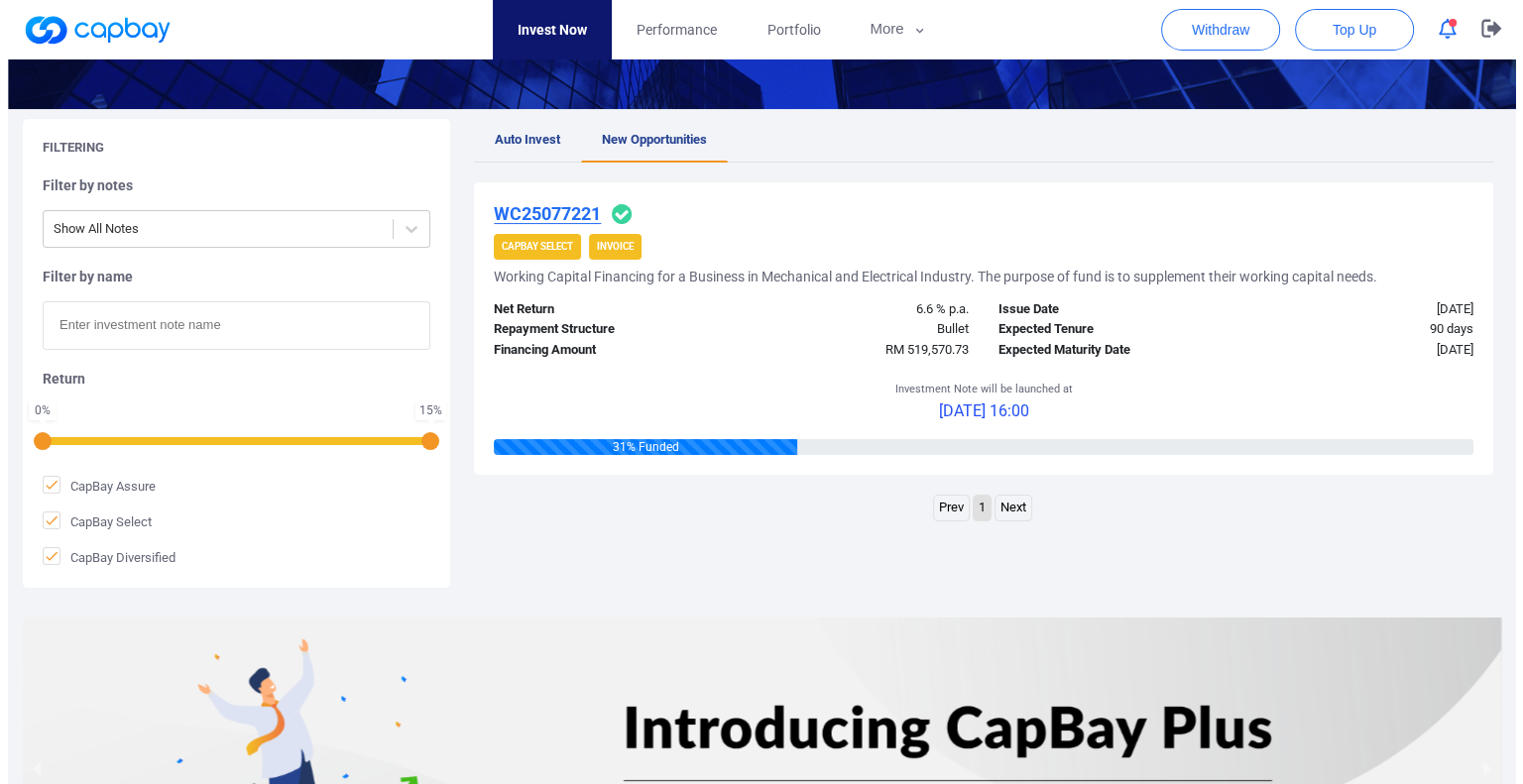 scroll, scrollTop: 0, scrollLeft: 0, axis: both 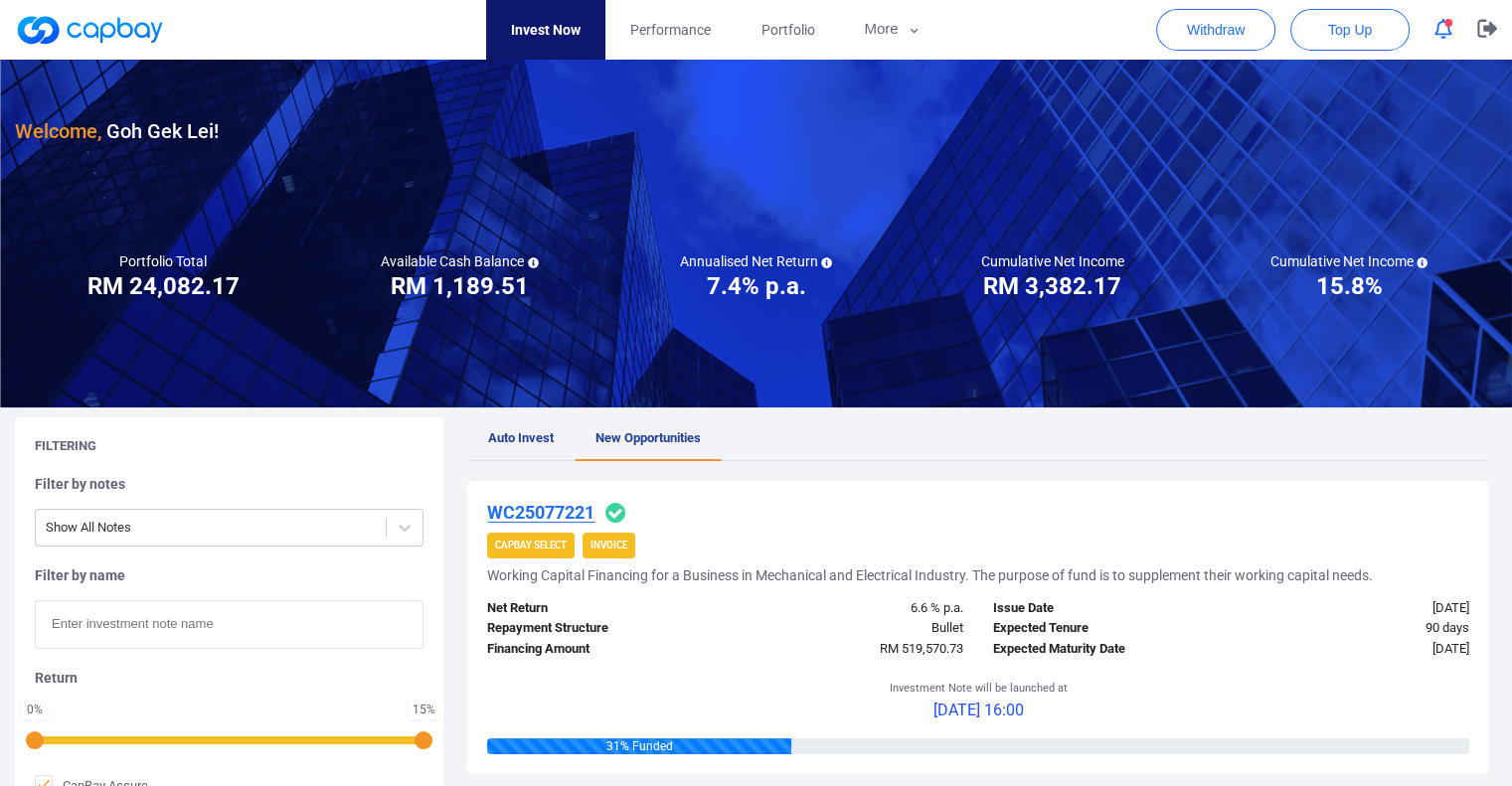 click on "Auto Invest" at bounding box center [521, 437] 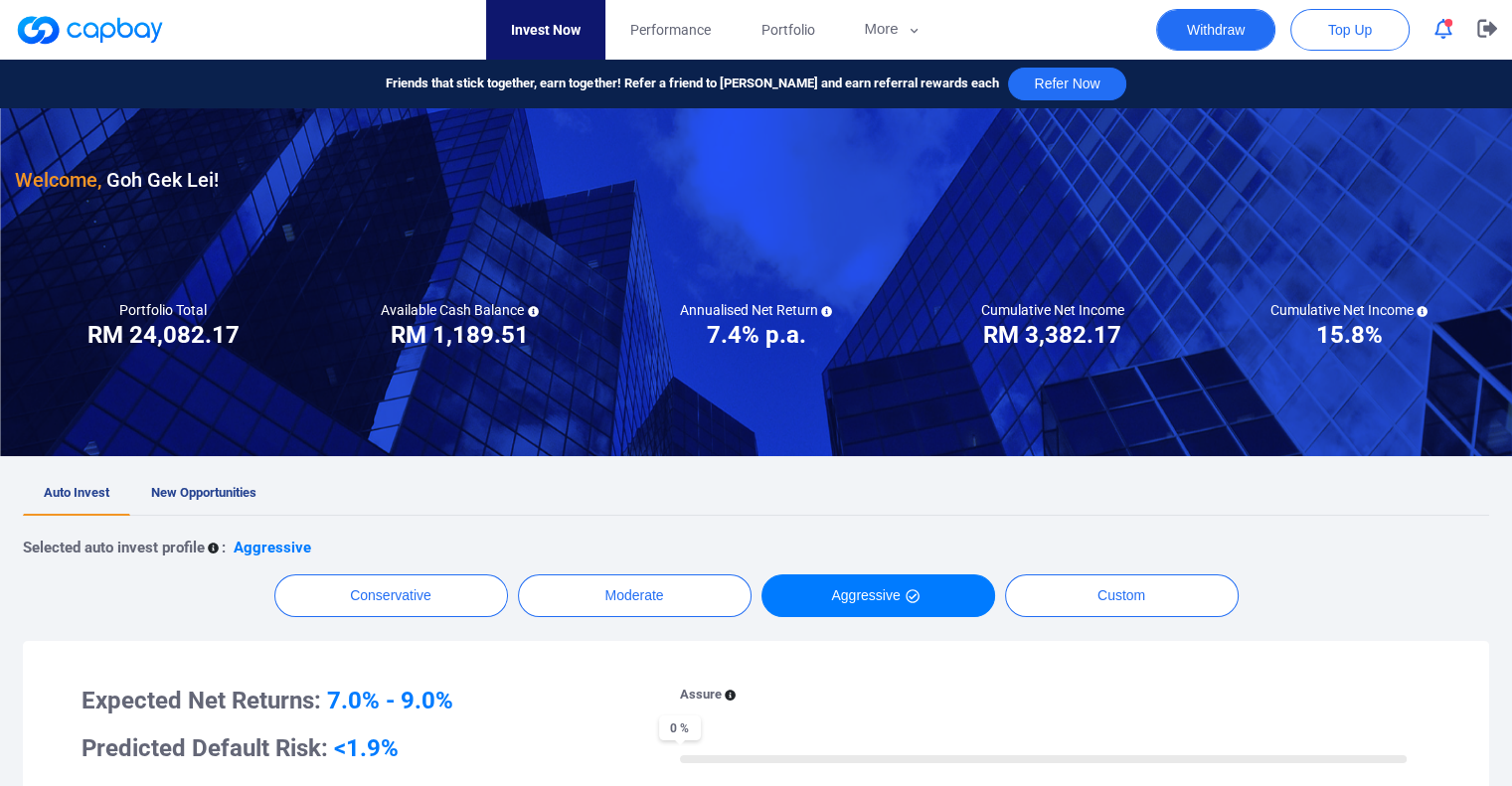 click on "Withdraw" at bounding box center (1216, 30) 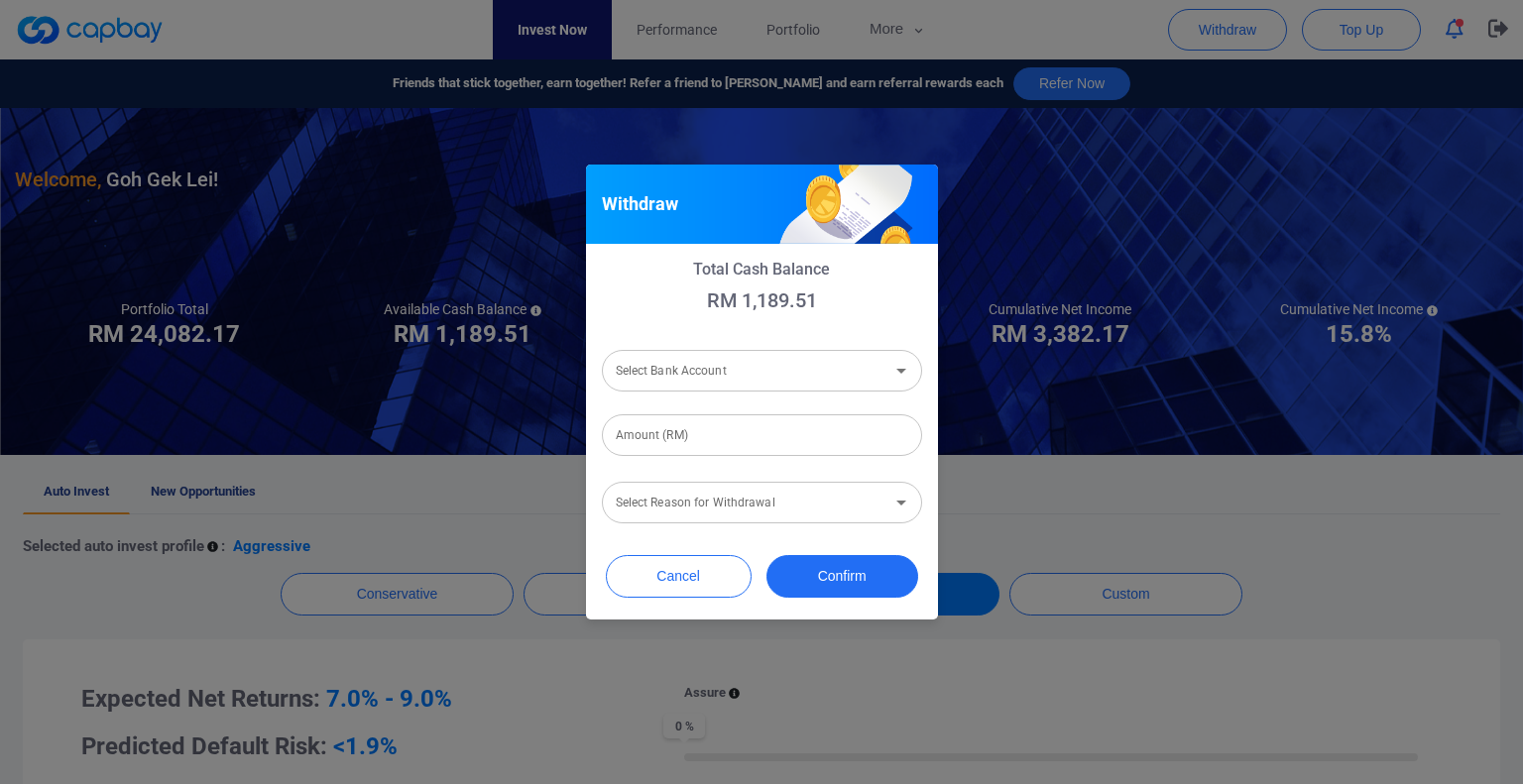 click on "Select Bank Account" at bounding box center [746, 371] 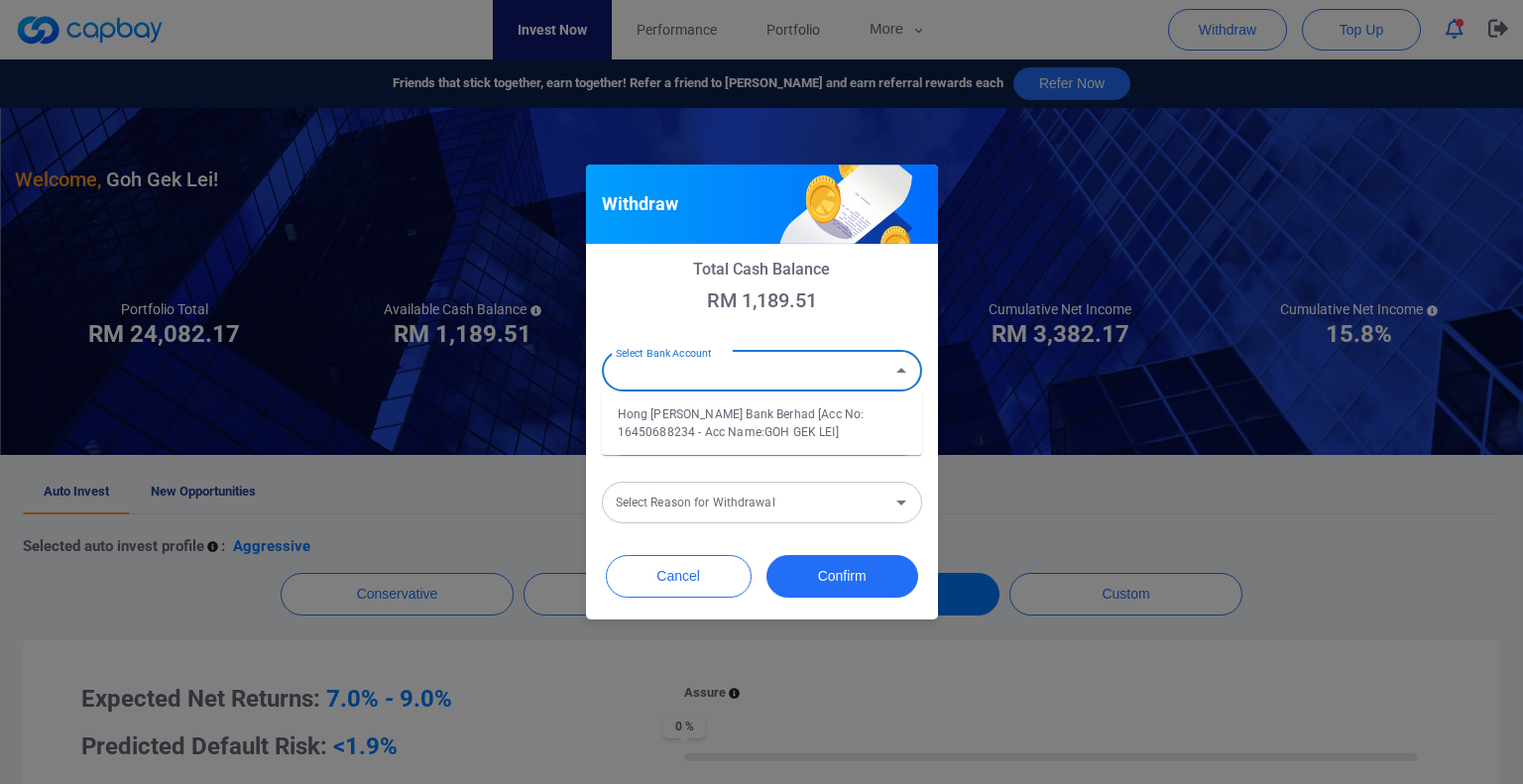 click on "Hong [PERSON_NAME] Bank Berhad [Acc No: 16450688234 - Acc Name:GOH GEK LEI]" at bounding box center [762, 423] 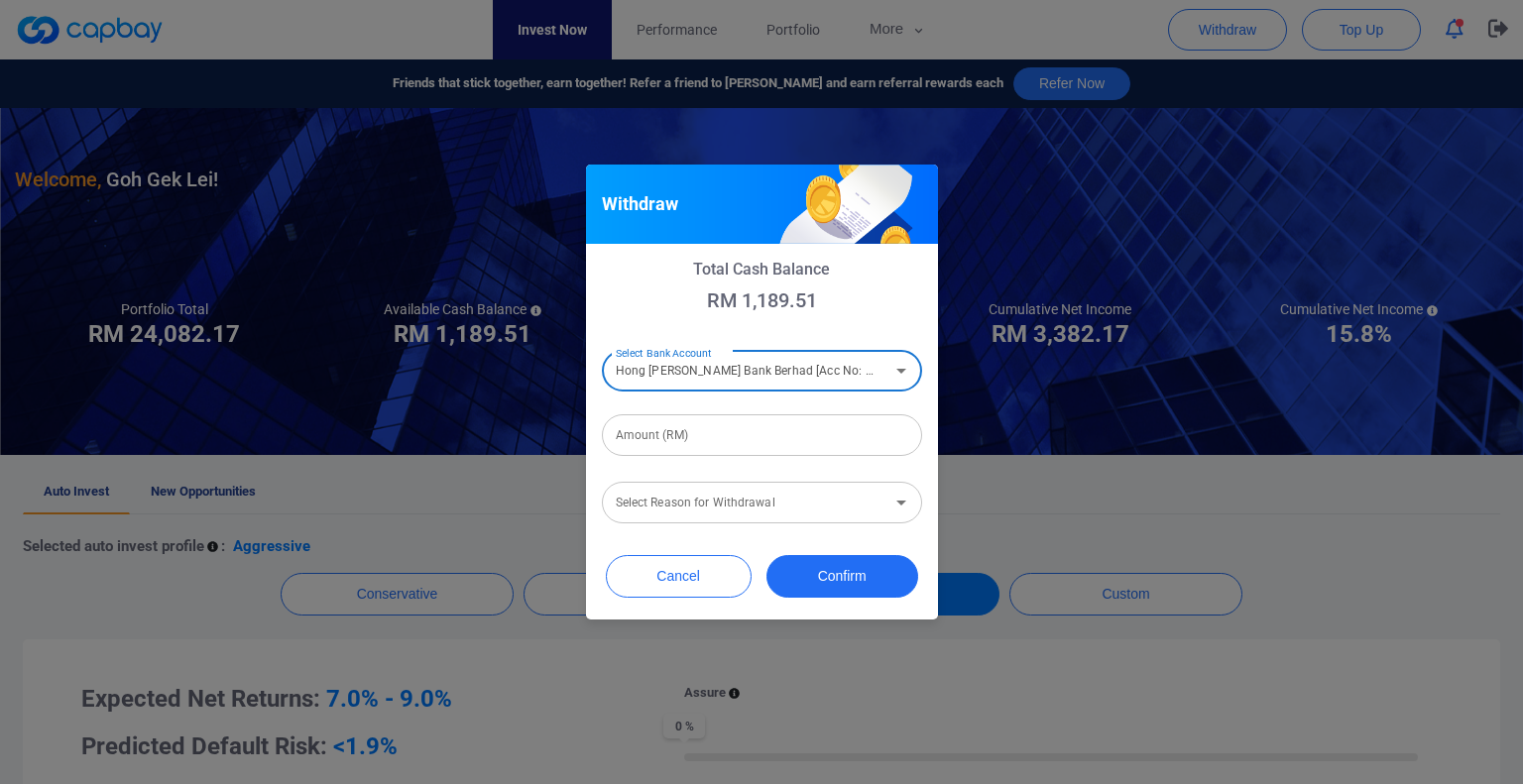 click on "Amount (RM)" at bounding box center [762, 435] 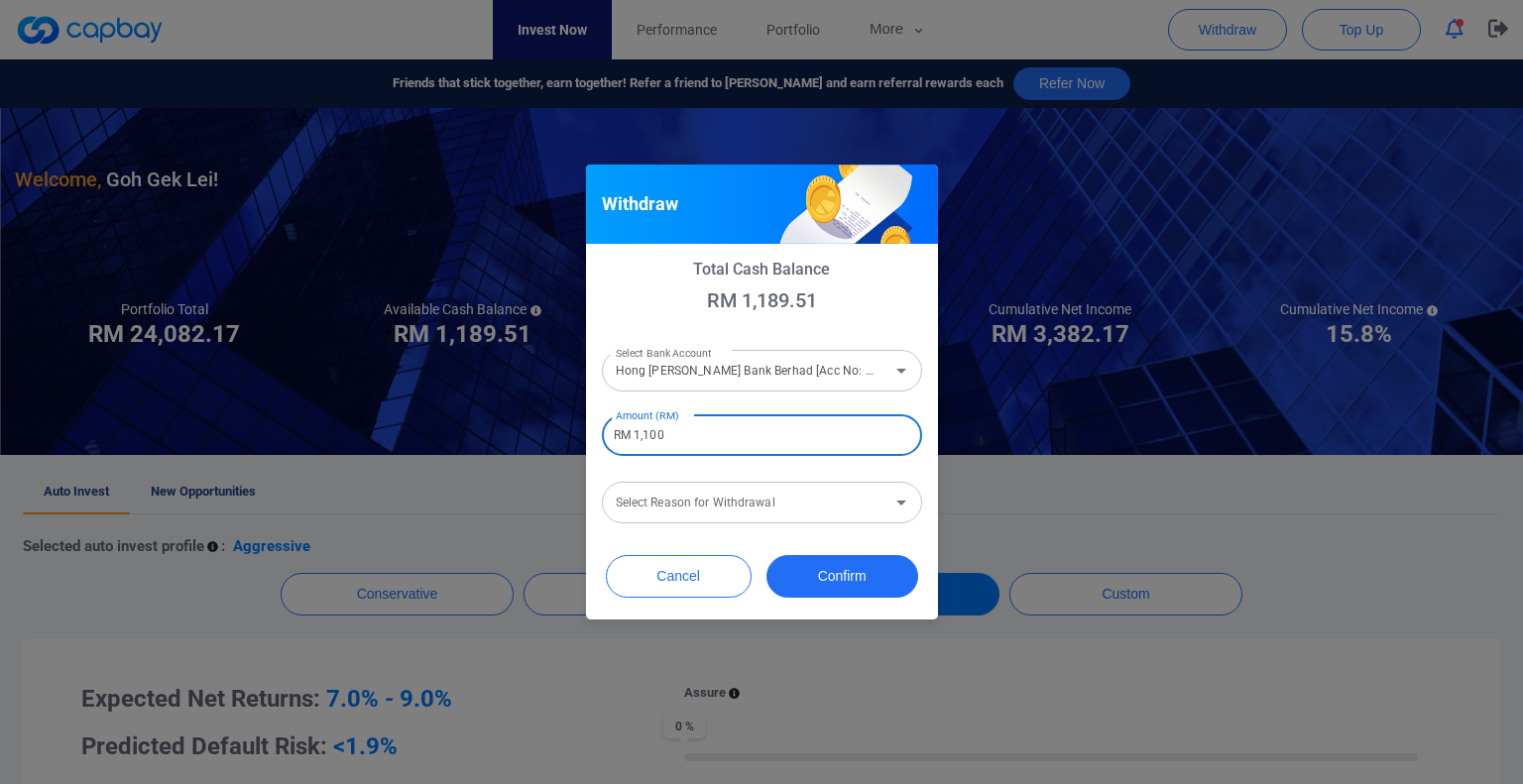 type on "RM 1,100" 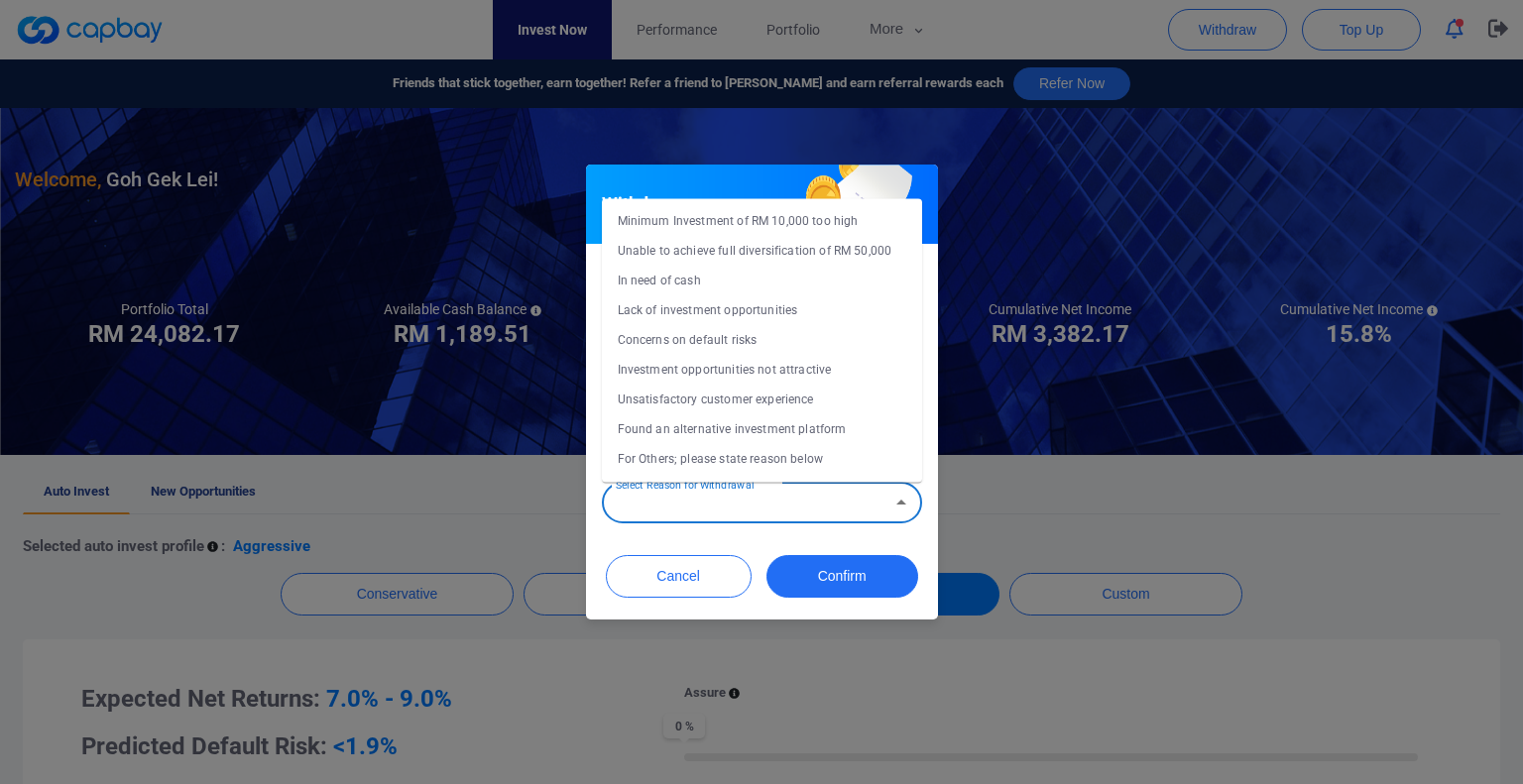 click on "In need of cash" at bounding box center (762, 280) 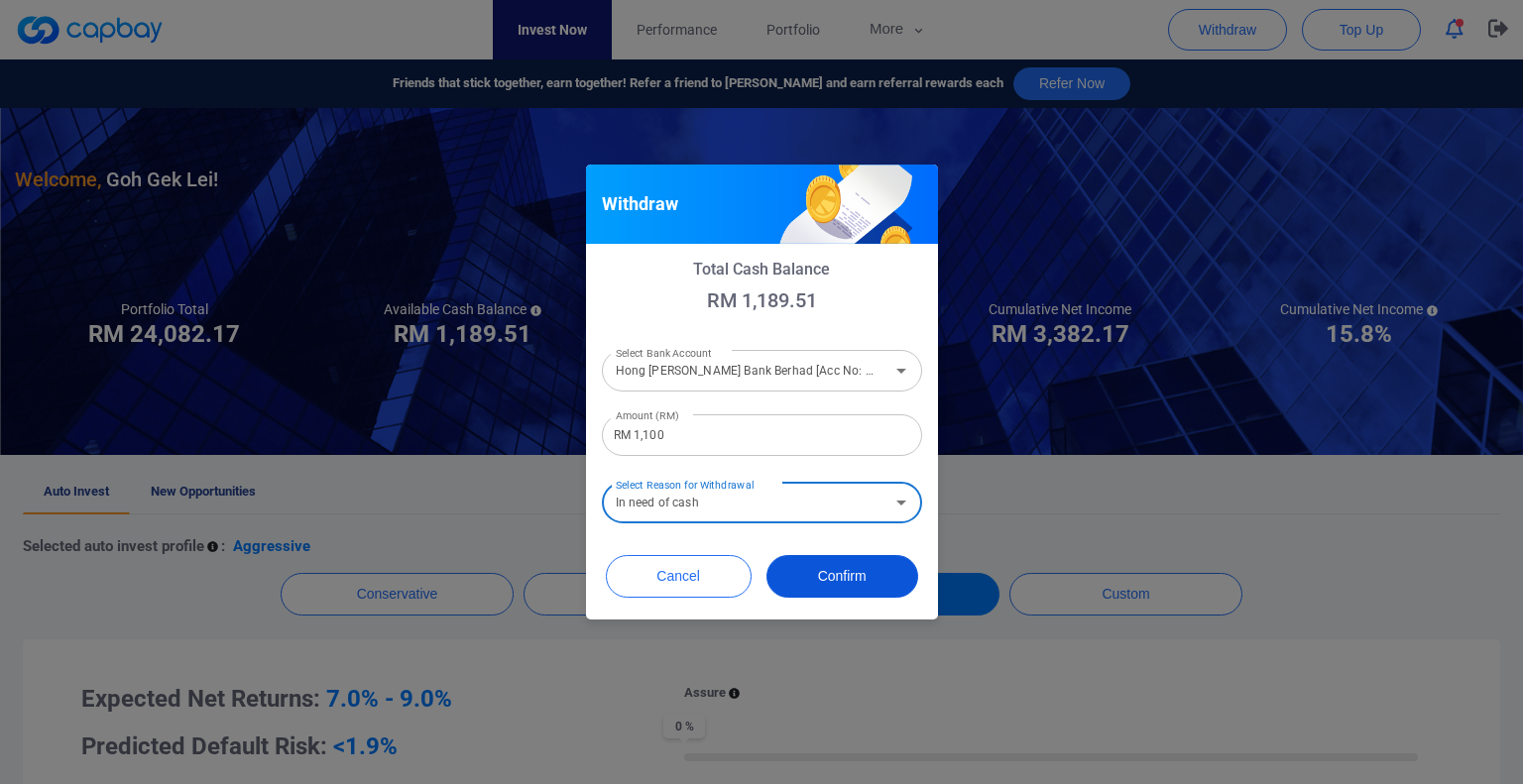 click on "Confirm" at bounding box center (842, 576) 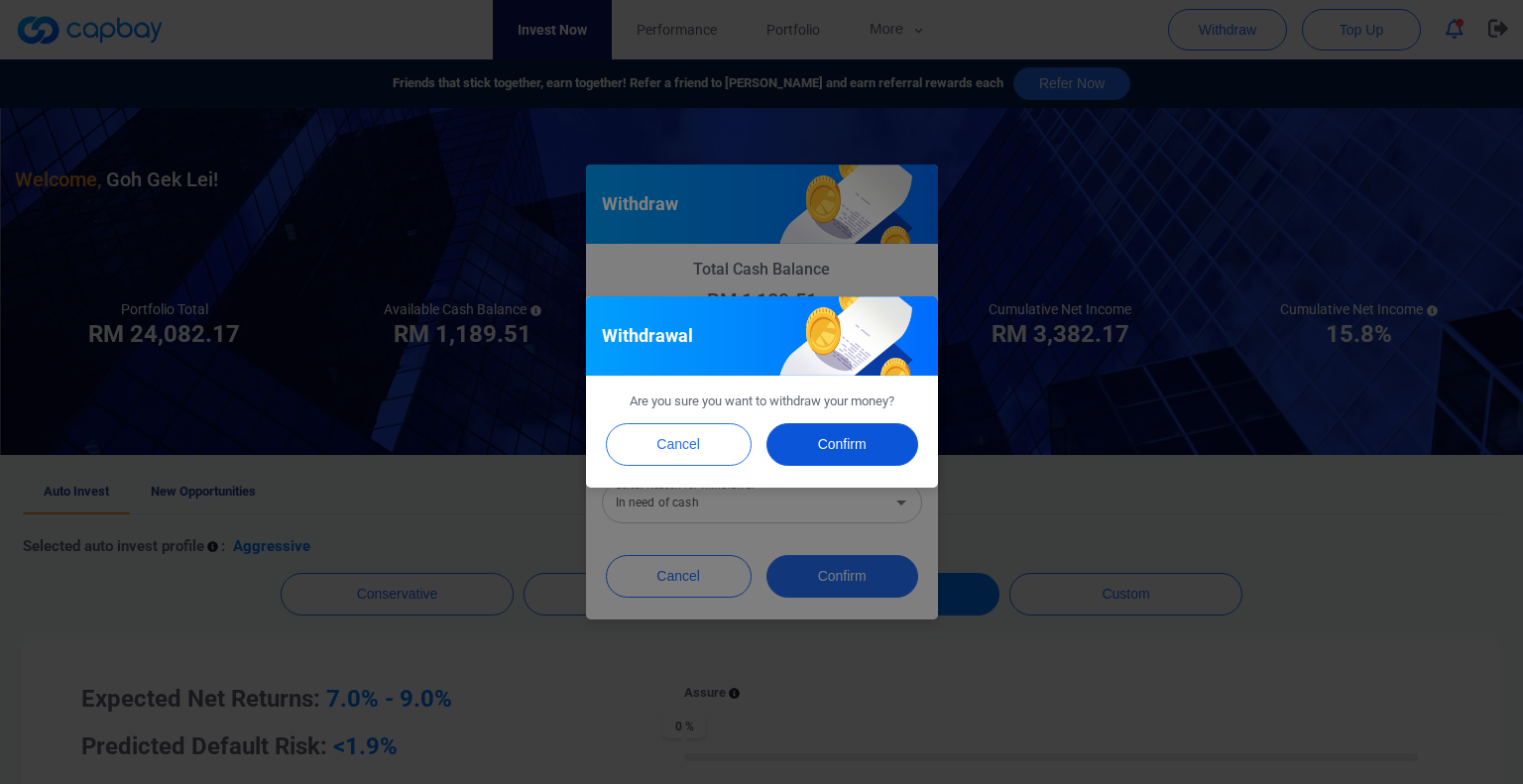 click on "Confirm" at bounding box center (842, 444) 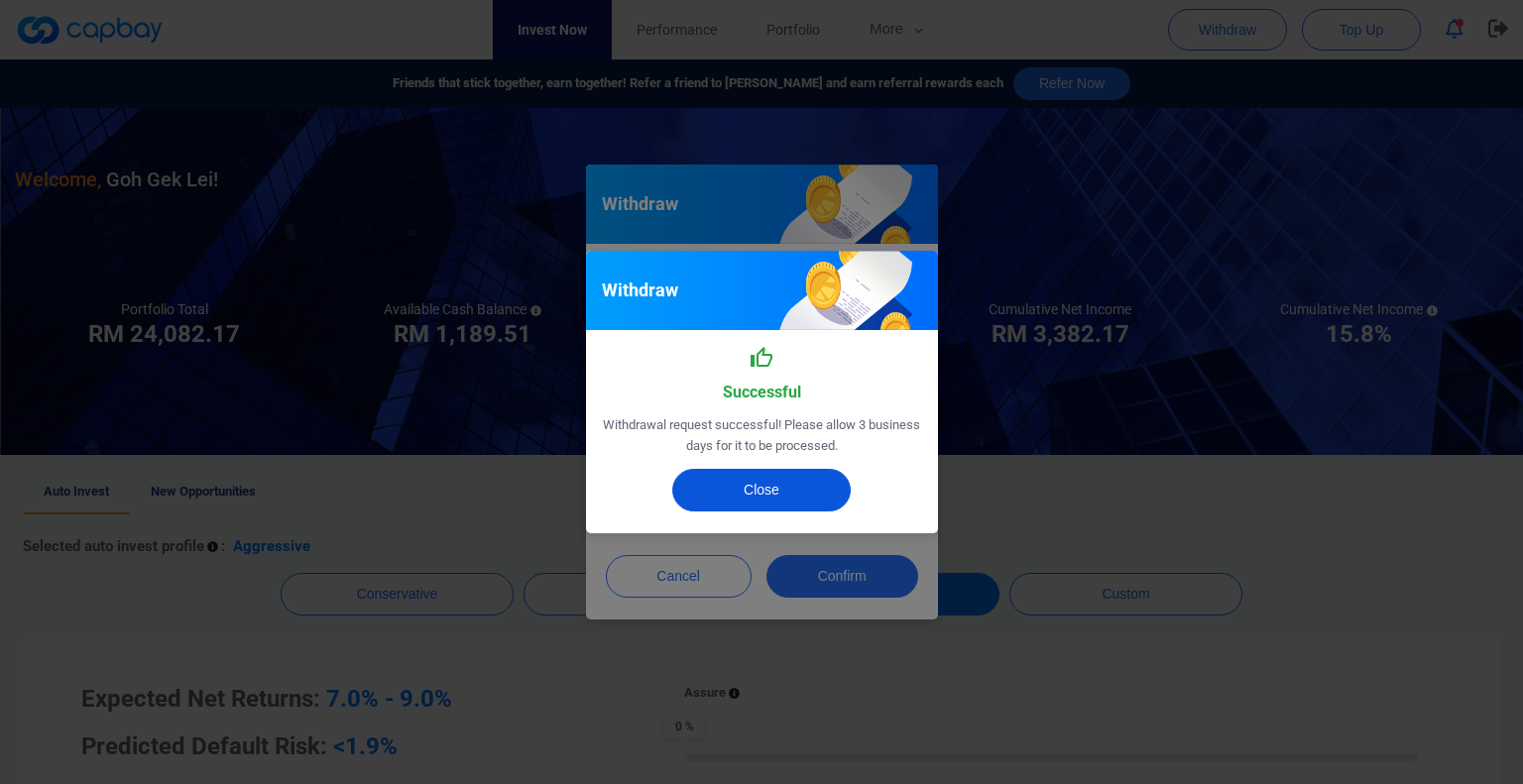 click on "Close" at bounding box center [762, 490] 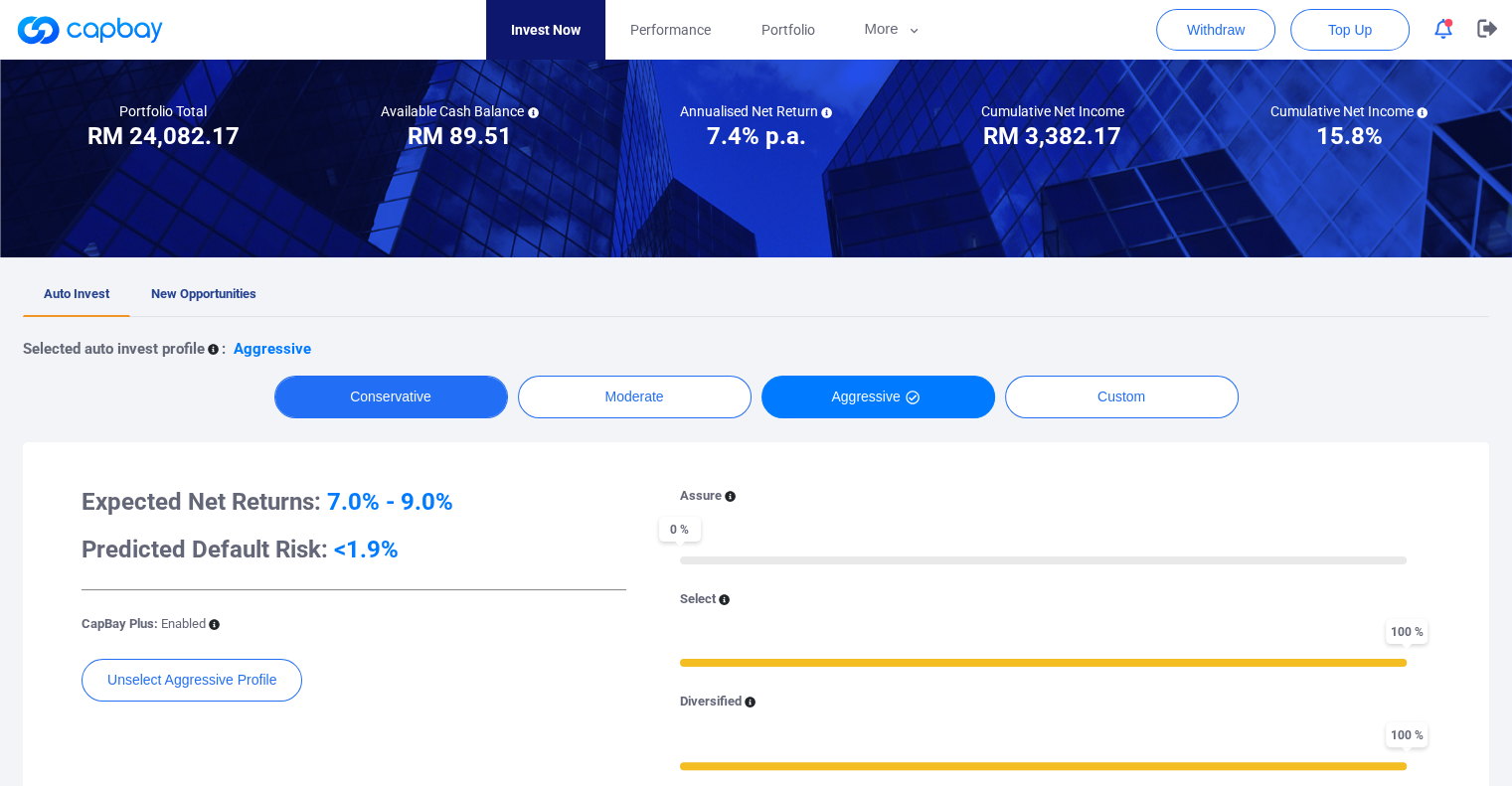 scroll, scrollTop: 0, scrollLeft: 0, axis: both 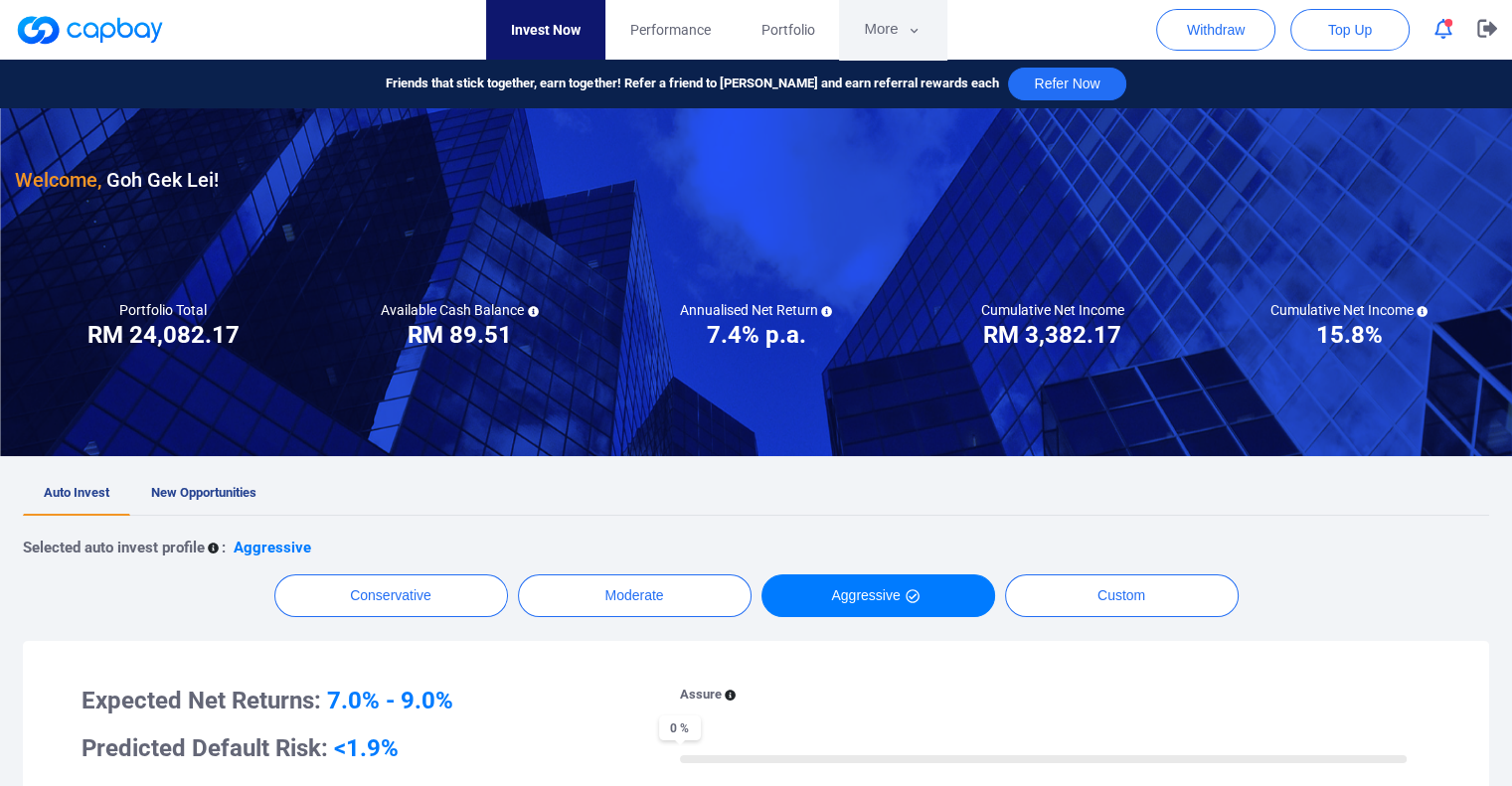 click on "More" at bounding box center (892, 30) 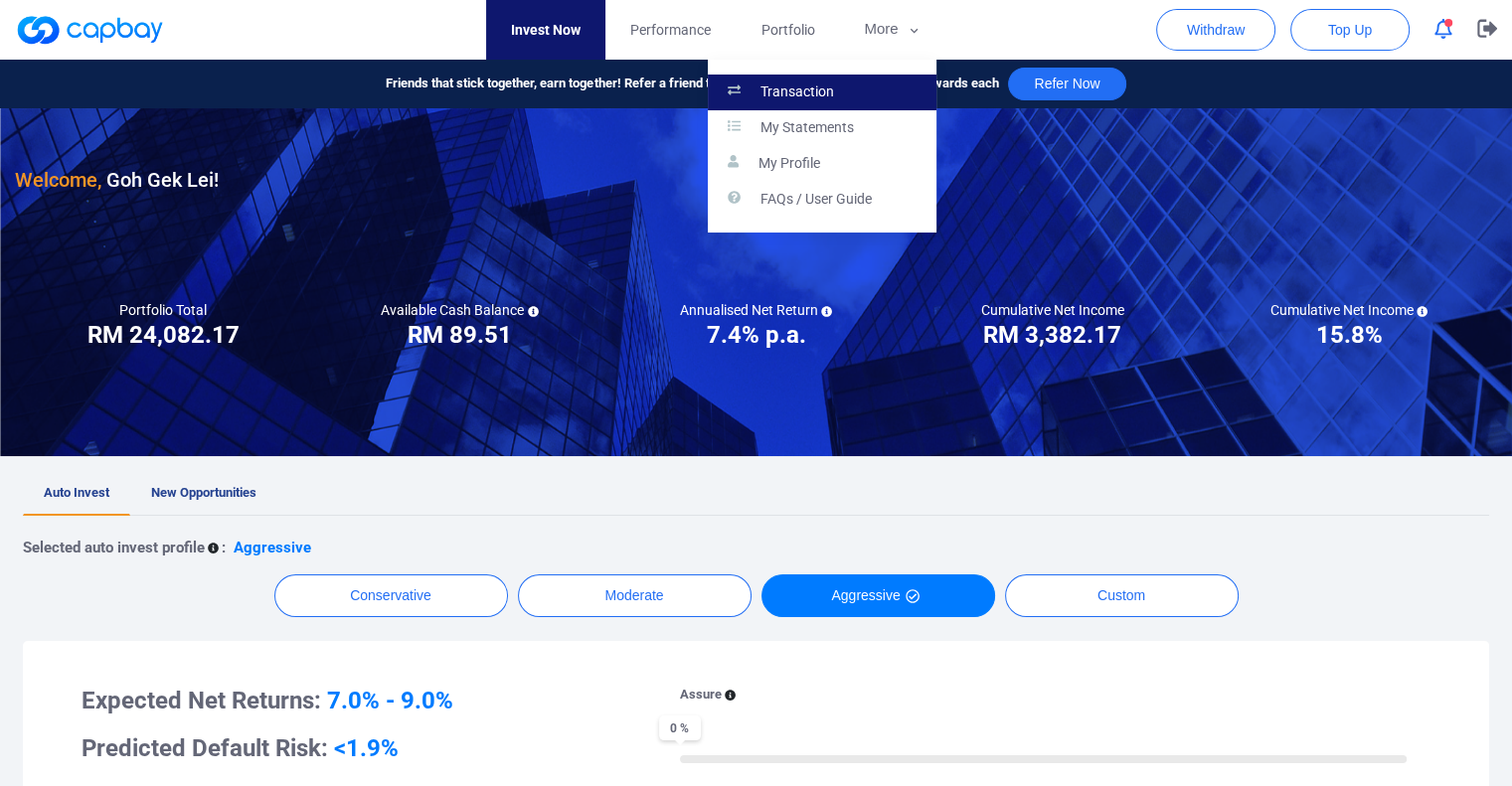 click on "Transaction" at bounding box center (822, 92) 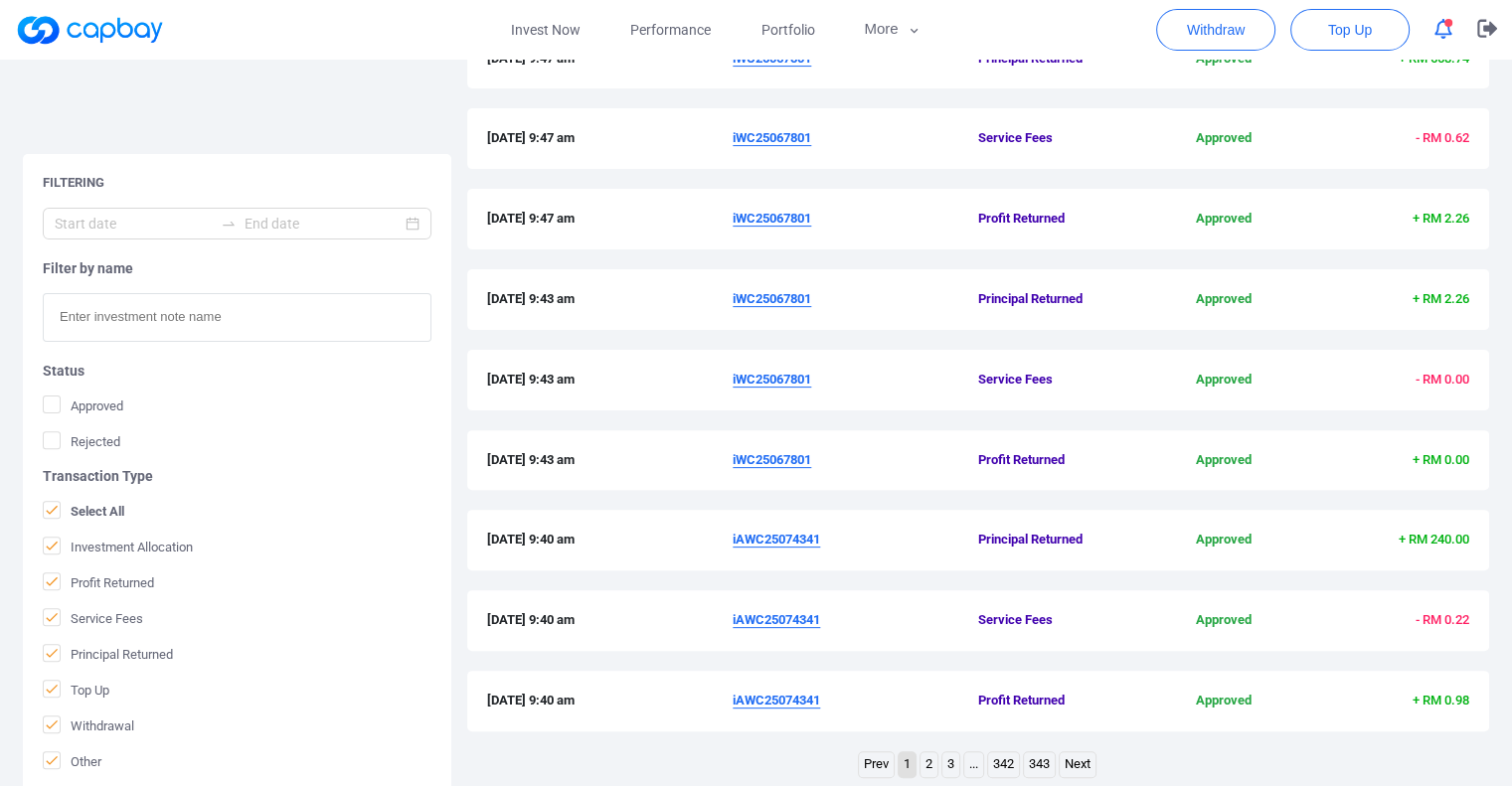 scroll, scrollTop: 628, scrollLeft: 0, axis: vertical 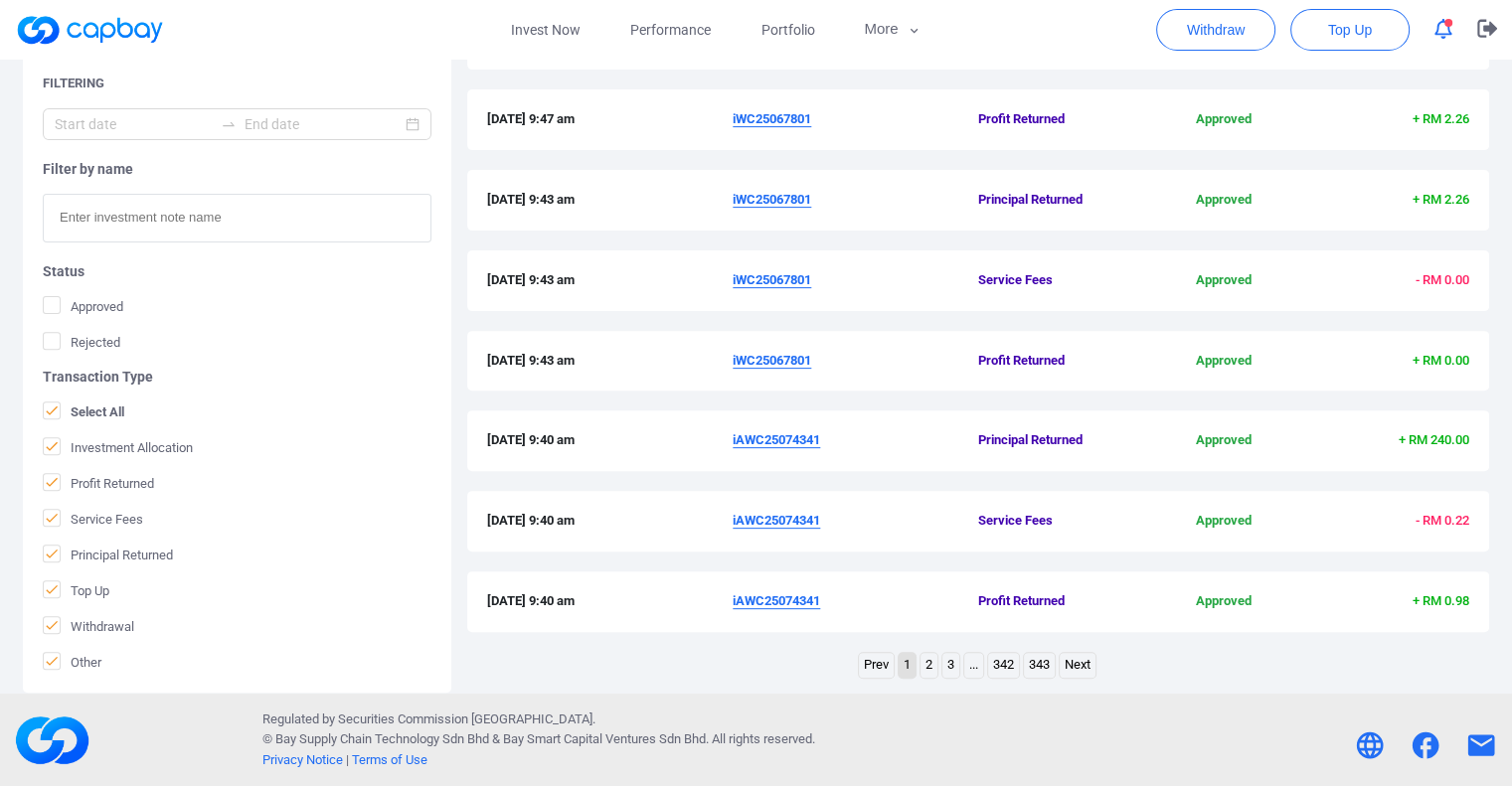 click on "3" at bounding box center (950, 665) 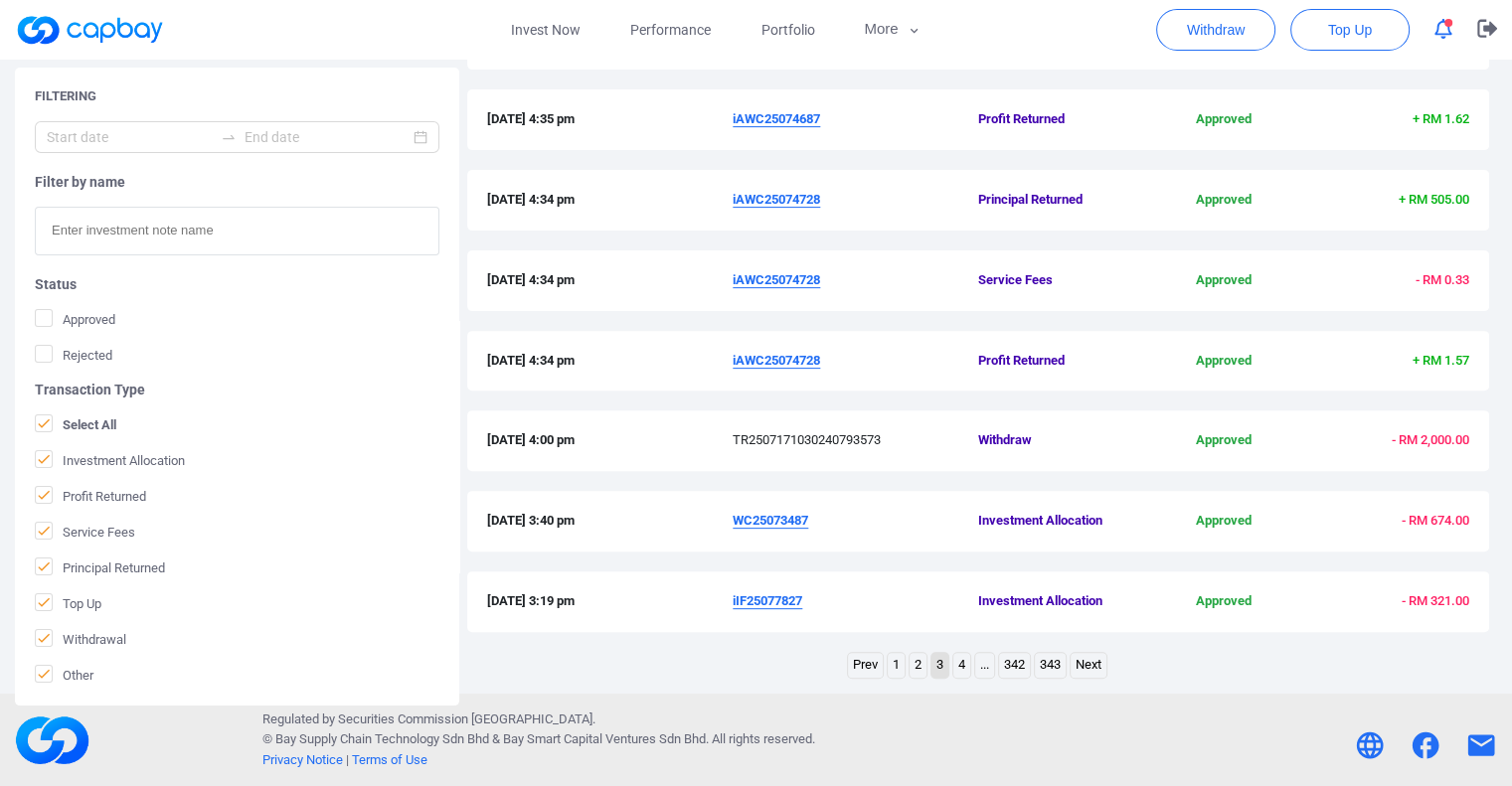 scroll, scrollTop: 529, scrollLeft: 0, axis: vertical 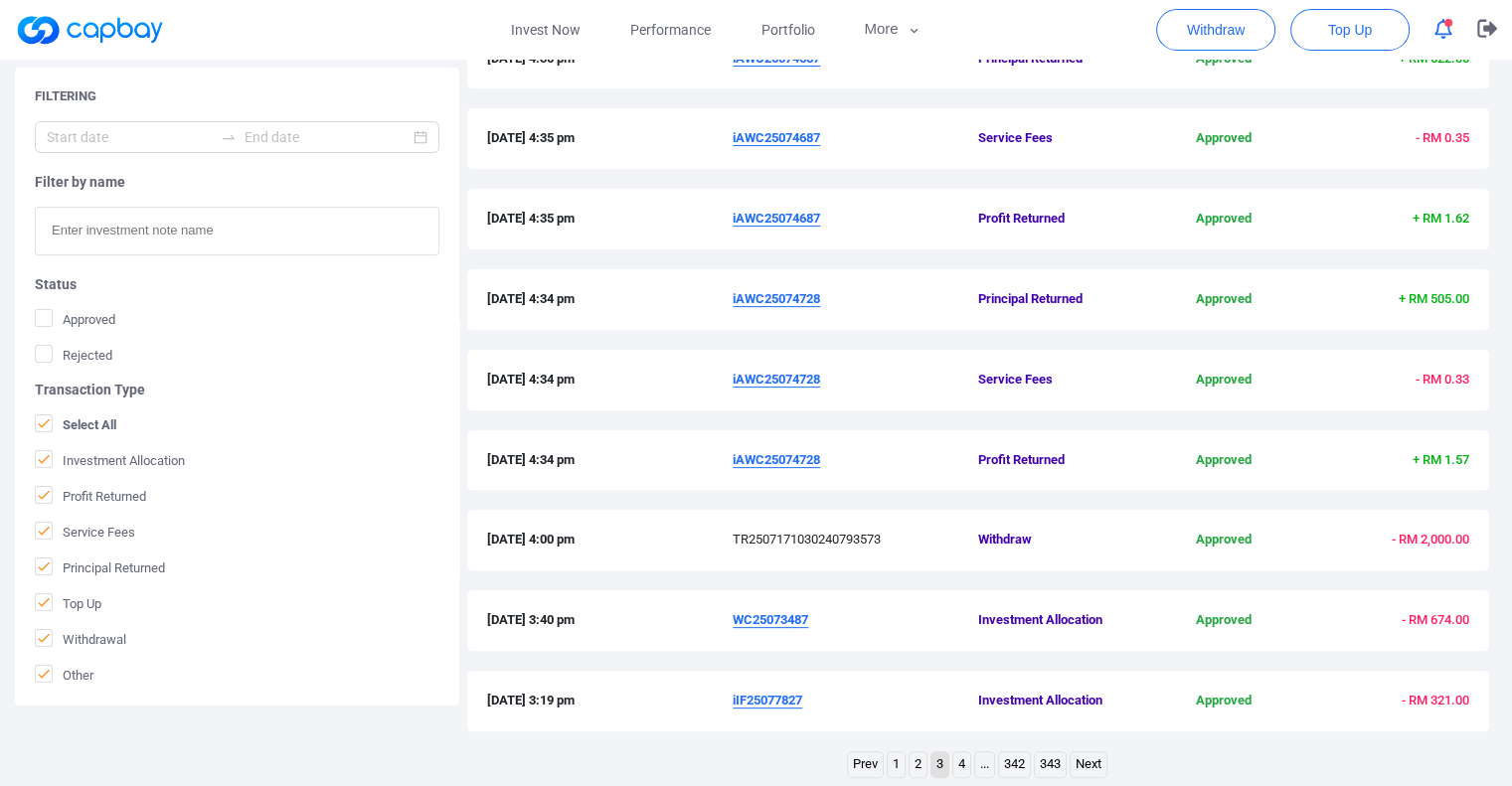 click on "2" at bounding box center [918, 764] 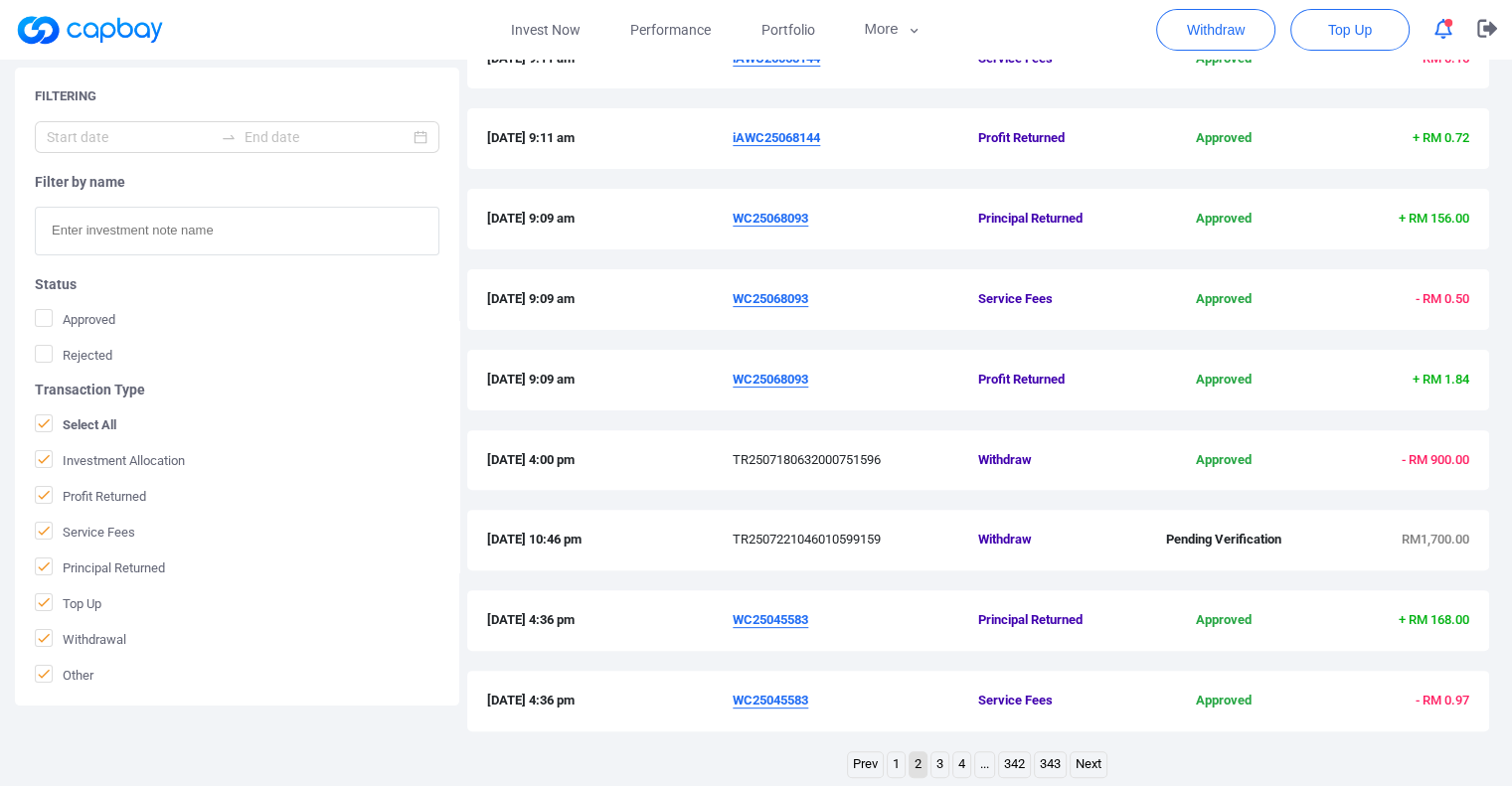 scroll, scrollTop: 628, scrollLeft: 0, axis: vertical 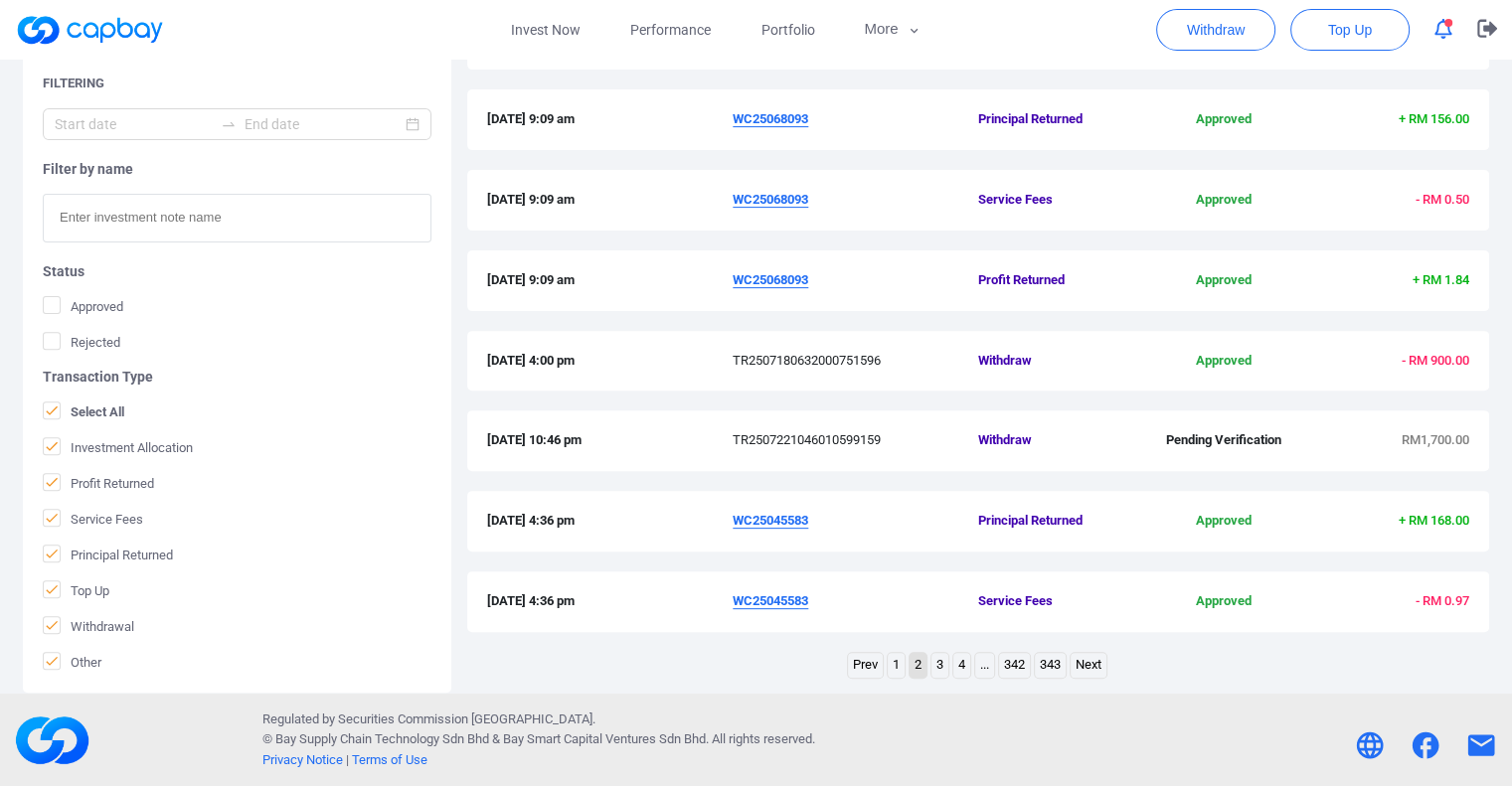click on "1" at bounding box center [896, 665] 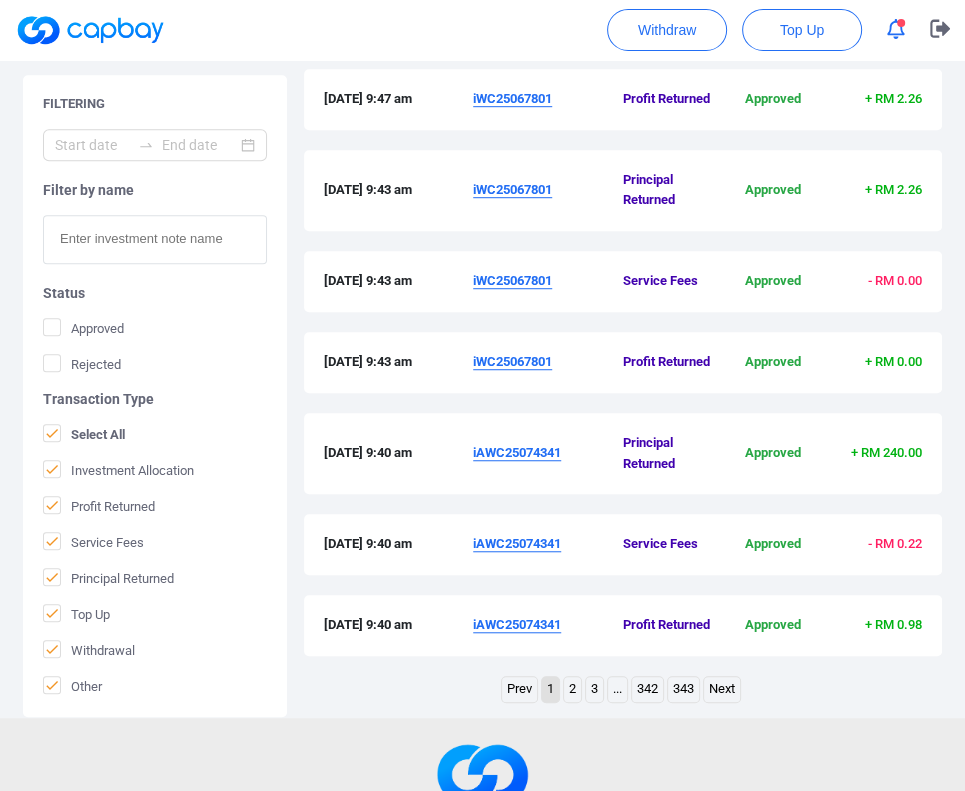 scroll, scrollTop: 908, scrollLeft: 0, axis: vertical 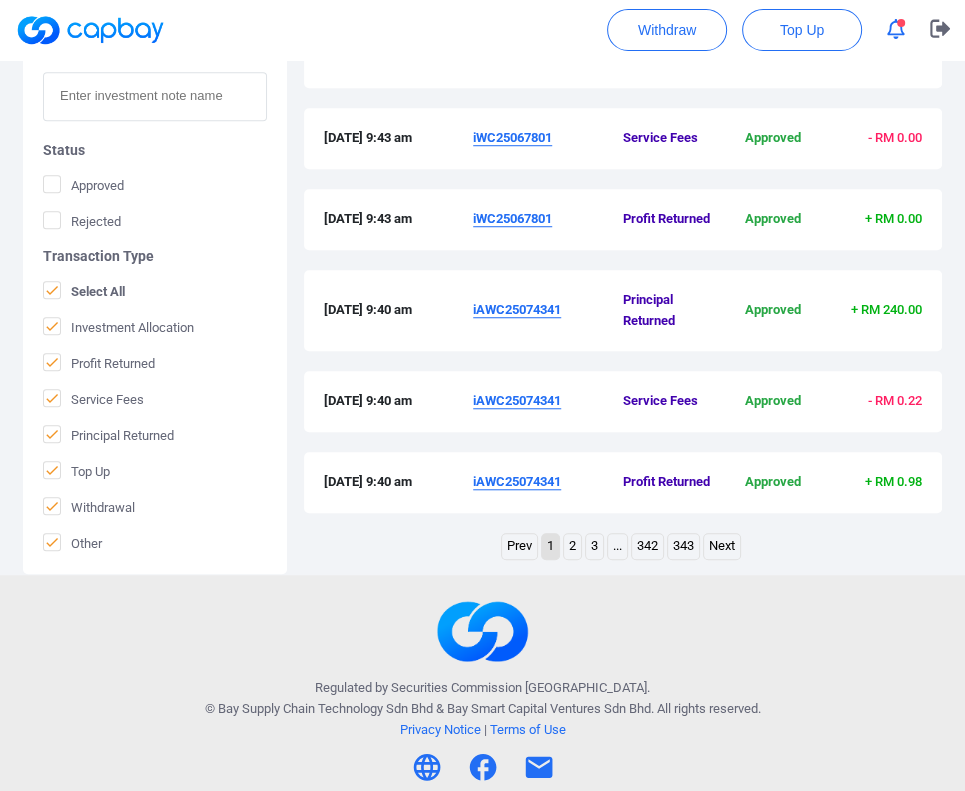 click on "2" at bounding box center [572, 546] 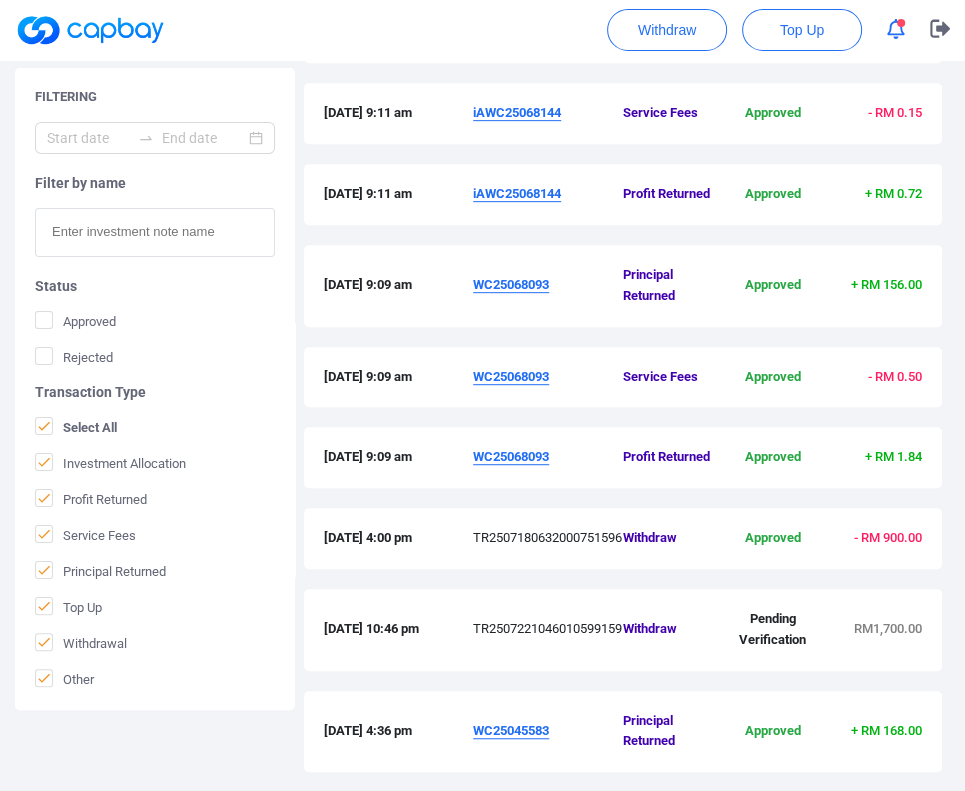 scroll, scrollTop: 868, scrollLeft: 0, axis: vertical 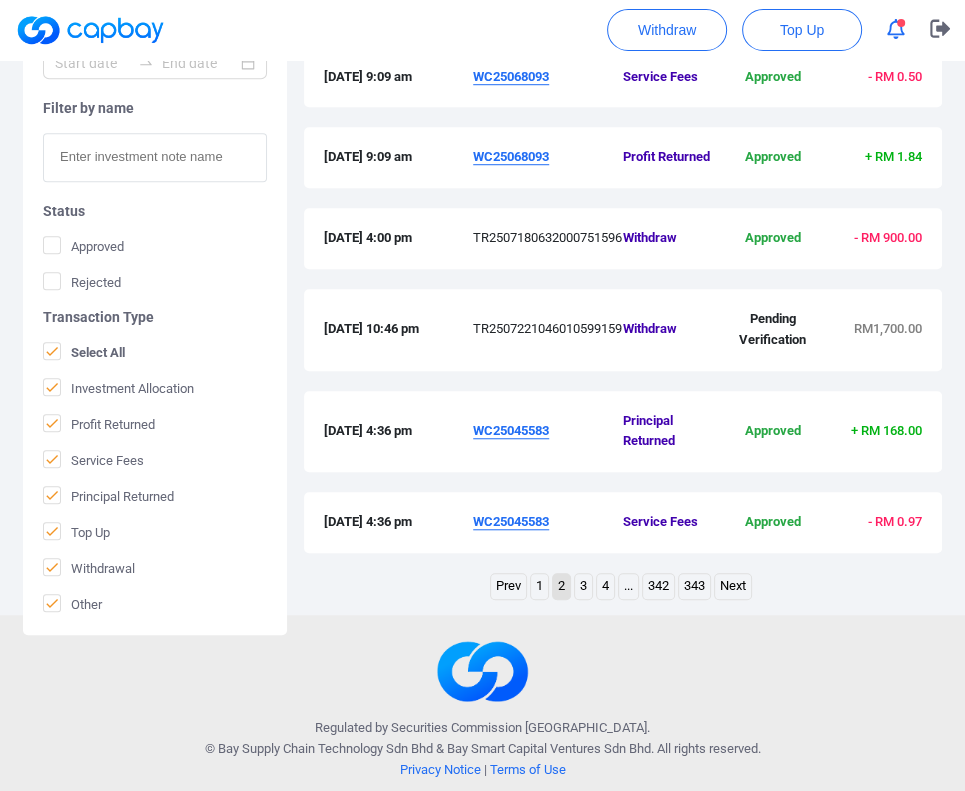 click on "1" at bounding box center [539, 586] 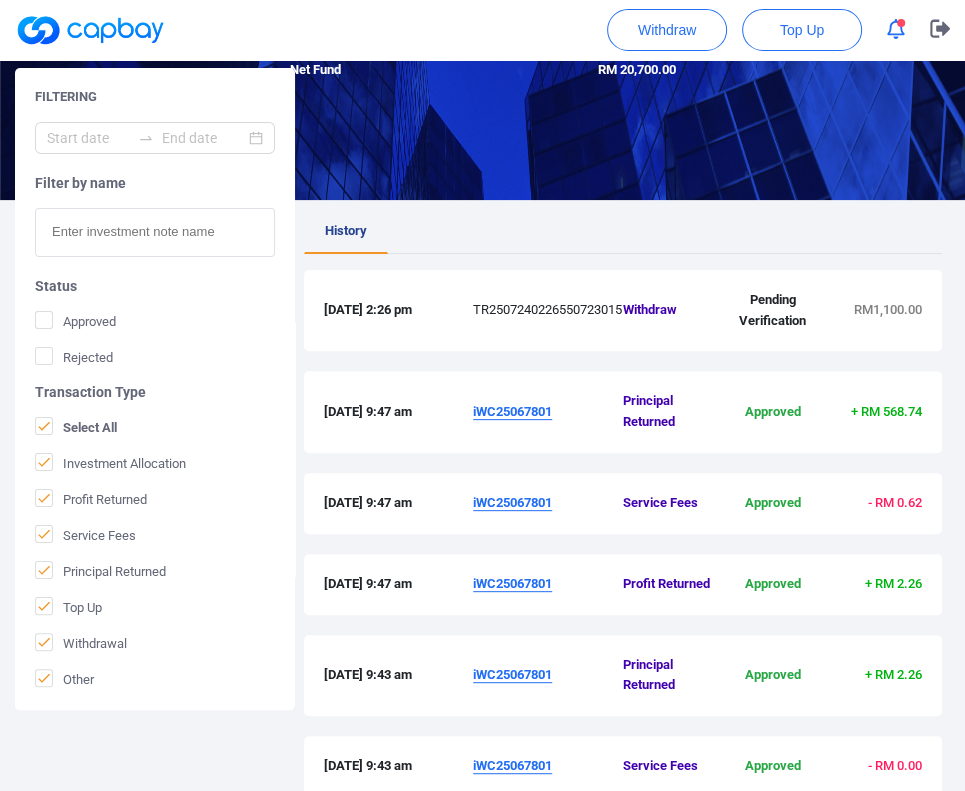 scroll, scrollTop: 68, scrollLeft: 0, axis: vertical 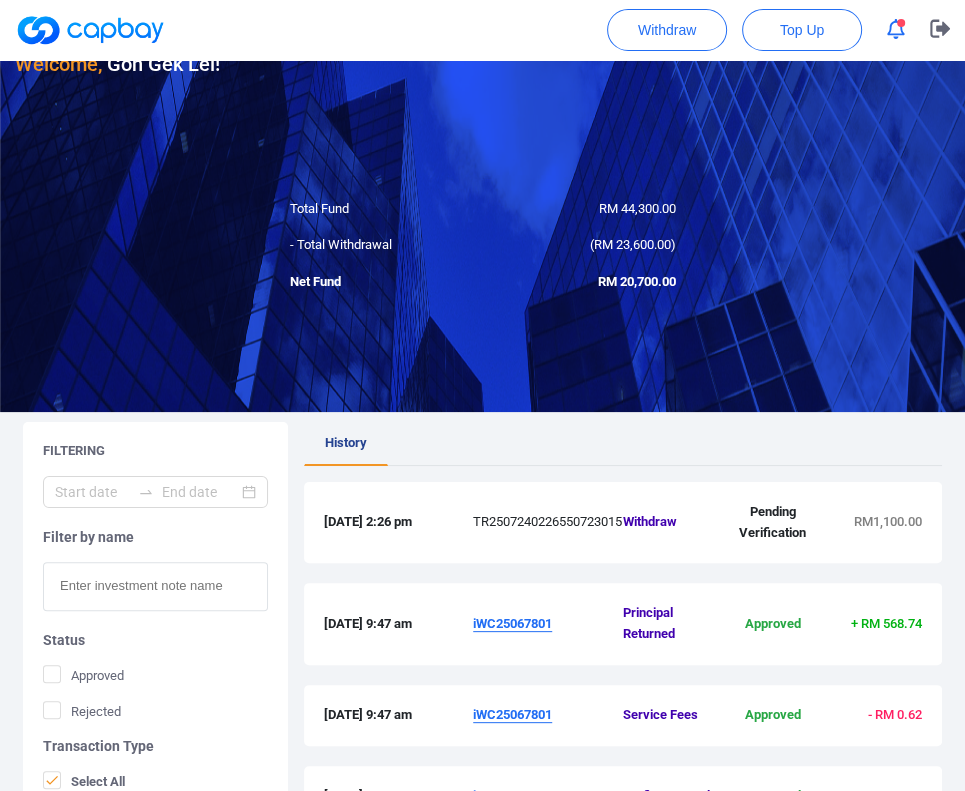 click on "History" at bounding box center (623, 444) 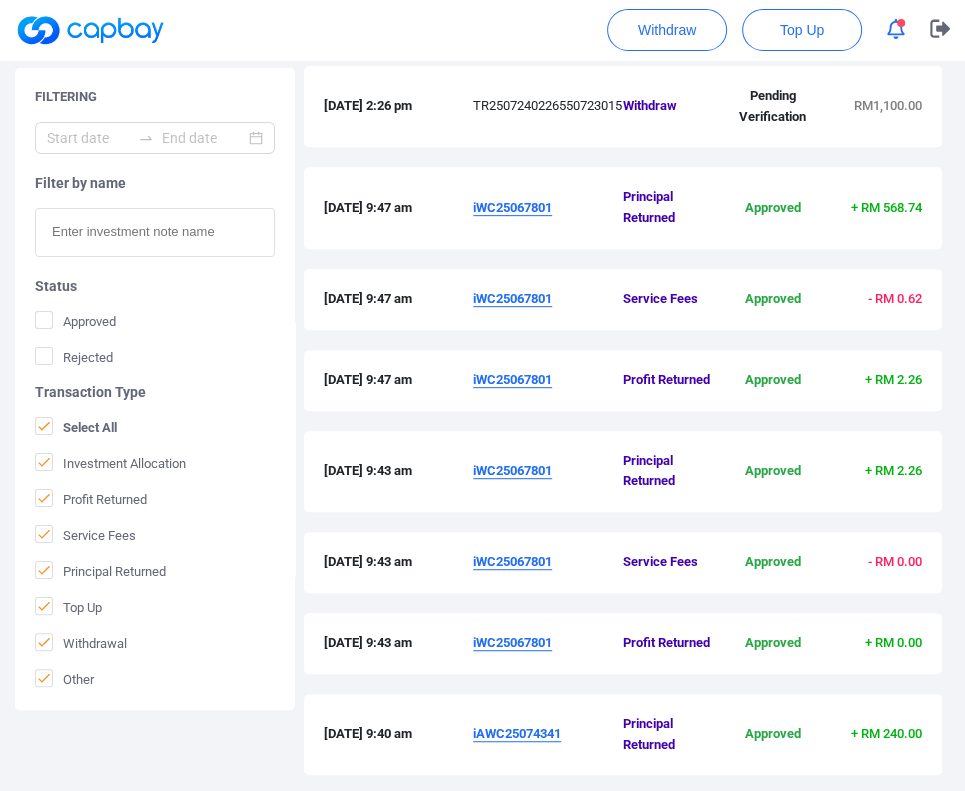 scroll, scrollTop: 868, scrollLeft: 0, axis: vertical 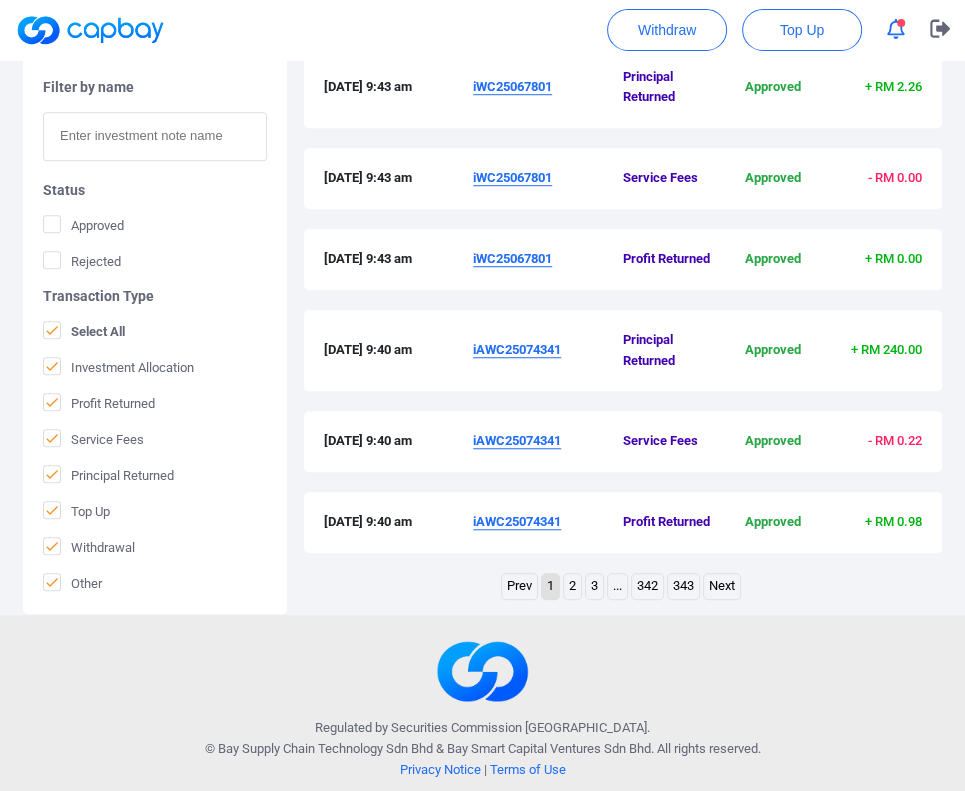 click on "2" at bounding box center (572, 586) 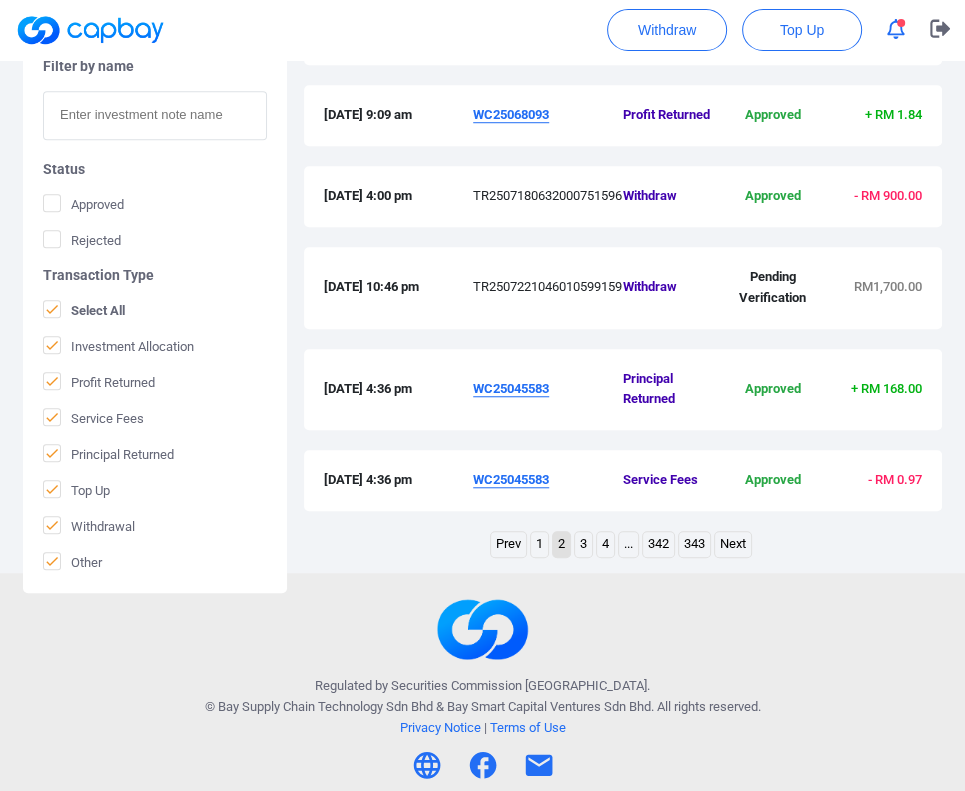 scroll, scrollTop: 928, scrollLeft: 0, axis: vertical 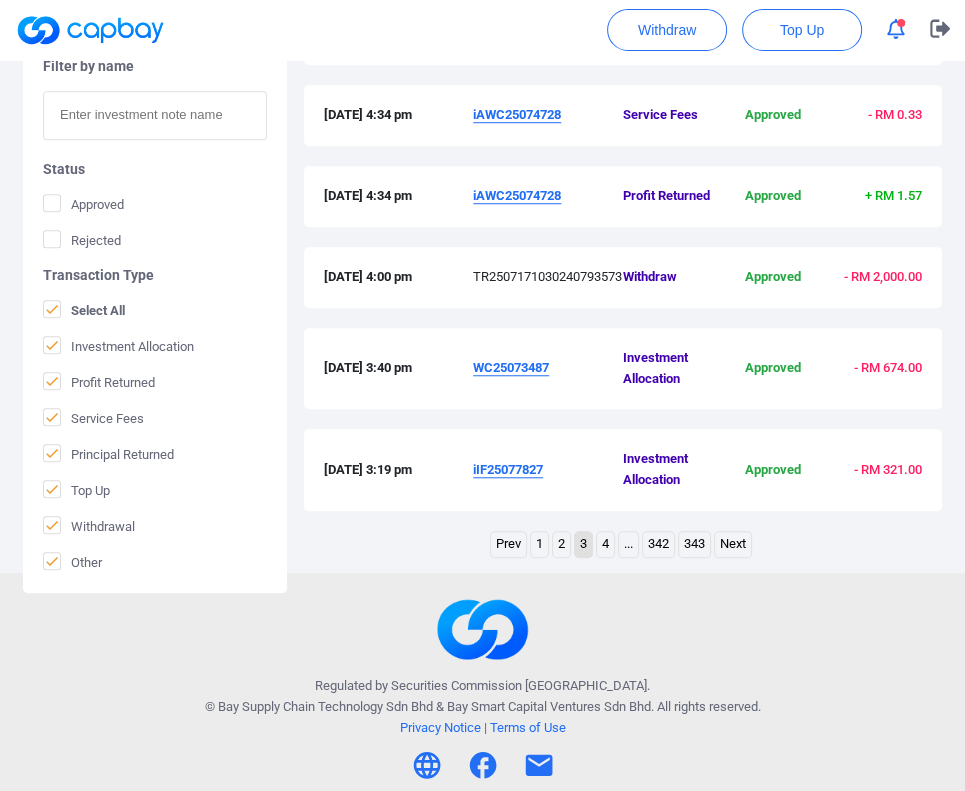 click on "4" at bounding box center [605, 544] 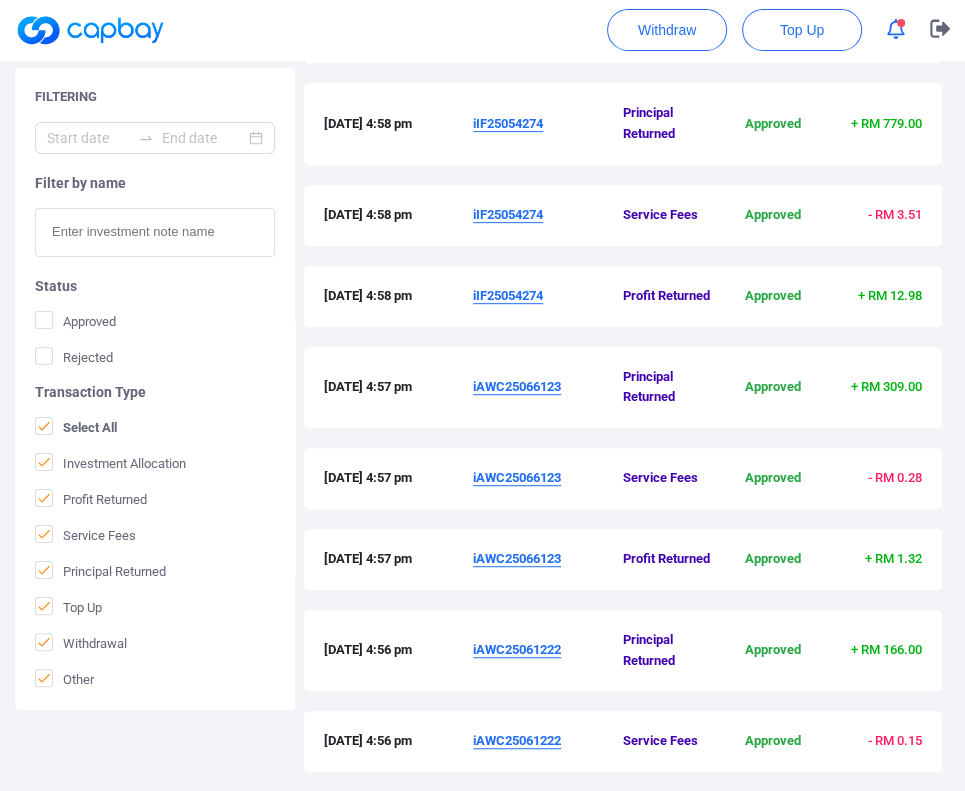 scroll, scrollTop: 368, scrollLeft: 0, axis: vertical 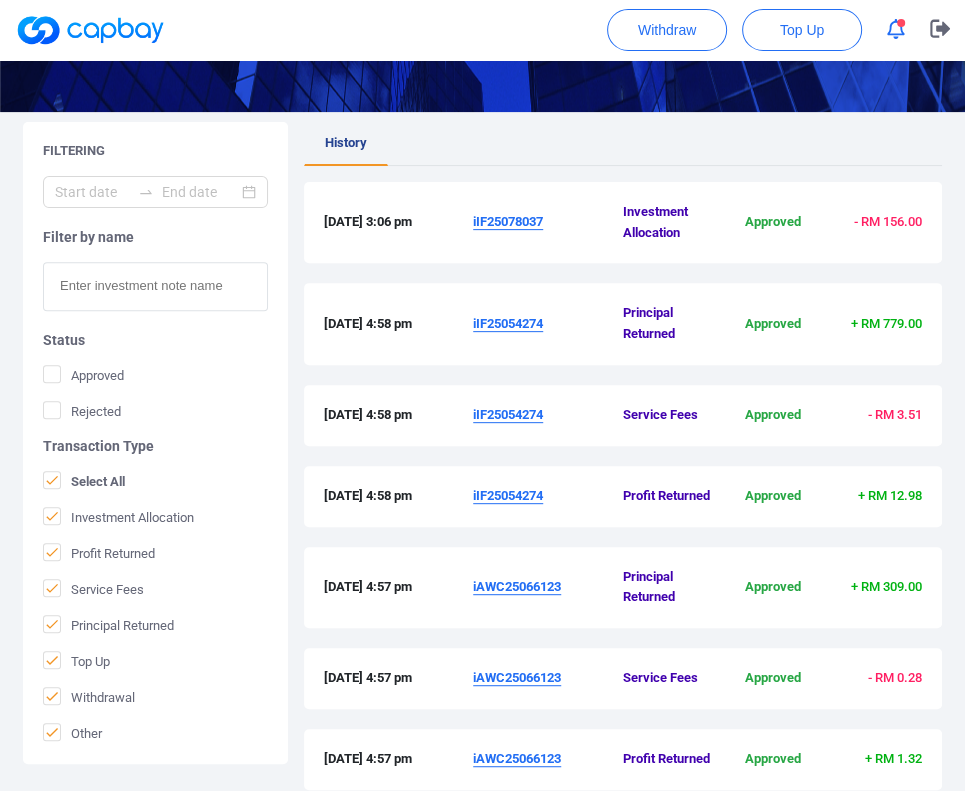 click on "History" at bounding box center [623, 144] 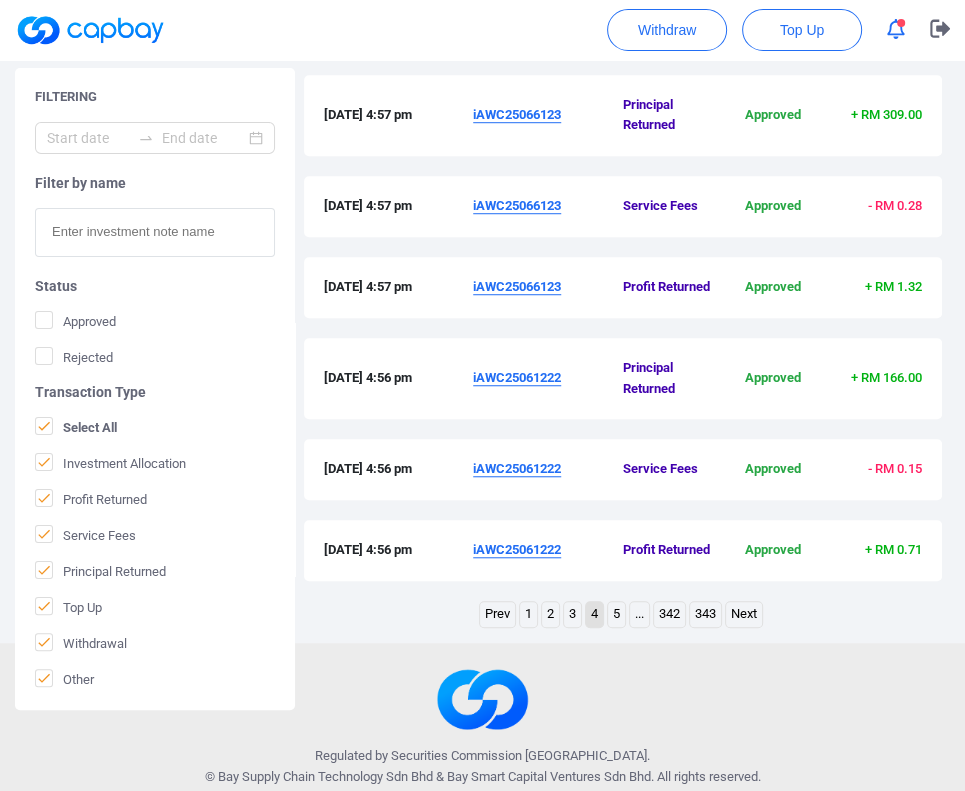 scroll, scrollTop: 908, scrollLeft: 0, axis: vertical 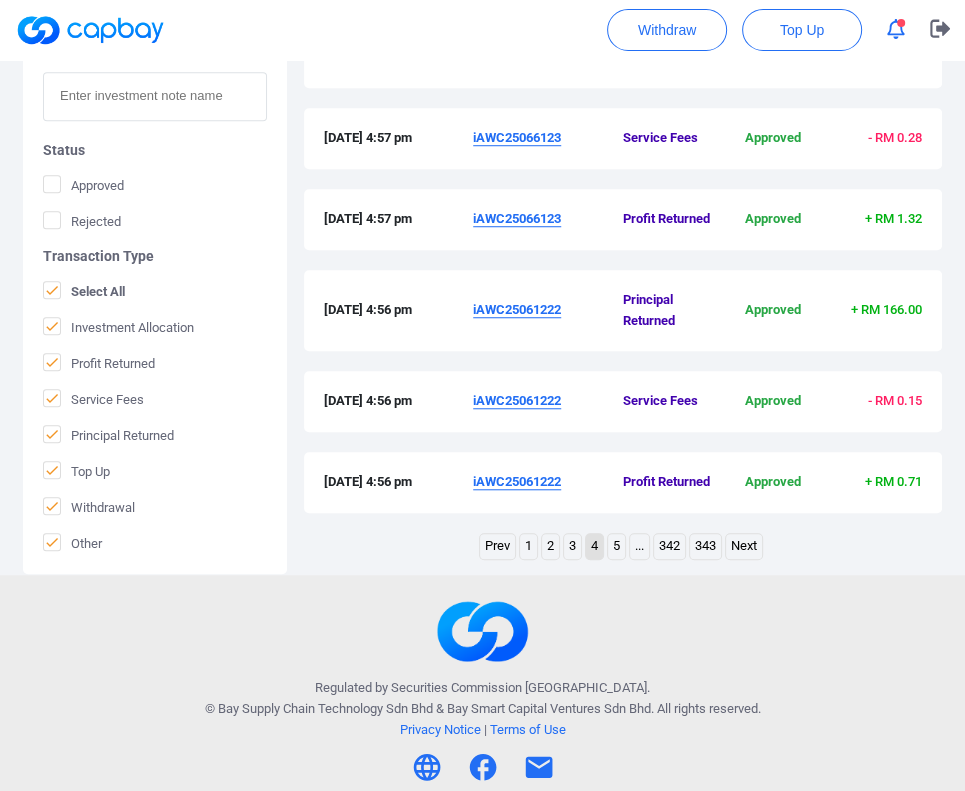 click on "3" at bounding box center (572, 546) 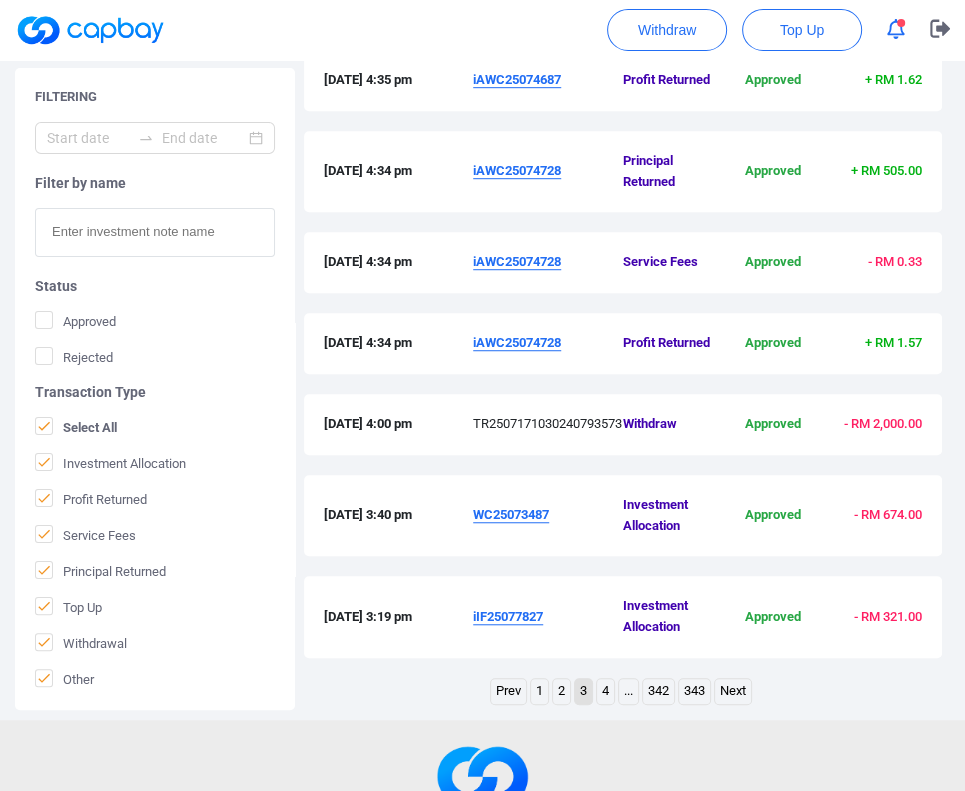 scroll, scrollTop: 728, scrollLeft: 0, axis: vertical 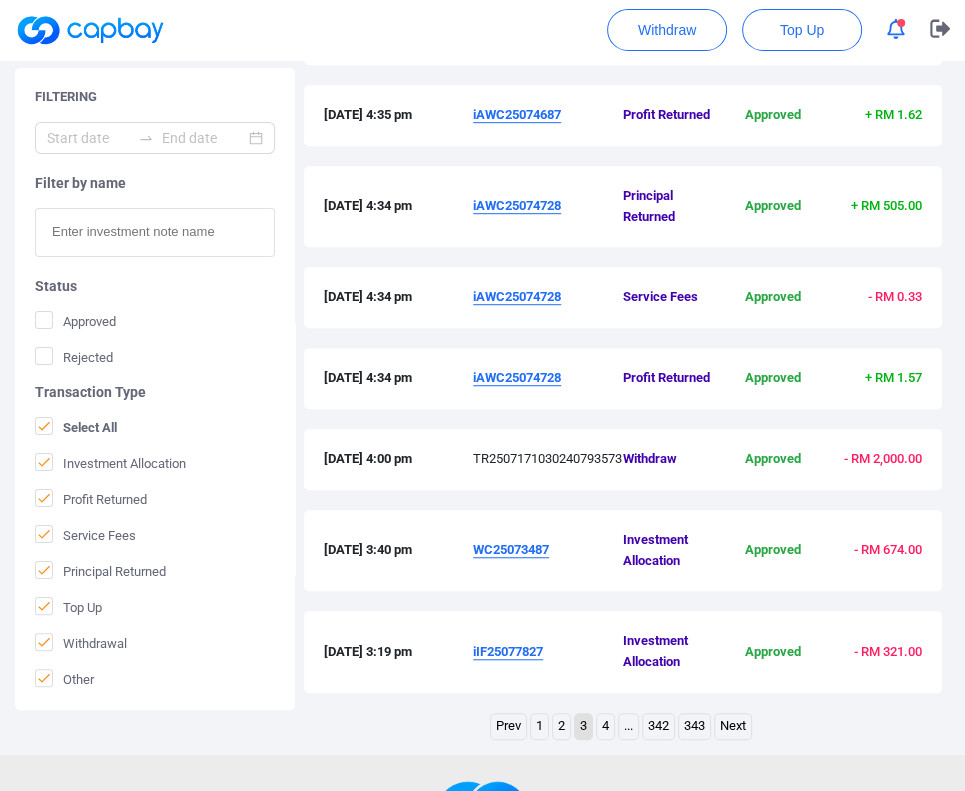 click on "iAWC25074728" at bounding box center [517, 205] 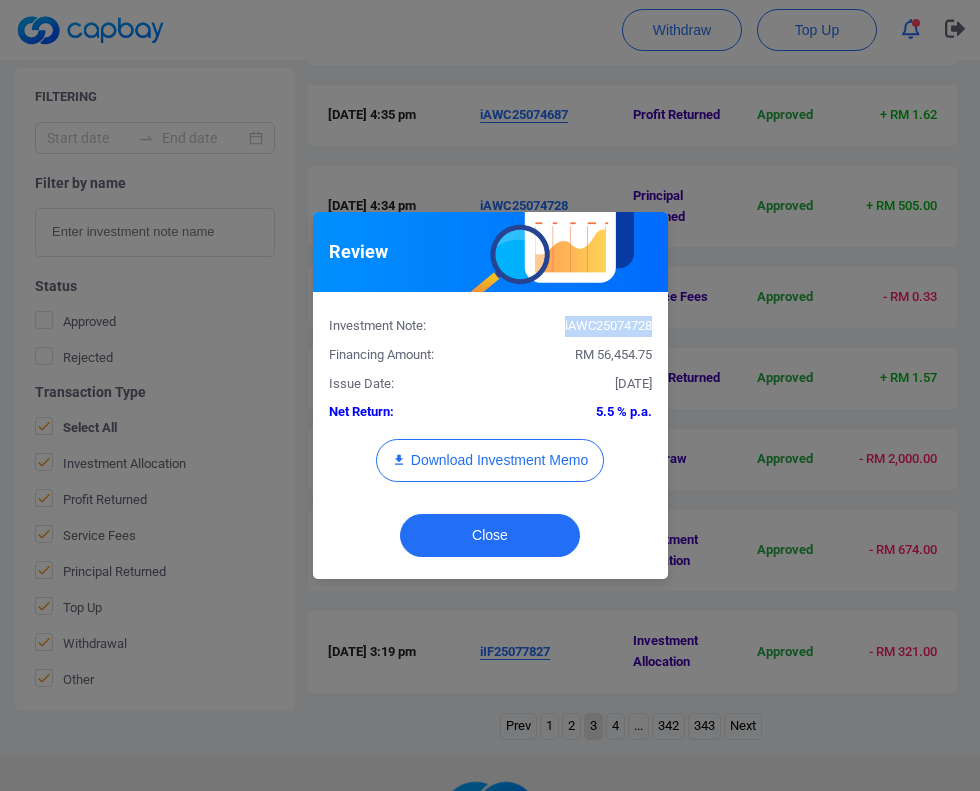 drag, startPoint x: 656, startPoint y: 320, endPoint x: 563, endPoint y: 329, distance: 93.43447 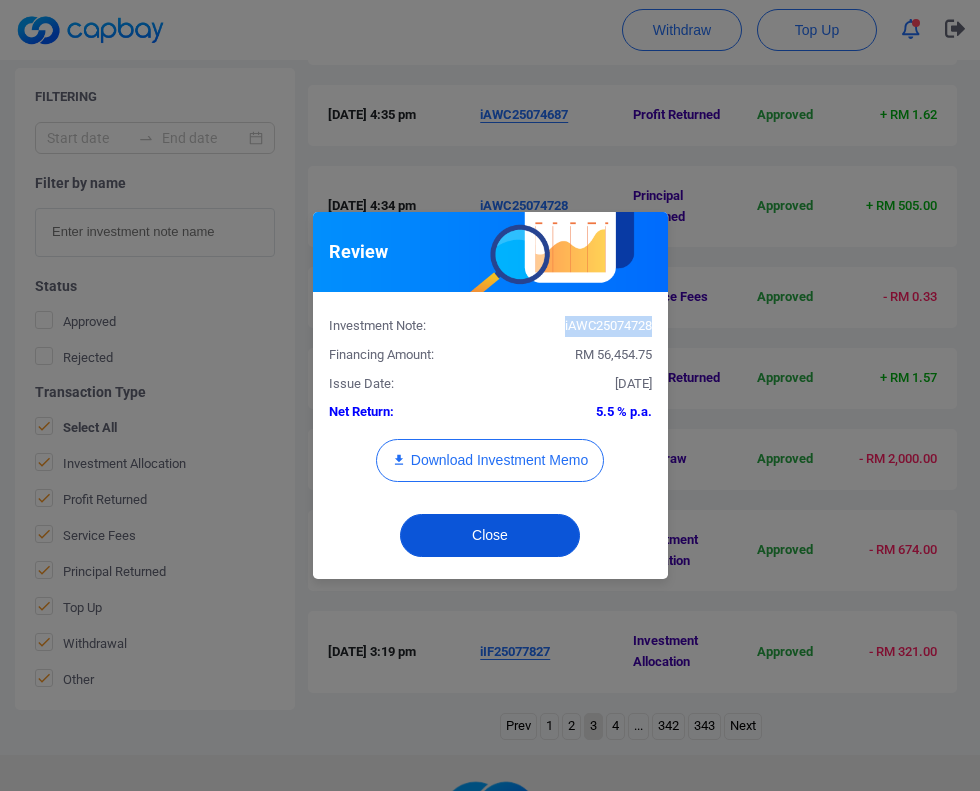 click on "Close" at bounding box center (490, 535) 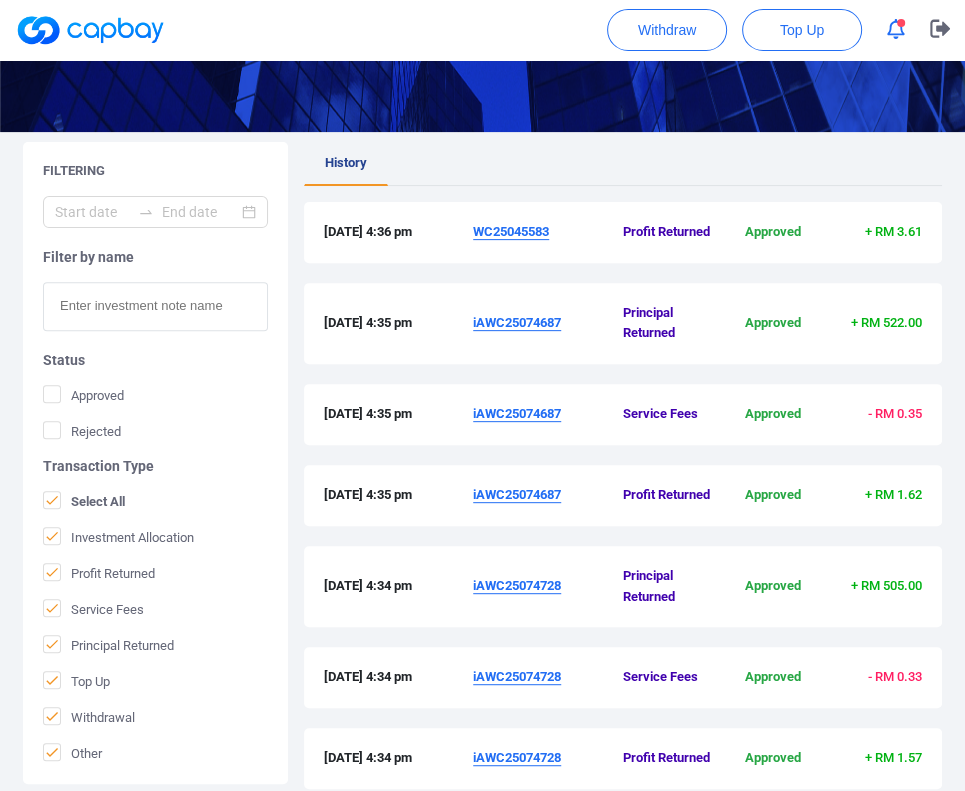 scroll, scrollTop: 328, scrollLeft: 0, axis: vertical 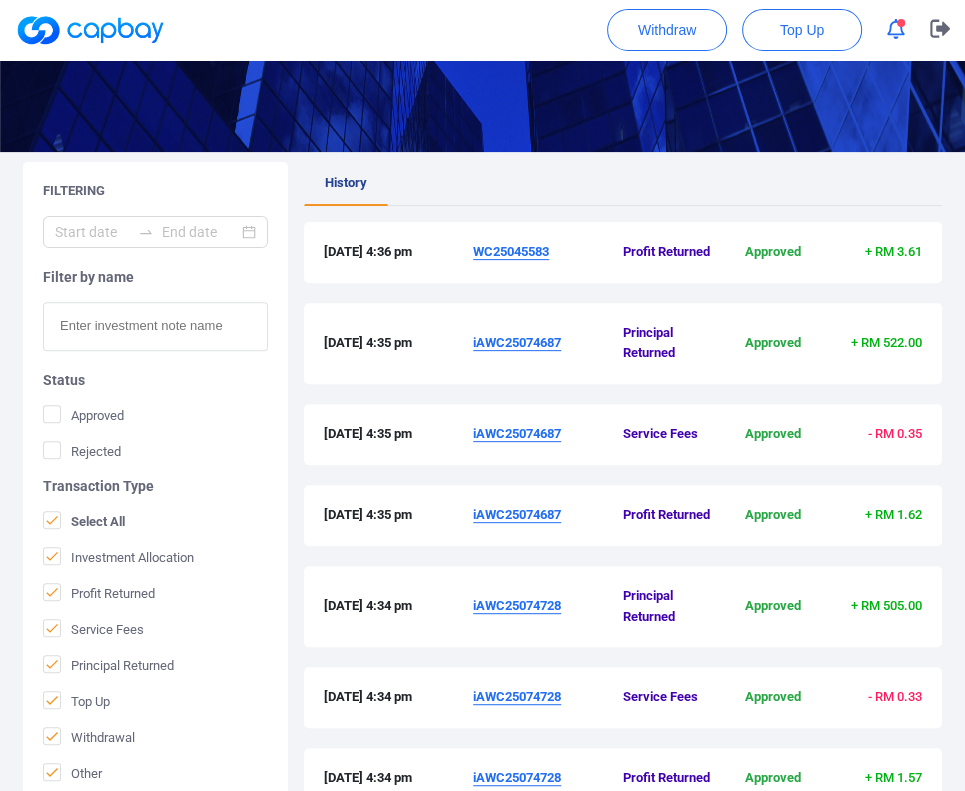 click on "iAWC25074687" at bounding box center (517, 342) 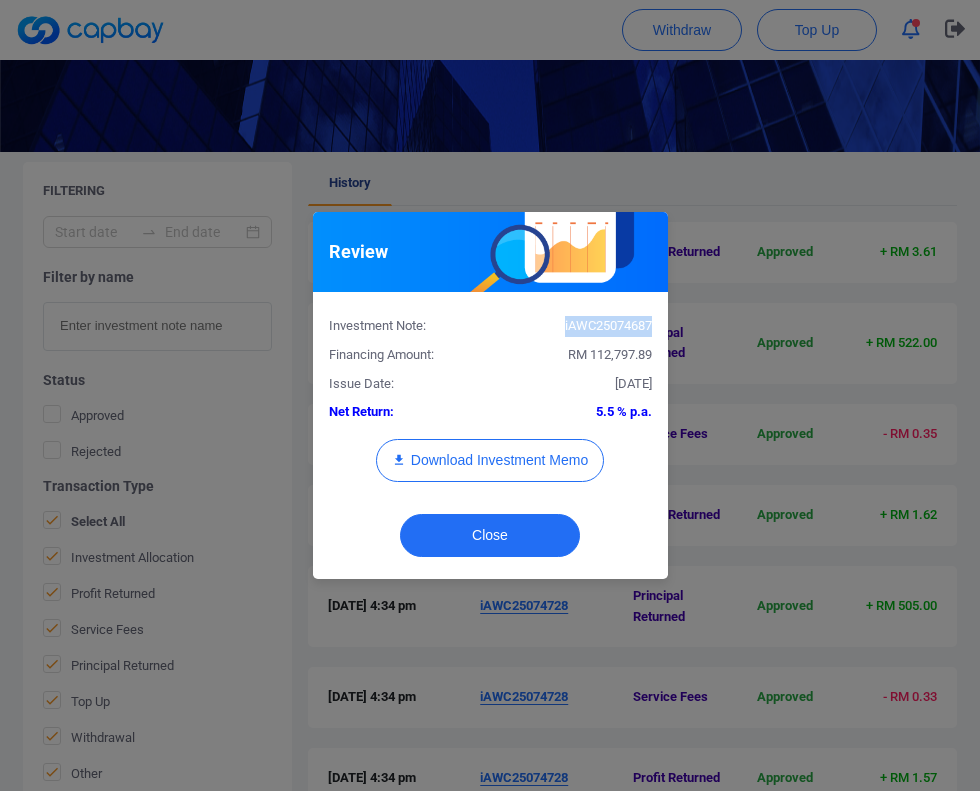 copy on "iAWC25074687" 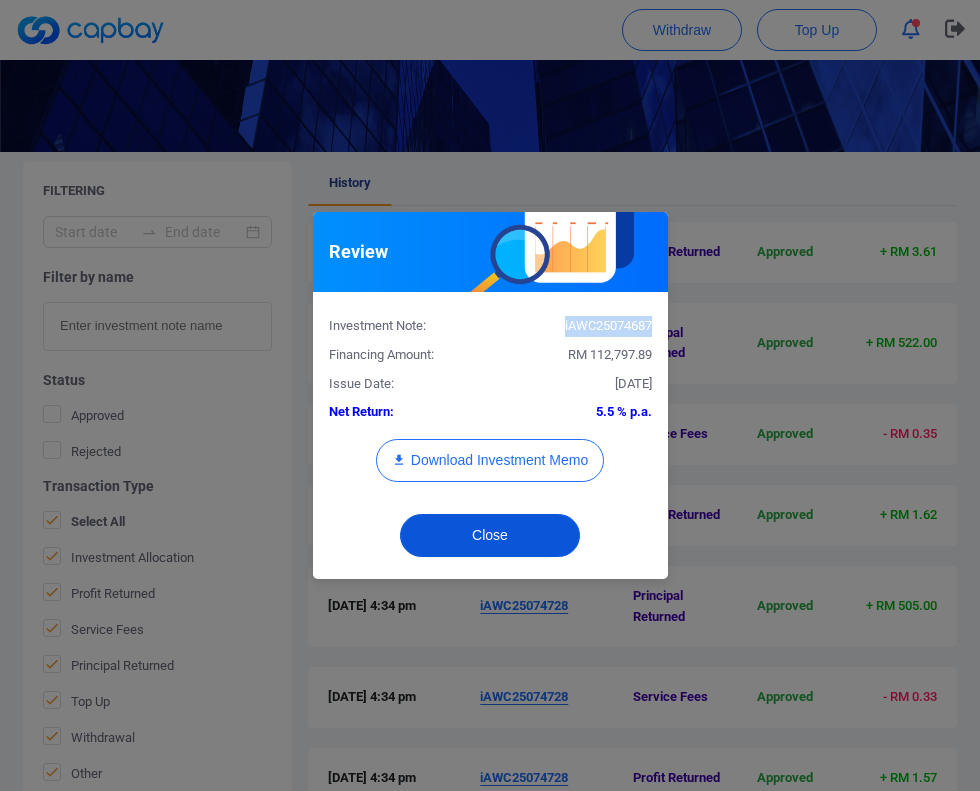 click on "Close" at bounding box center [490, 535] 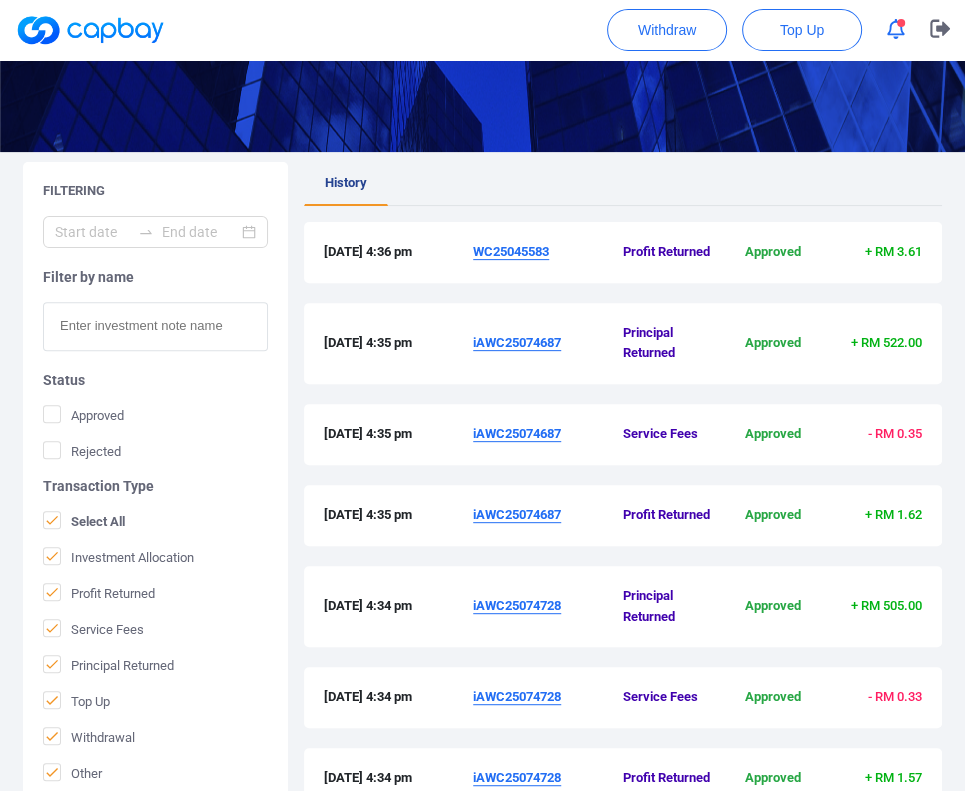 click on "History" at bounding box center [623, 184] 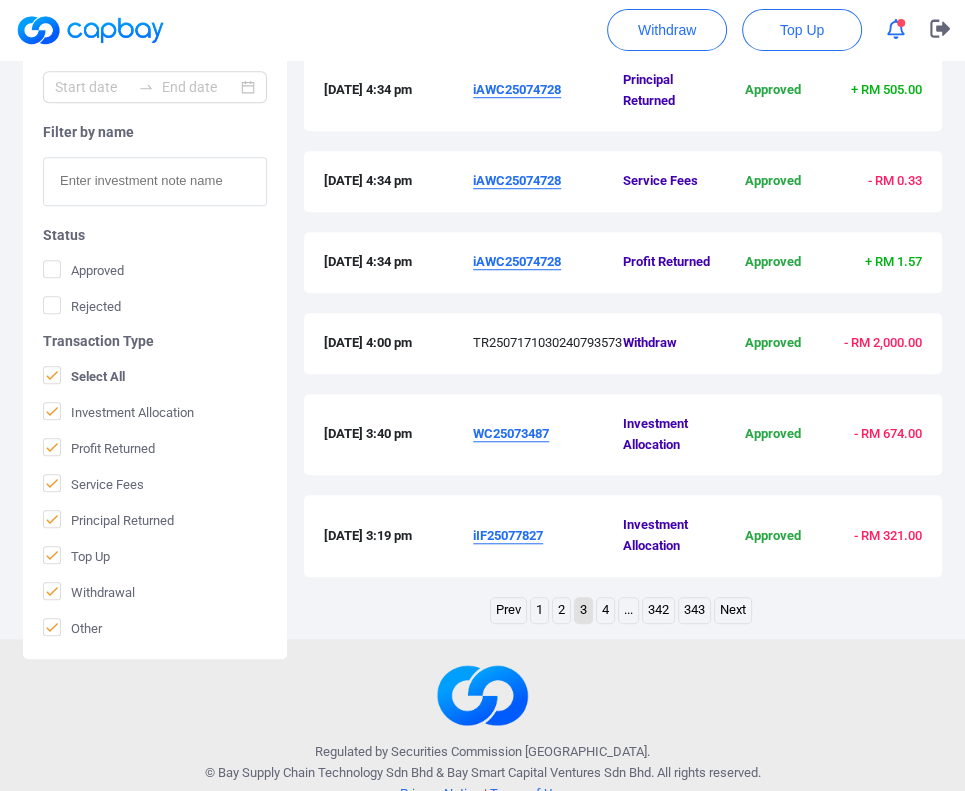 scroll, scrollTop: 928, scrollLeft: 0, axis: vertical 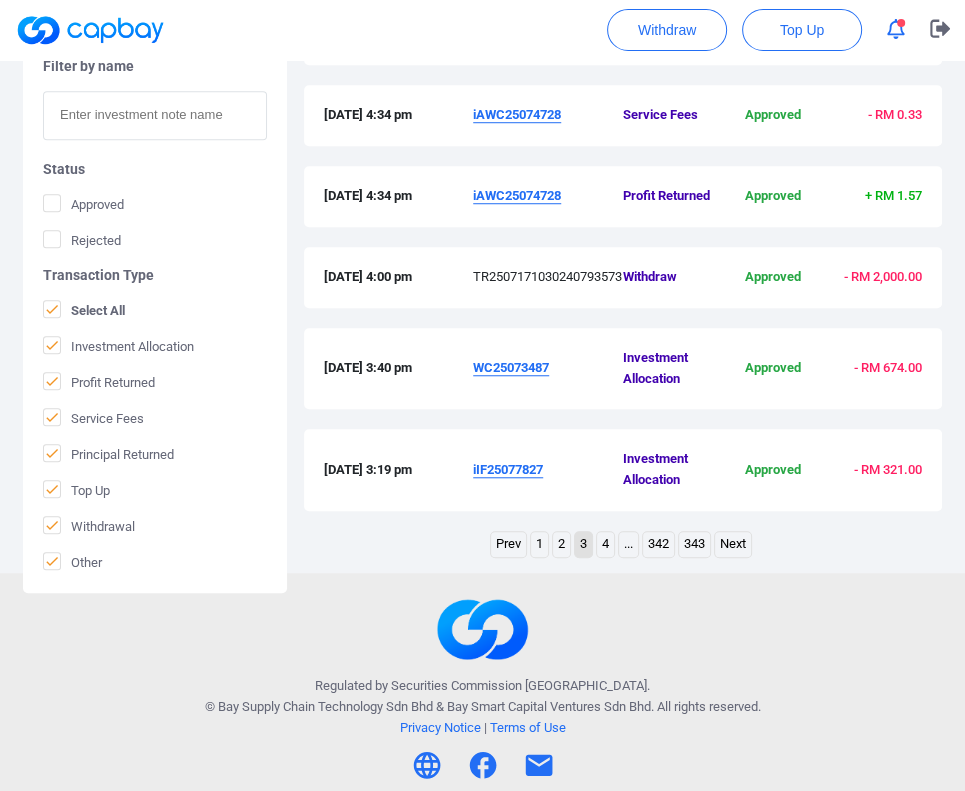 click on "2" at bounding box center [561, 544] 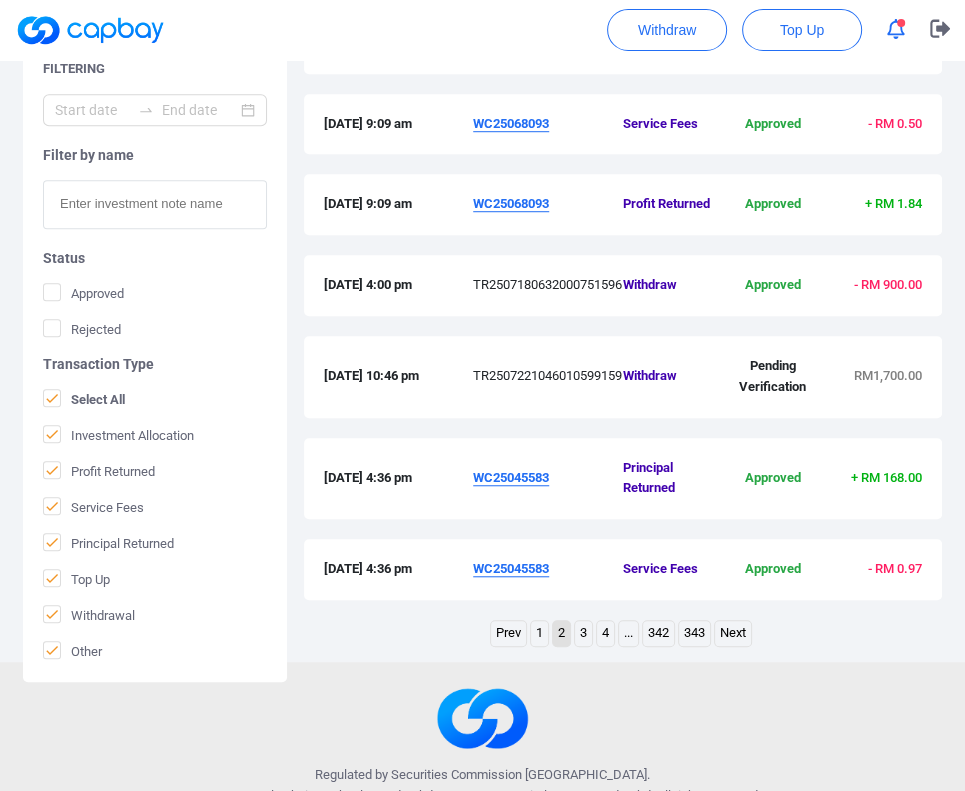 scroll, scrollTop: 928, scrollLeft: 0, axis: vertical 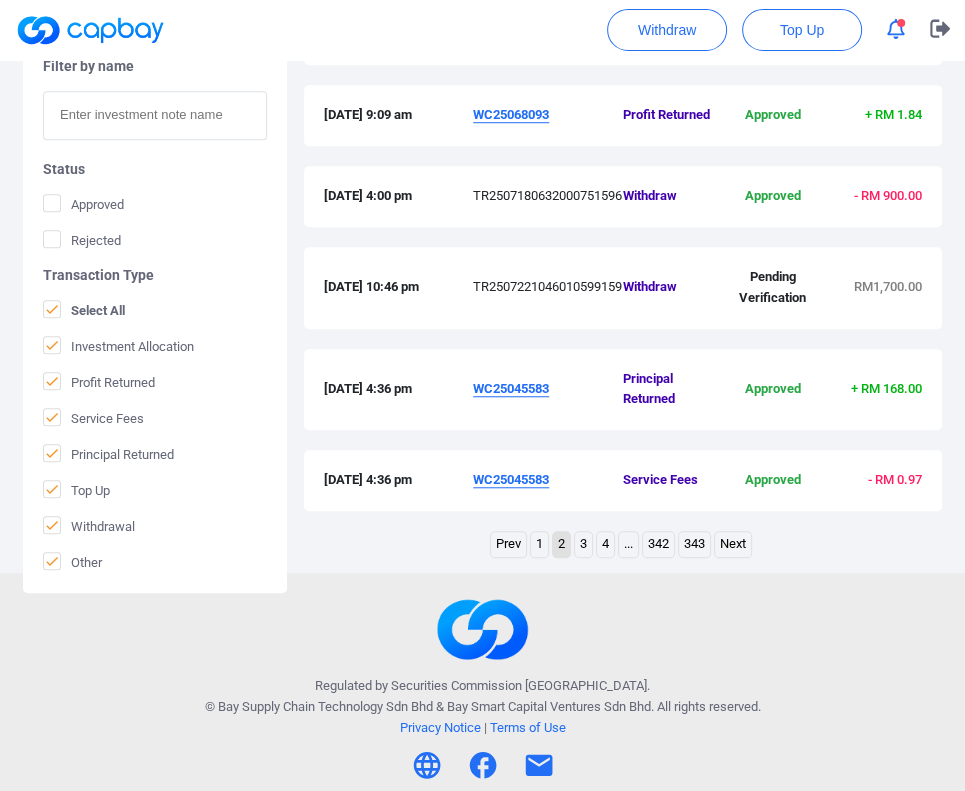 click on "WC25045583" at bounding box center [511, 388] 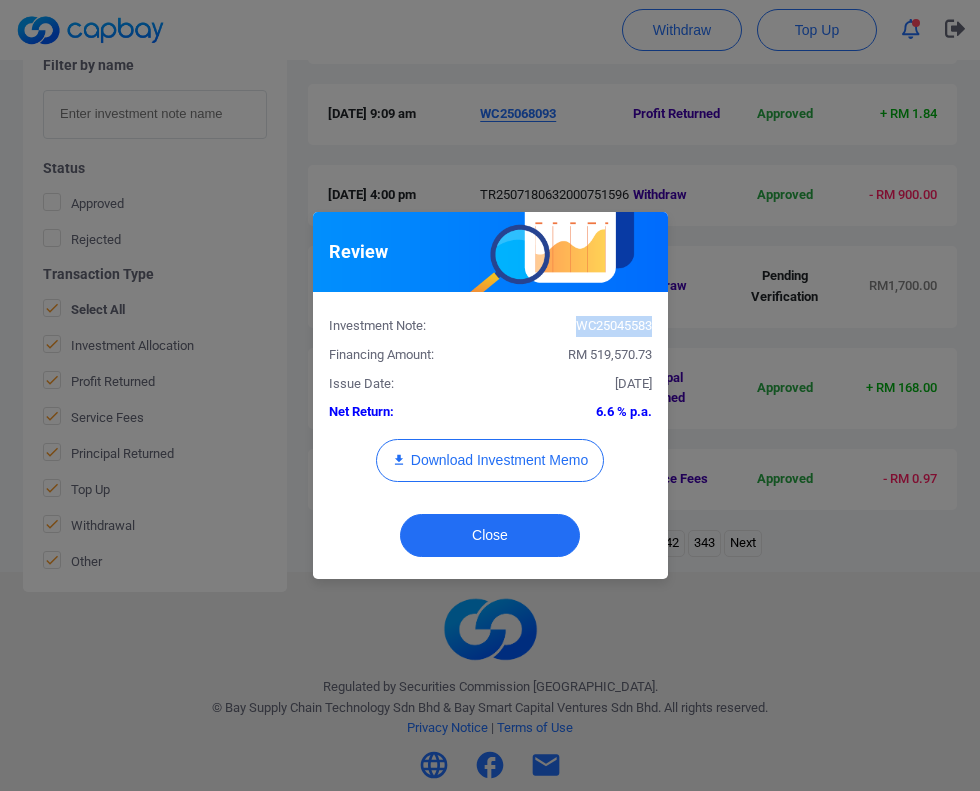 drag, startPoint x: 652, startPoint y: 322, endPoint x: 567, endPoint y: 327, distance: 85.146935 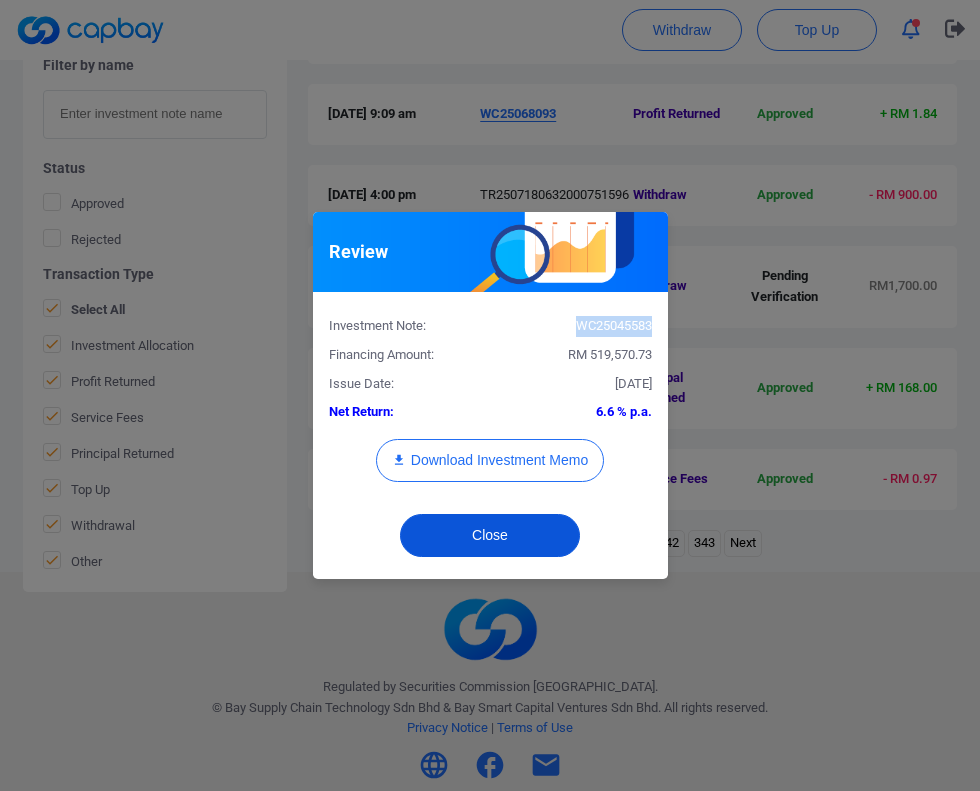 click on "Close" at bounding box center [490, 535] 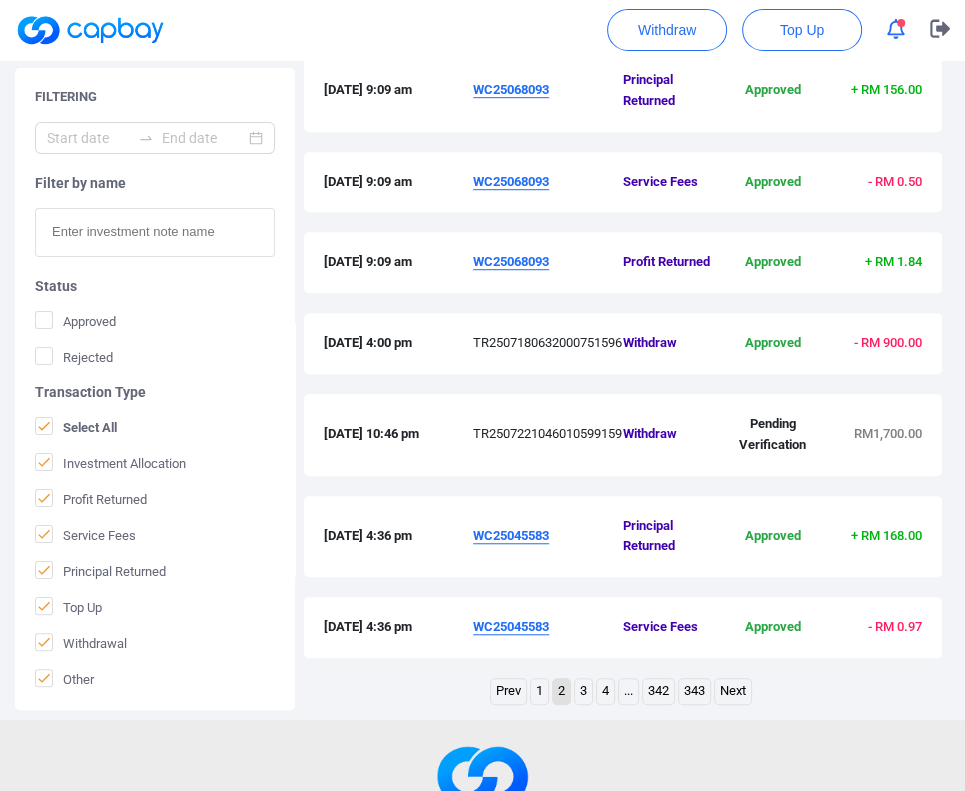 scroll, scrollTop: 728, scrollLeft: 0, axis: vertical 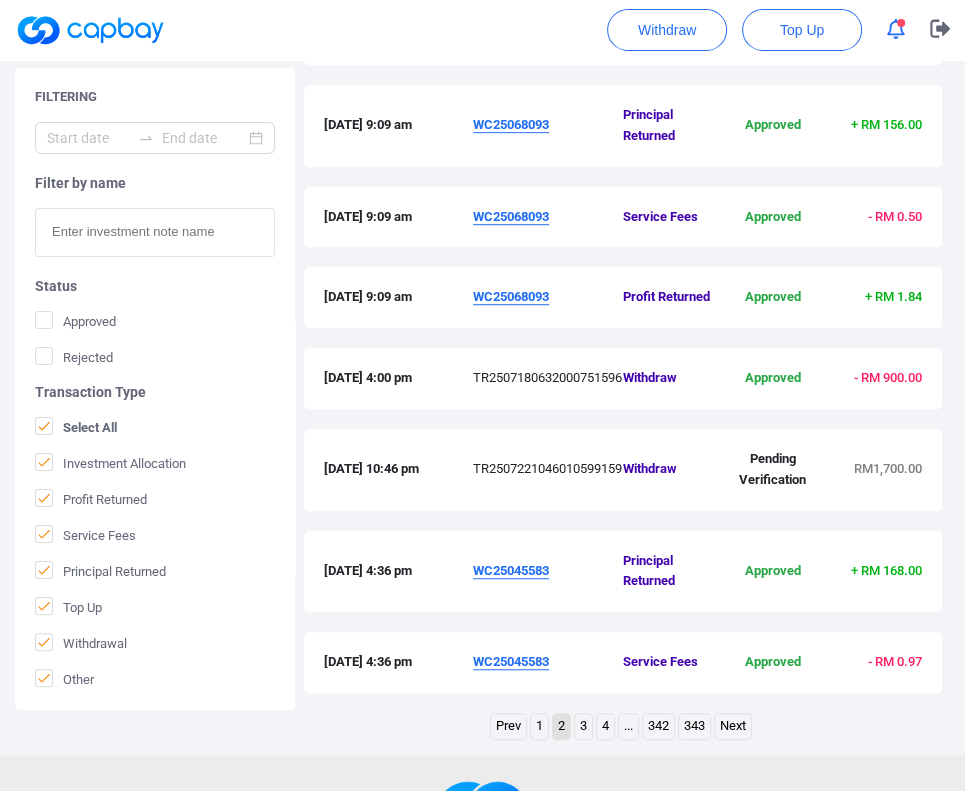 click on "WC25068093" at bounding box center (511, 124) 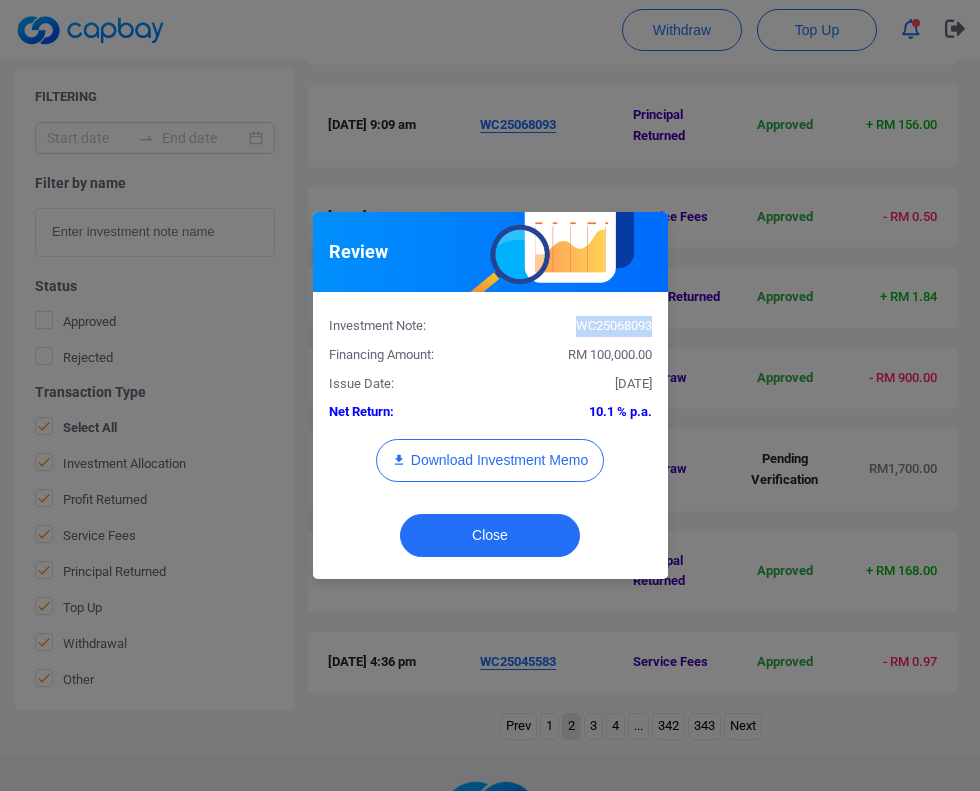 drag, startPoint x: 650, startPoint y: 326, endPoint x: 573, endPoint y: 325, distance: 77.00649 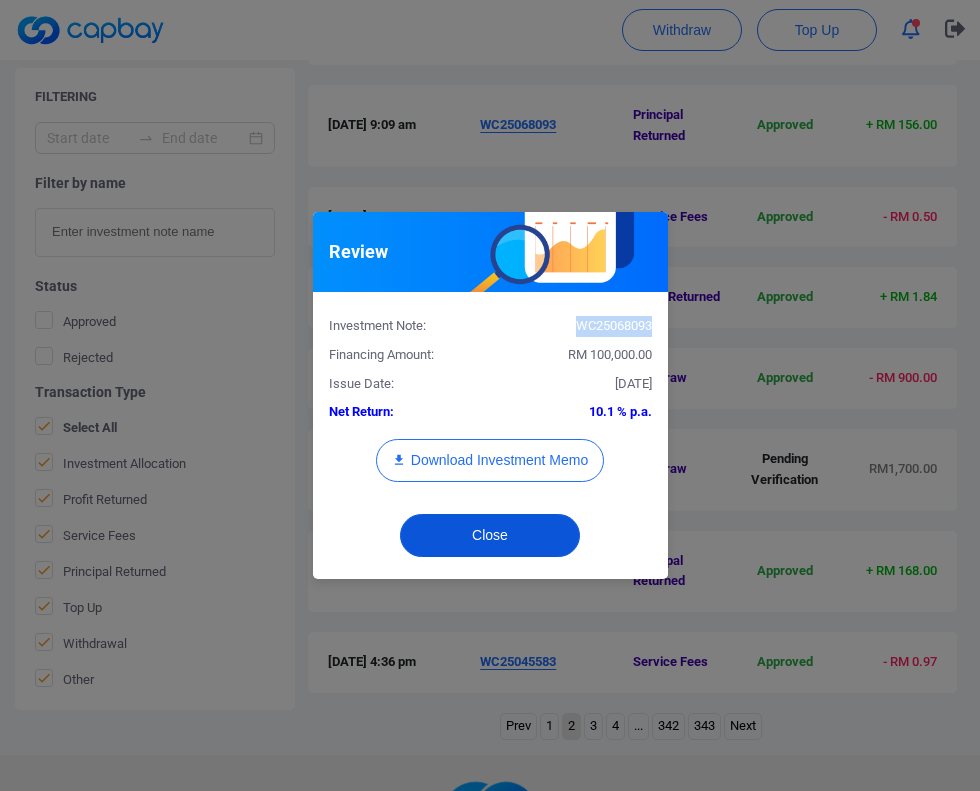 click on "Close" at bounding box center (490, 535) 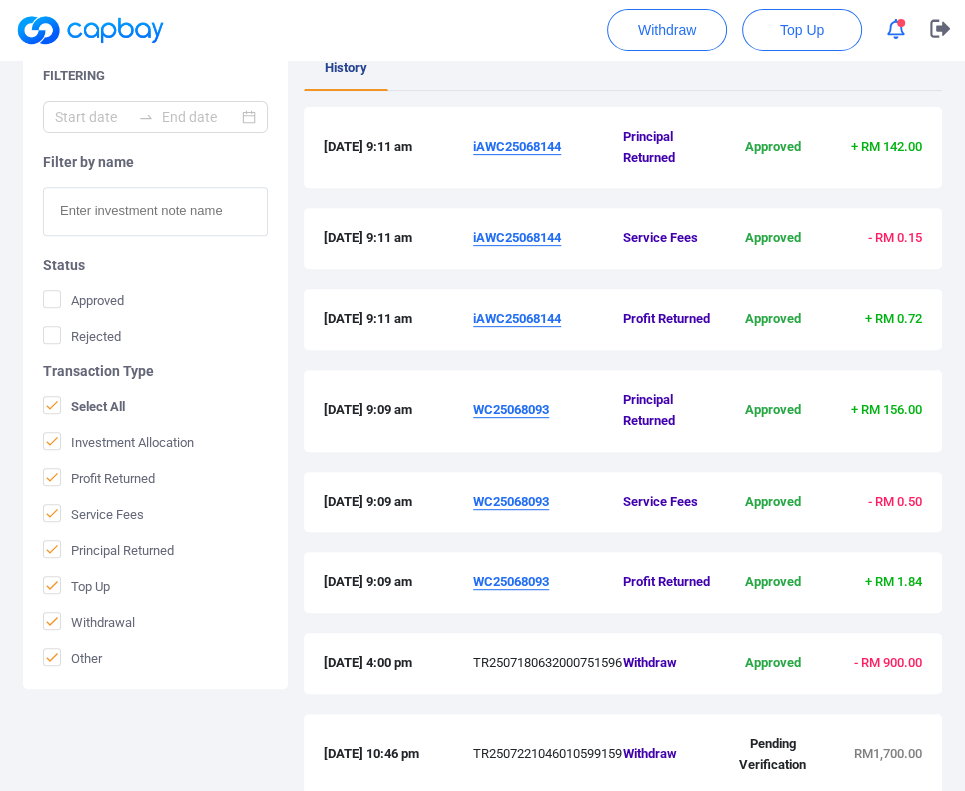 scroll, scrollTop: 328, scrollLeft: 0, axis: vertical 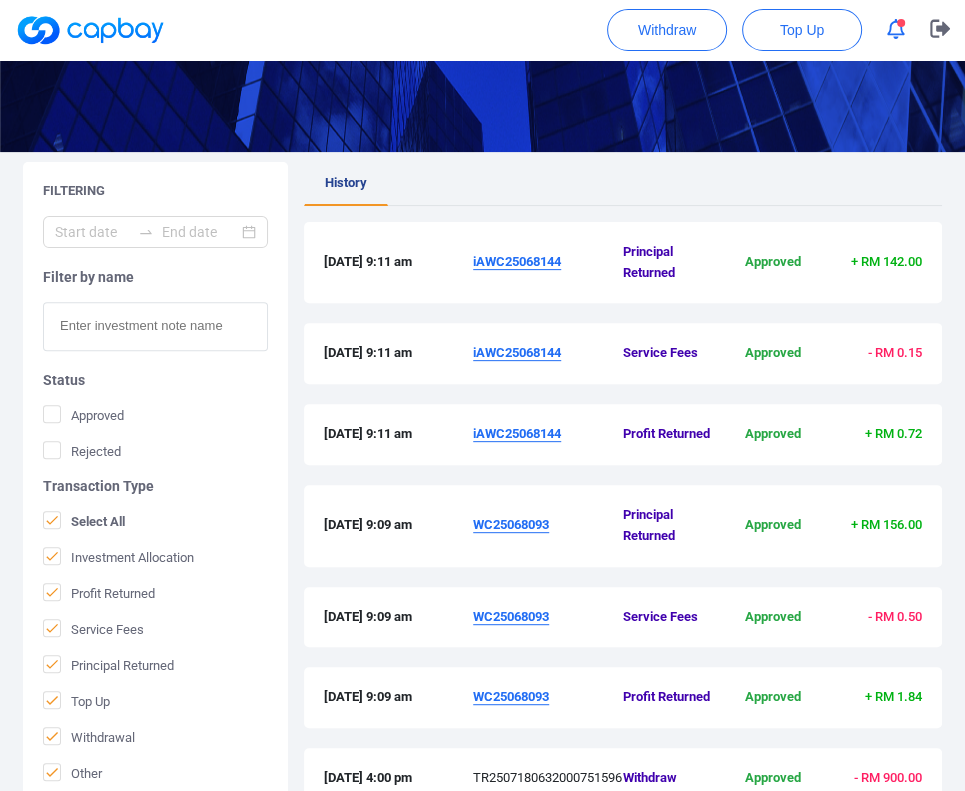 click on "iAWC25068144" at bounding box center [517, 261] 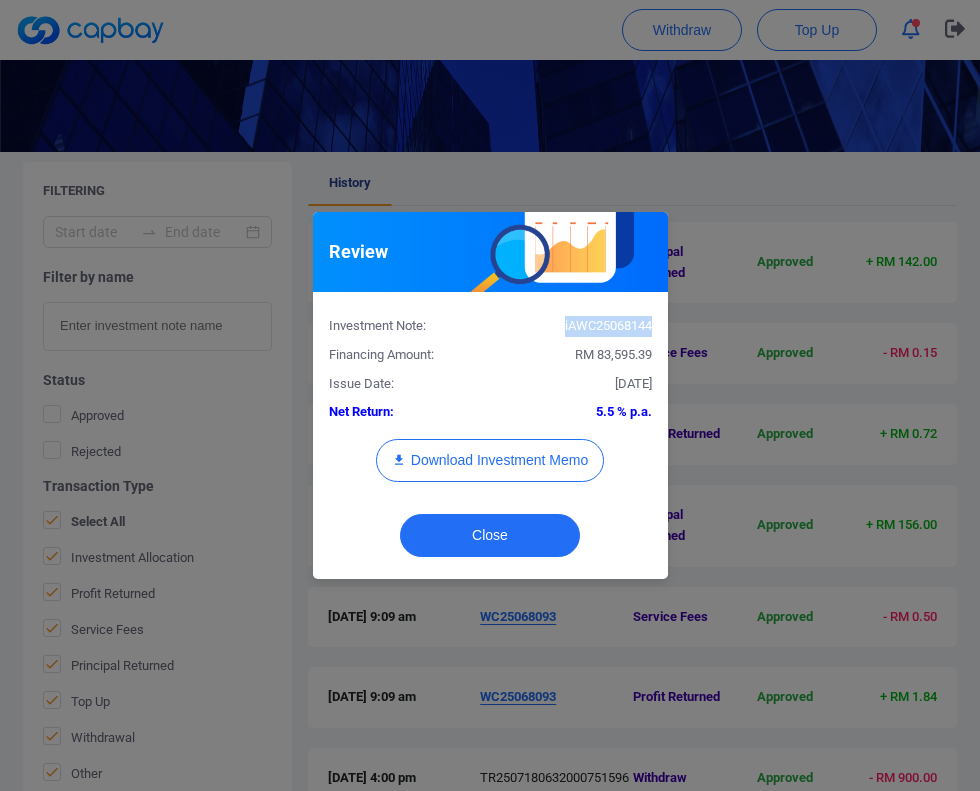 drag, startPoint x: 648, startPoint y: 328, endPoint x: 563, endPoint y: 327, distance: 85.00588 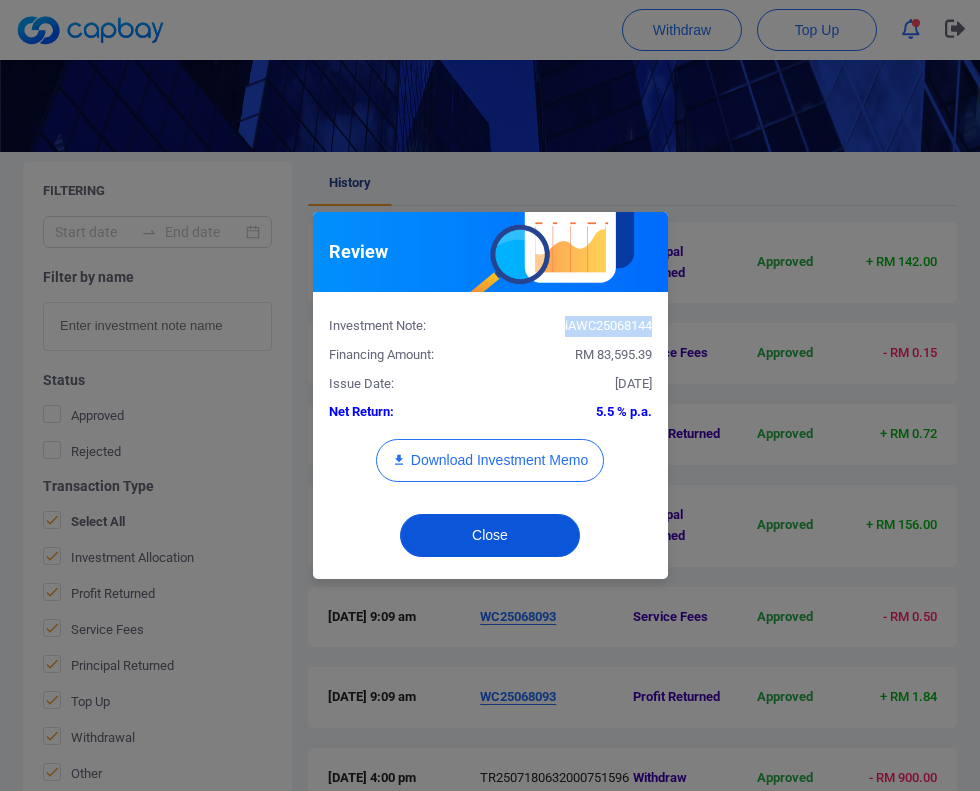 click on "Close" at bounding box center (490, 535) 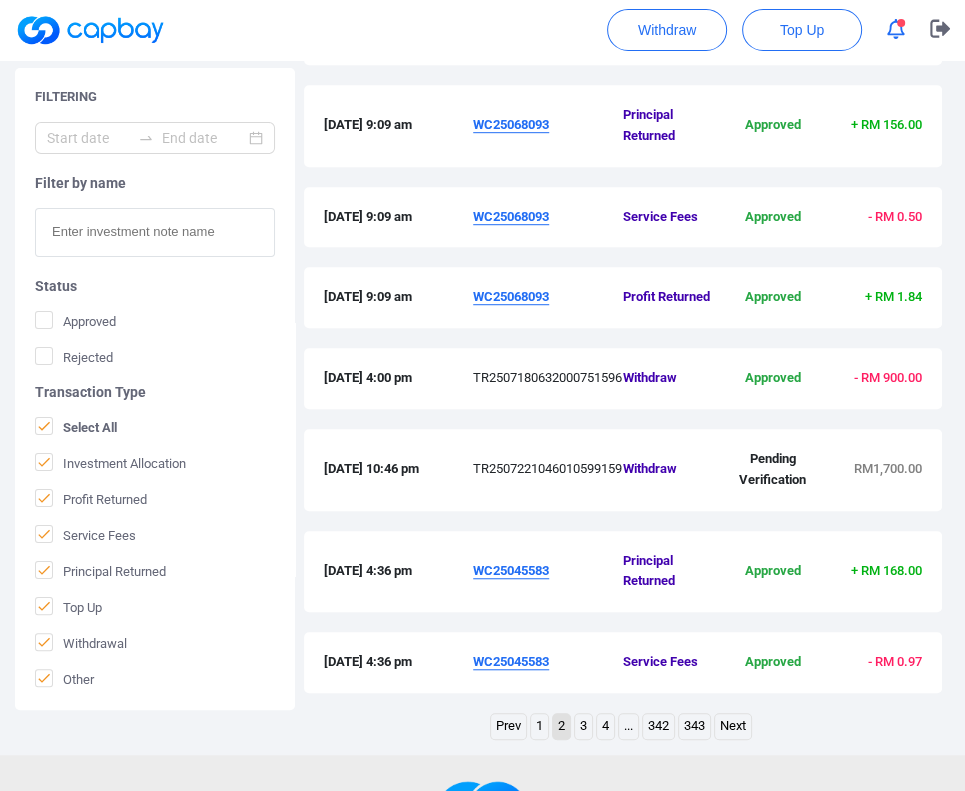 scroll, scrollTop: 928, scrollLeft: 0, axis: vertical 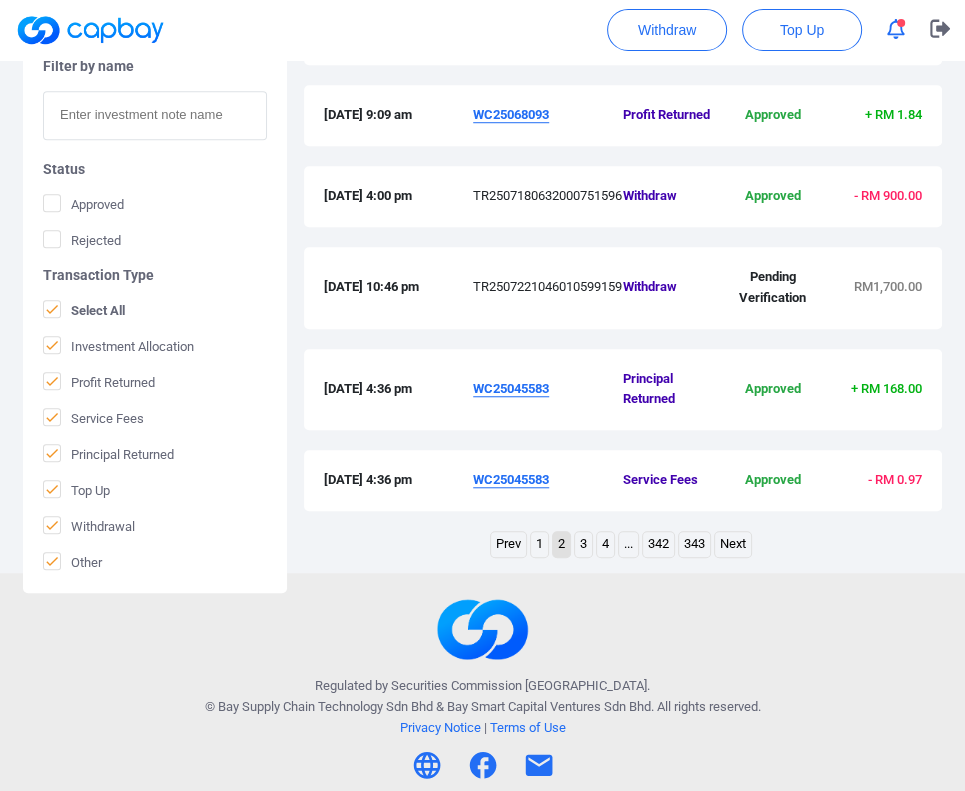 click on "1" at bounding box center (539, 544) 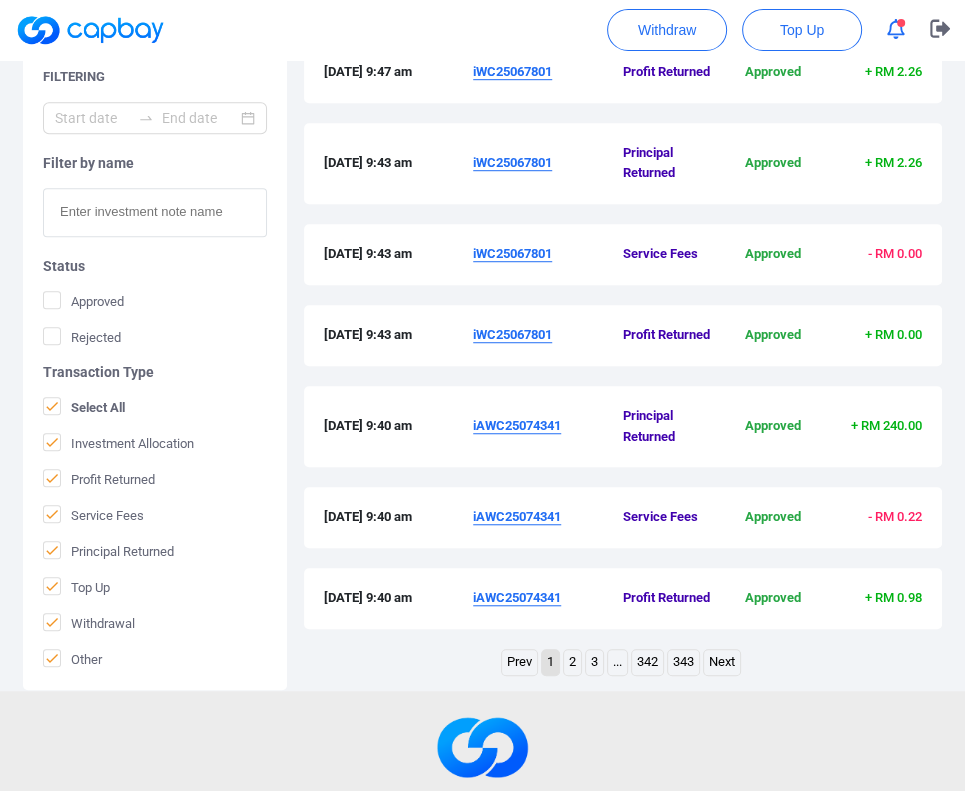 scroll, scrollTop: 908, scrollLeft: 0, axis: vertical 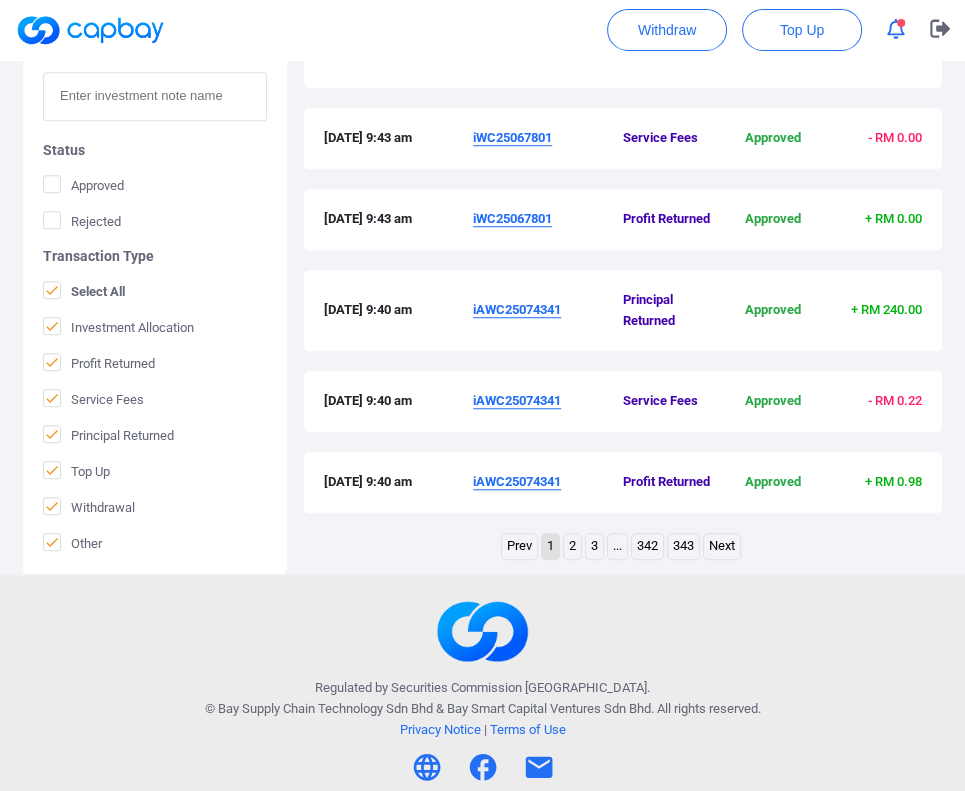 click on "iAWC25074341" at bounding box center (517, 309) 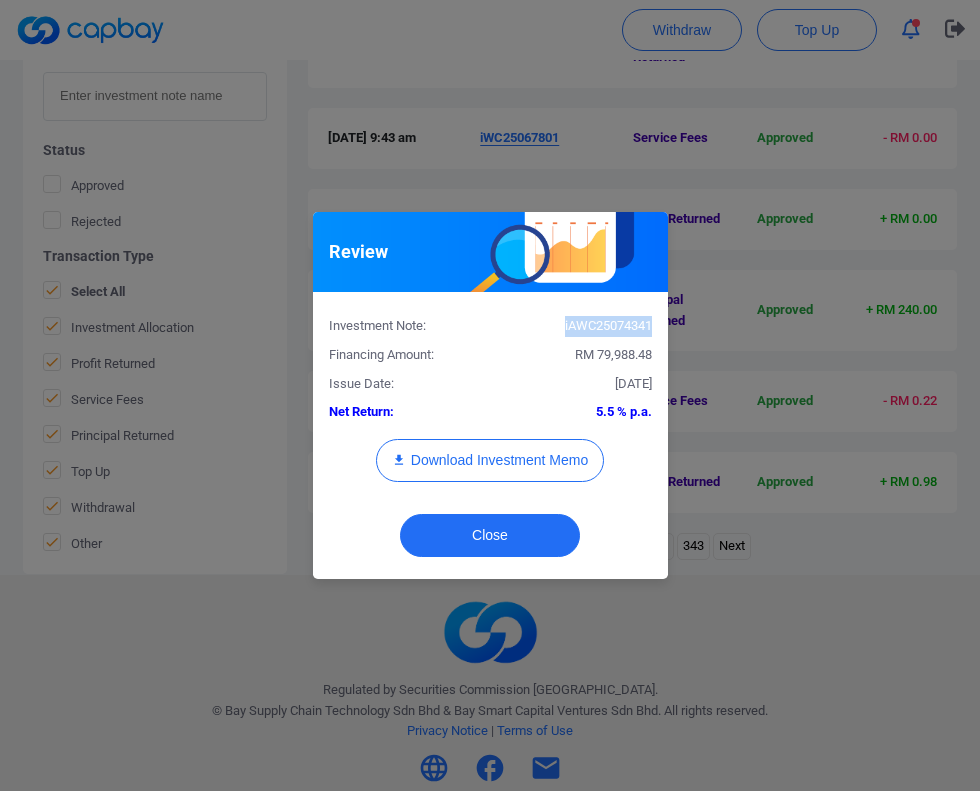 drag, startPoint x: 649, startPoint y: 321, endPoint x: 558, endPoint y: 322, distance: 91.00549 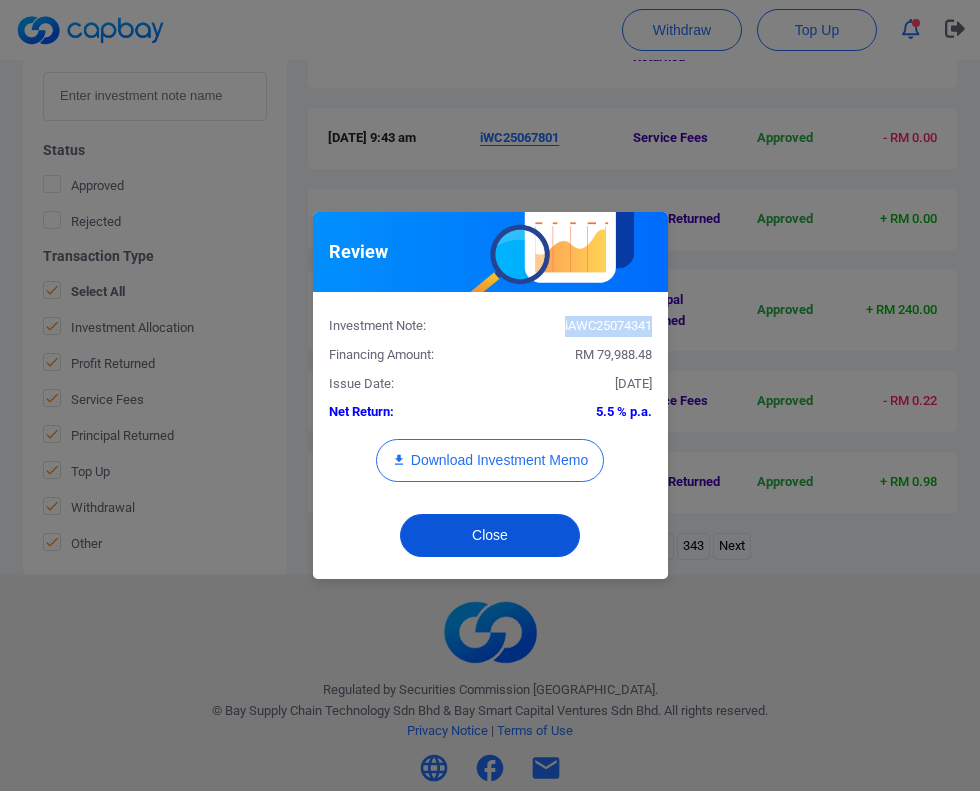 click on "Close" at bounding box center (490, 535) 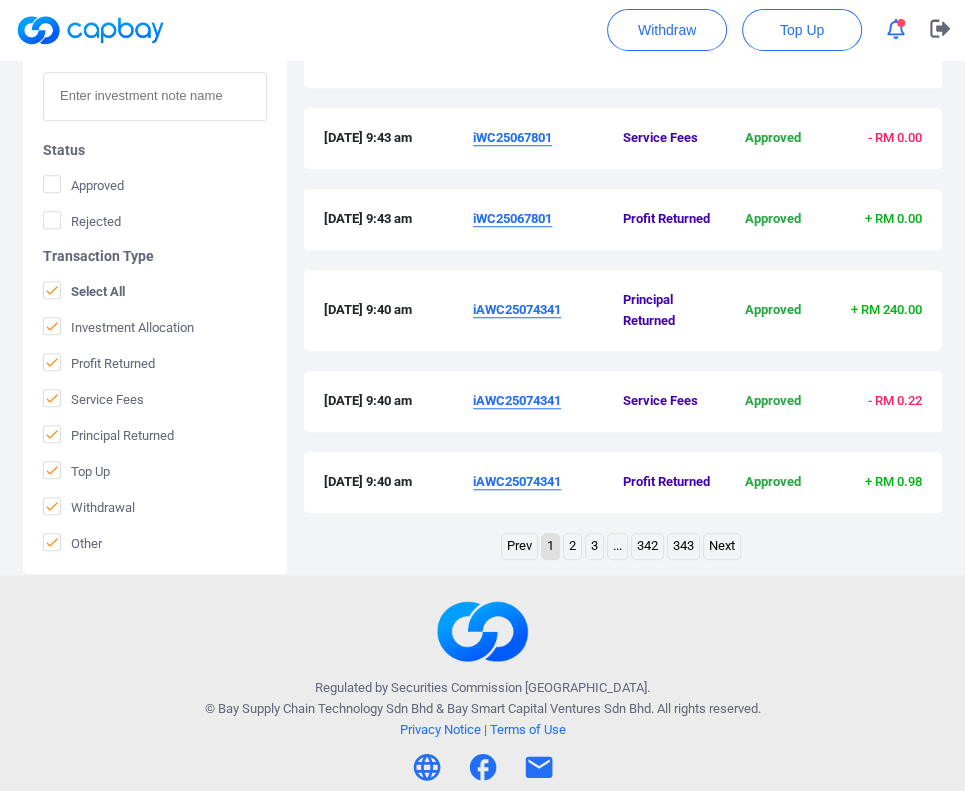 click on "iAWC25074341" at bounding box center (517, 309) 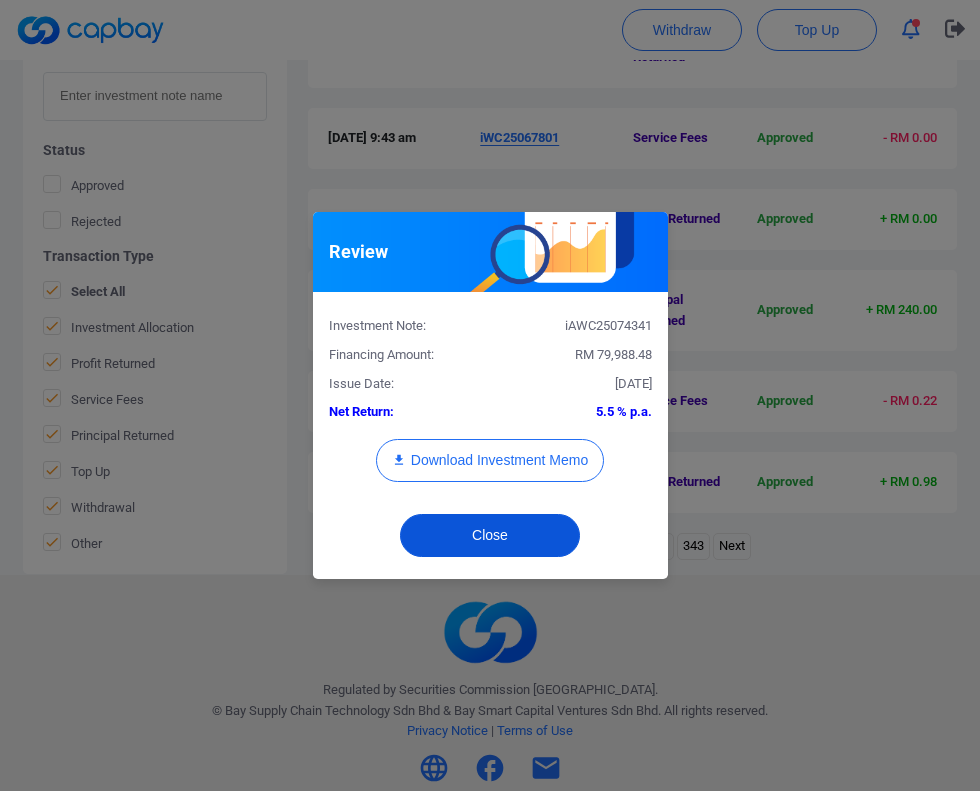 click on "Close" at bounding box center (490, 535) 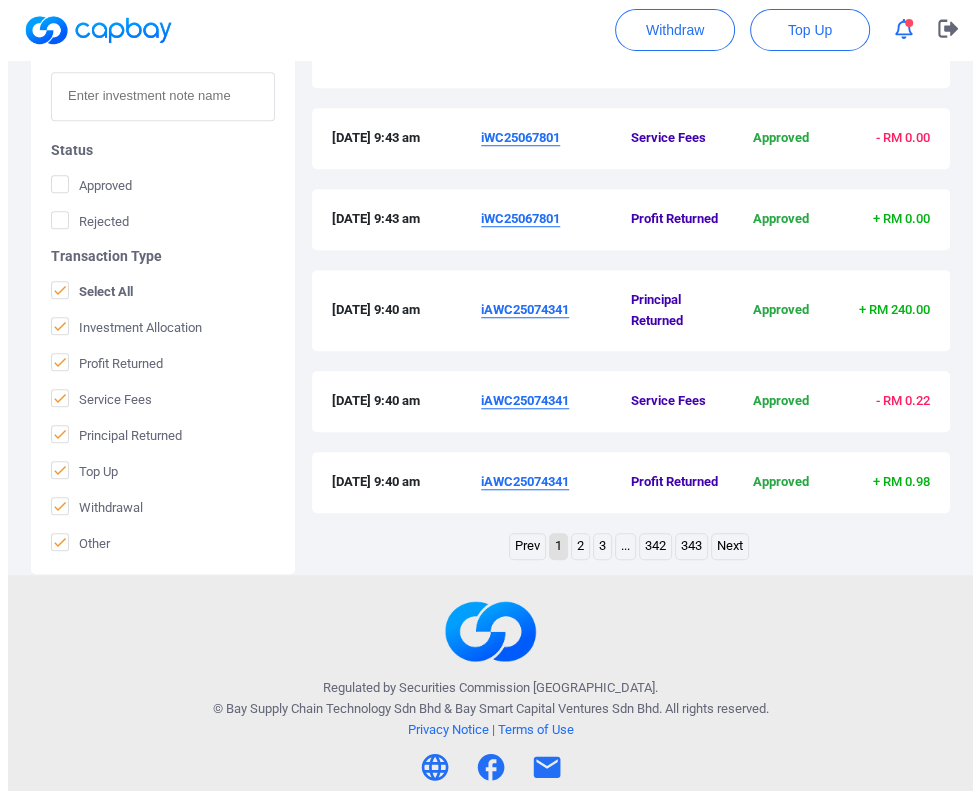 scroll, scrollTop: 808, scrollLeft: 0, axis: vertical 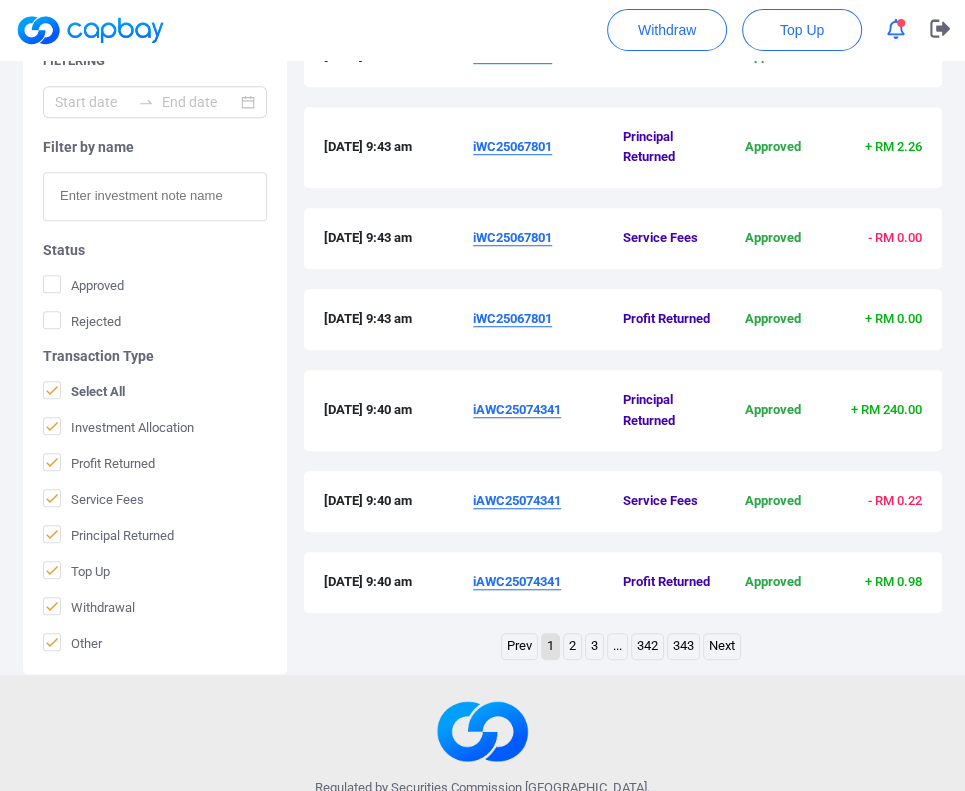 click on "iWC25067801" at bounding box center (512, 146) 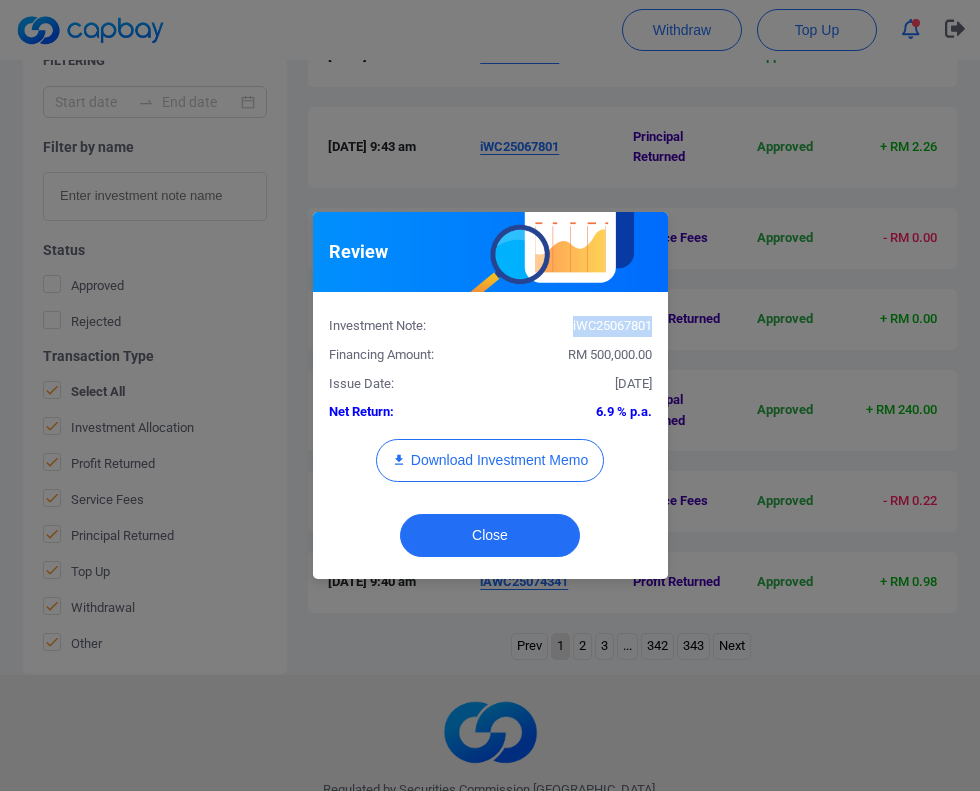 drag, startPoint x: 649, startPoint y: 330, endPoint x: 570, endPoint y: 330, distance: 79 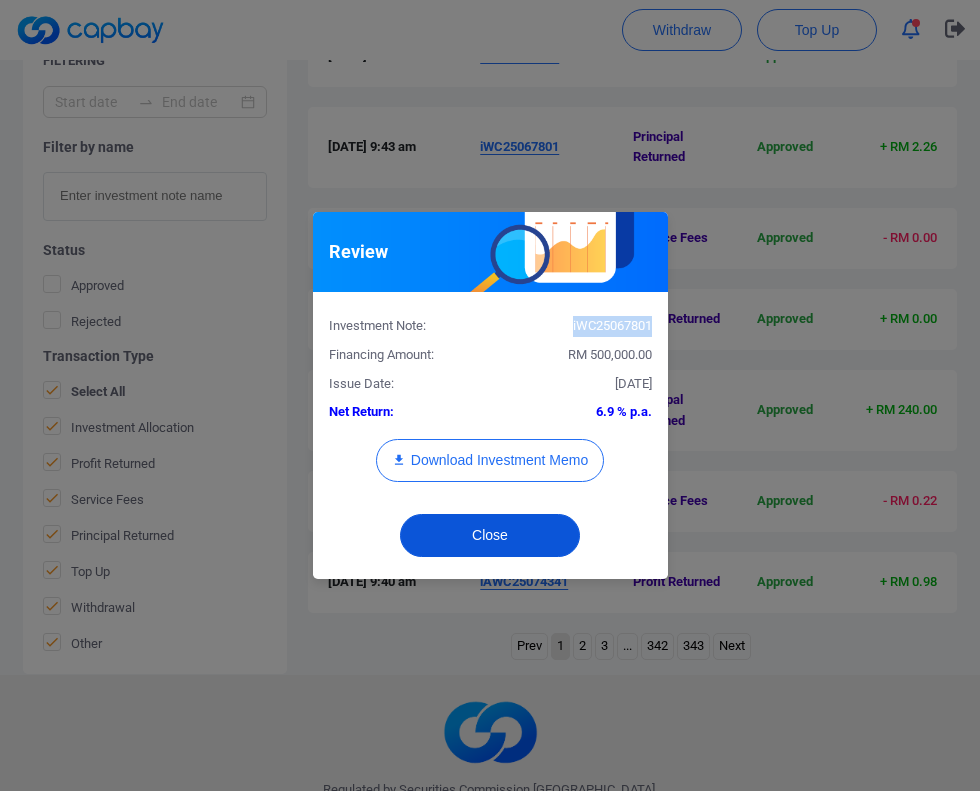 click on "Close" at bounding box center (490, 535) 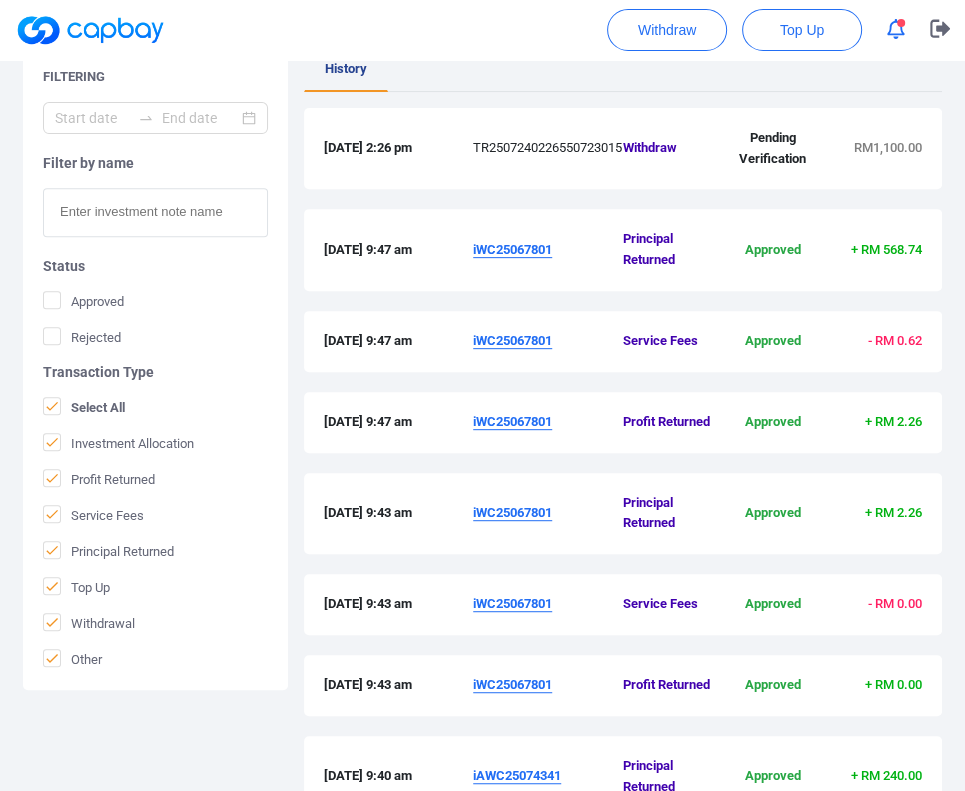 scroll, scrollTop: 408, scrollLeft: 0, axis: vertical 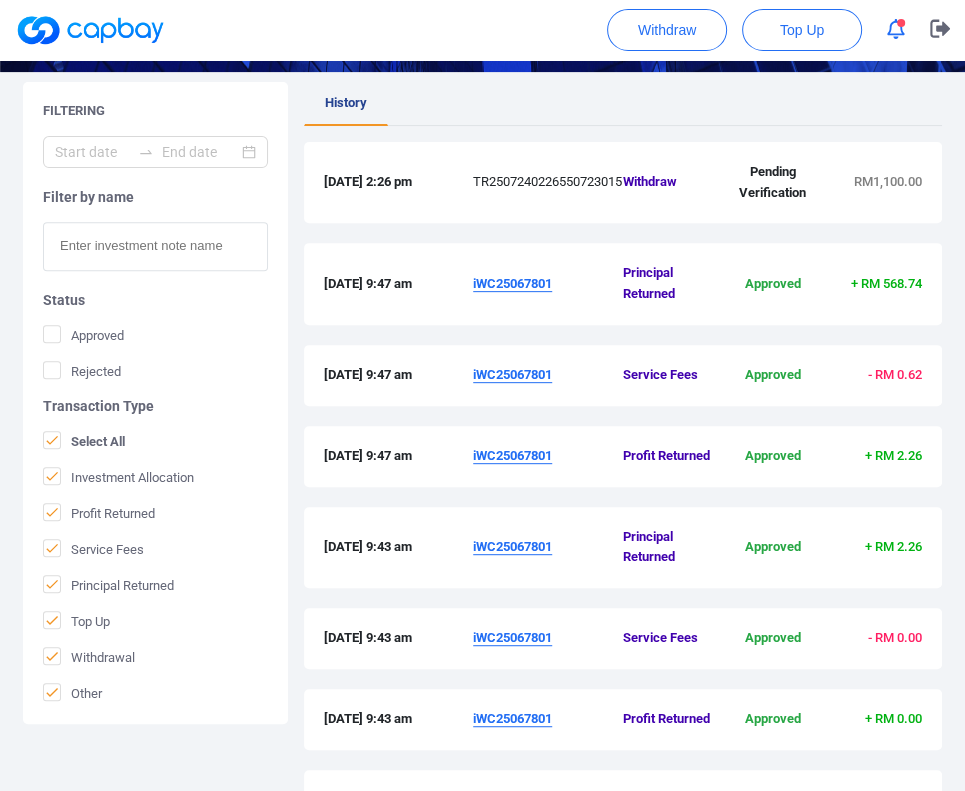 click on "iWC25067801" at bounding box center [512, 283] 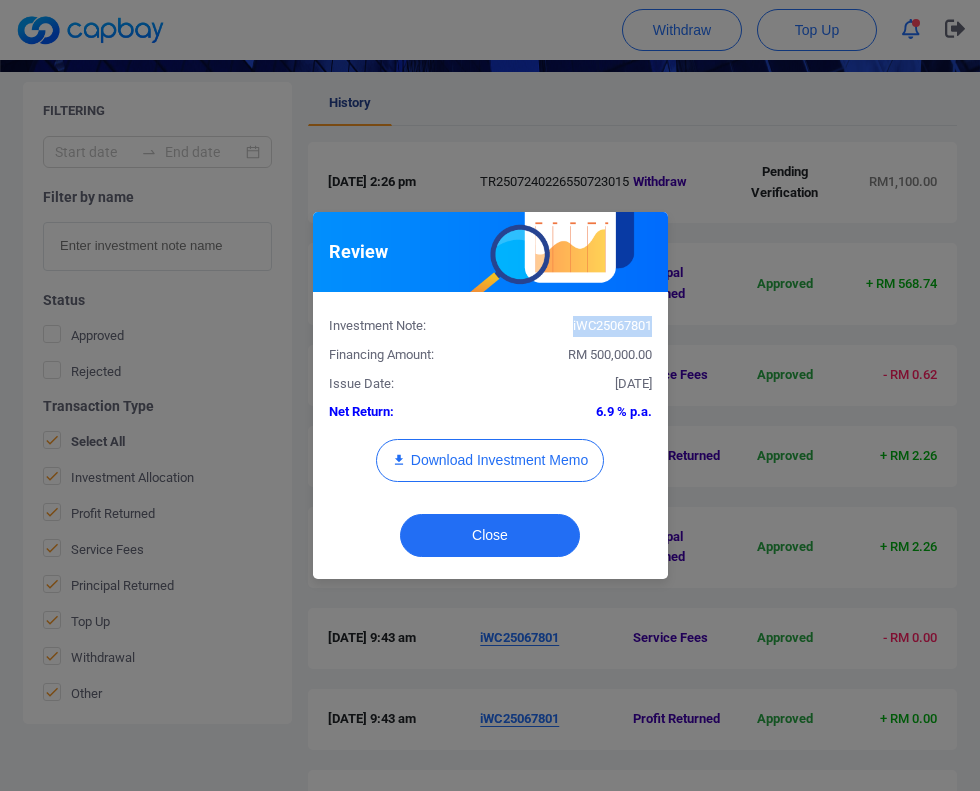 drag, startPoint x: 648, startPoint y: 322, endPoint x: 567, endPoint y: 324, distance: 81.02469 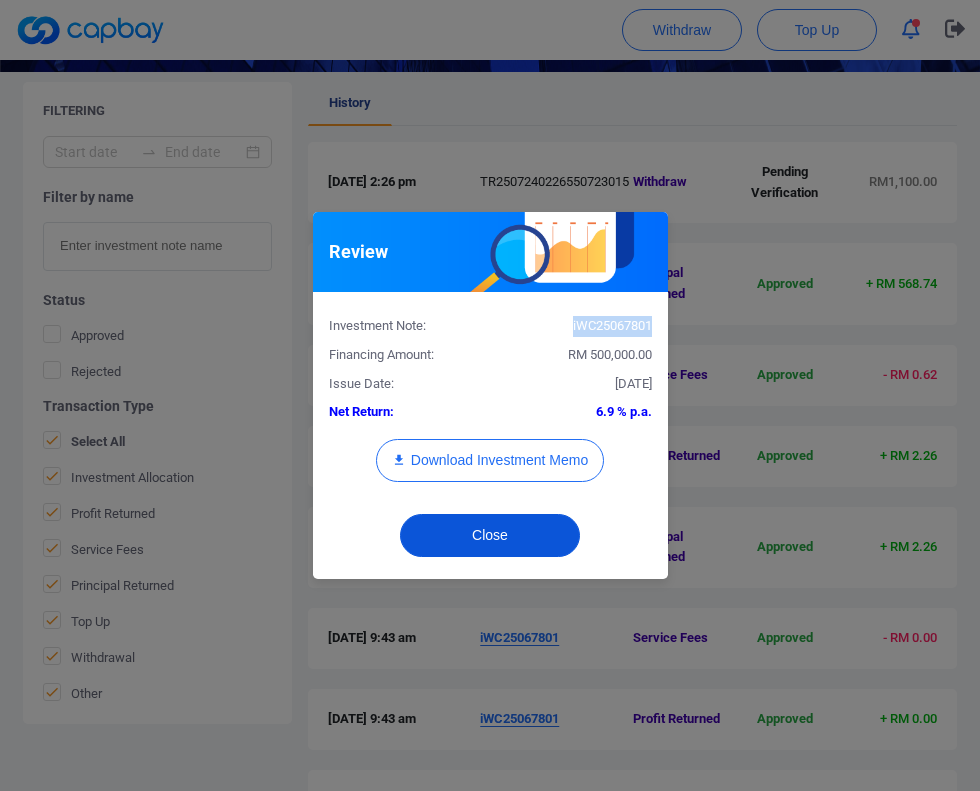 click on "Close" at bounding box center (490, 535) 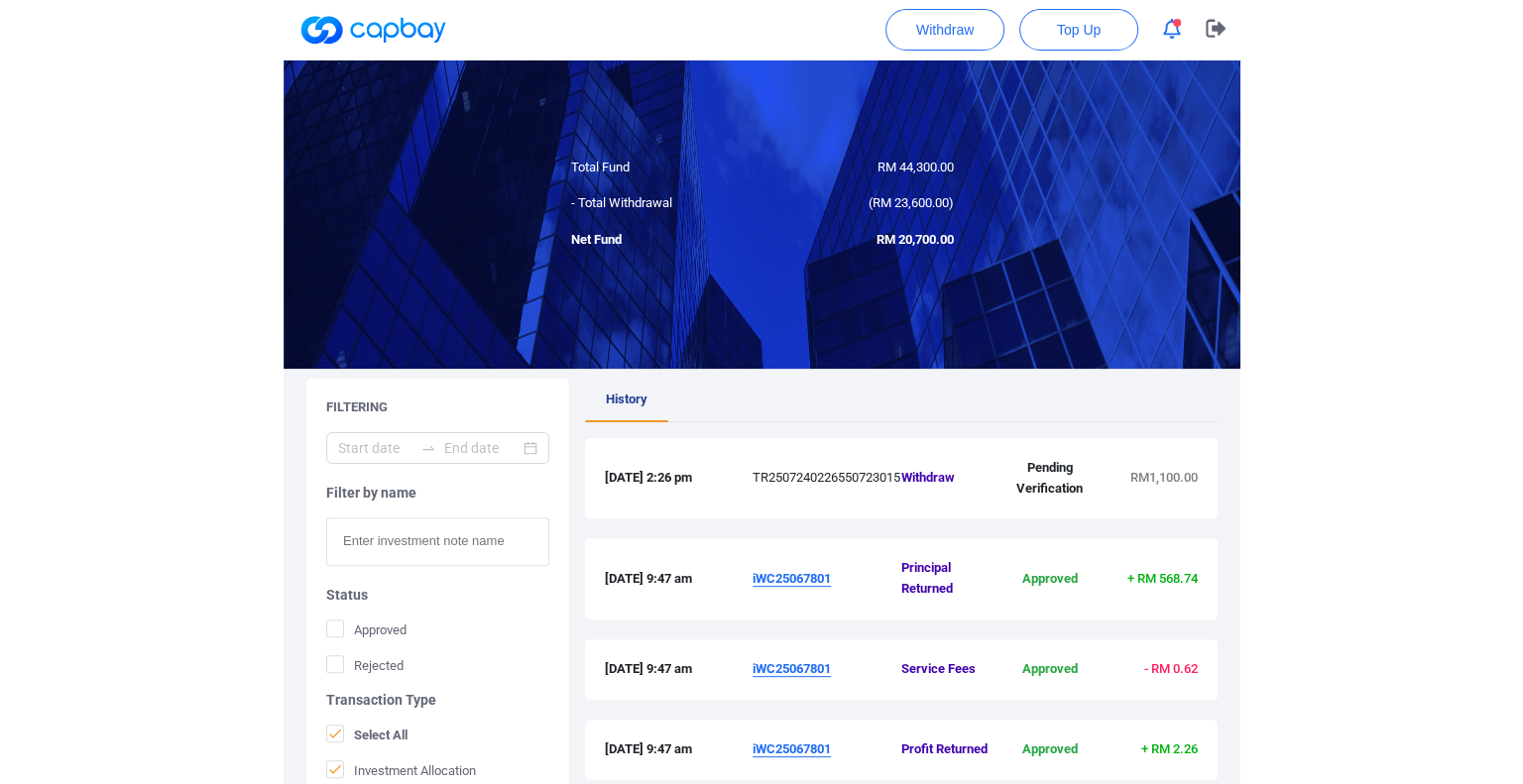 scroll, scrollTop: 0, scrollLeft: 0, axis: both 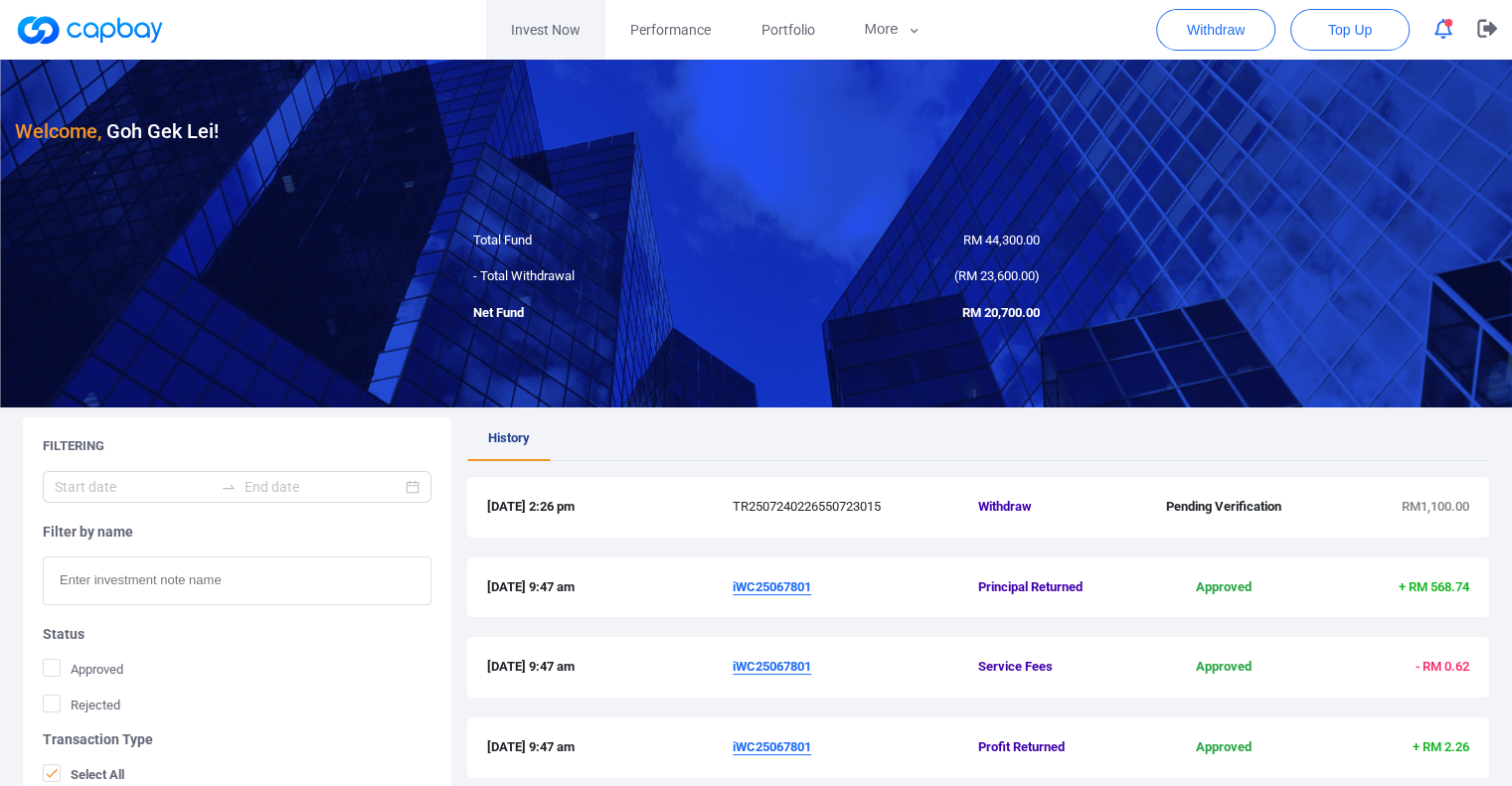 click on "Invest Now" at bounding box center (546, 30) 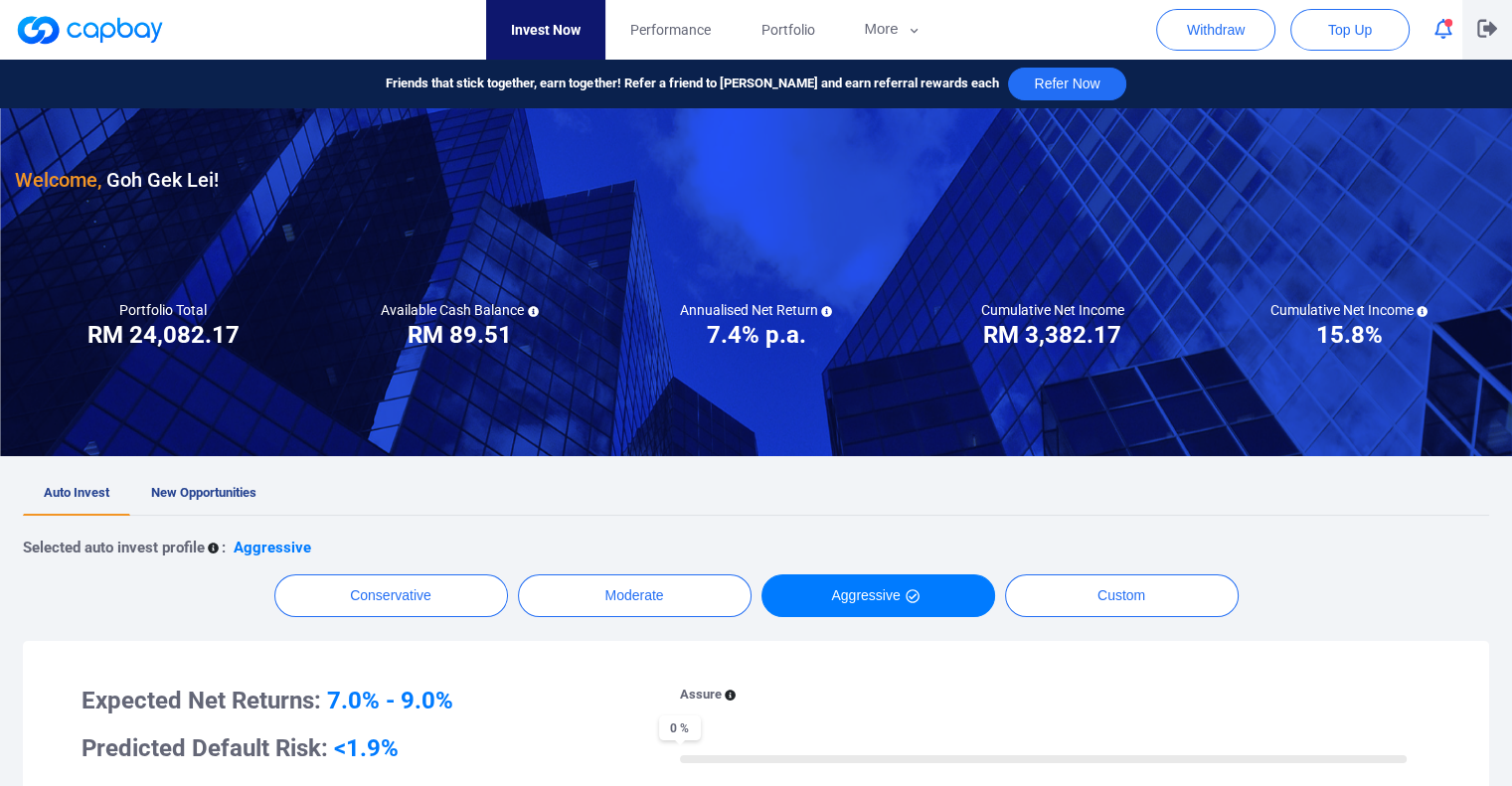 click 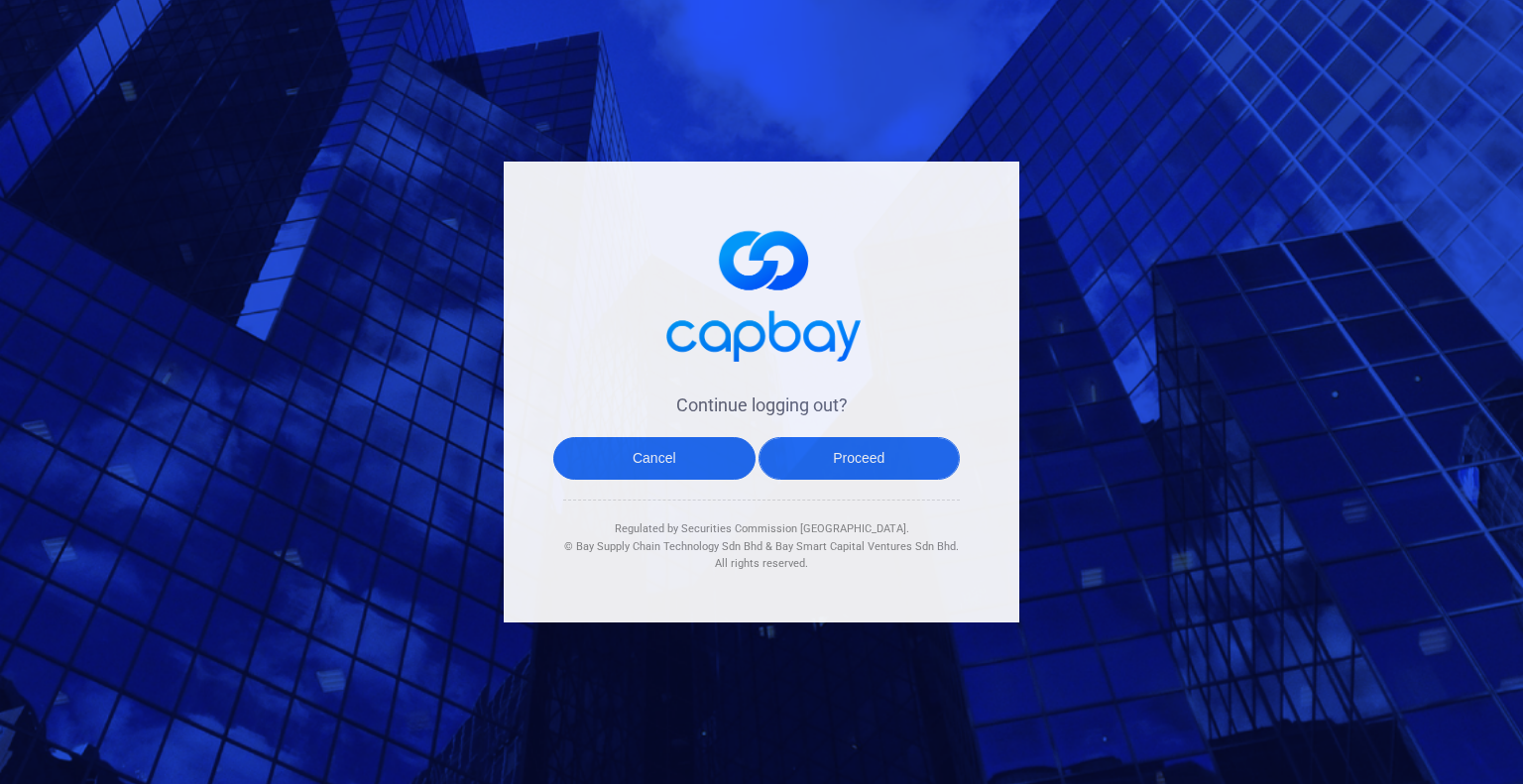 click on "Proceed" at bounding box center (860, 458) 